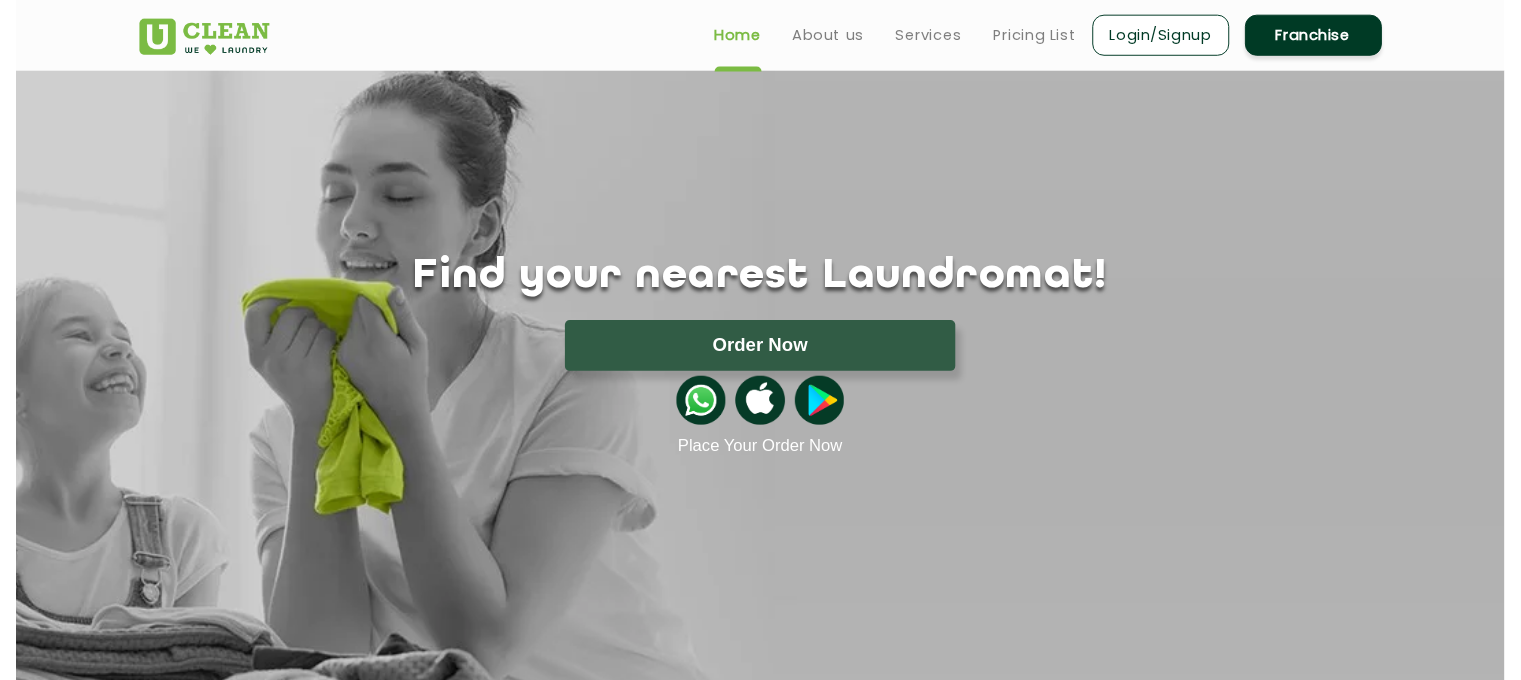 scroll, scrollTop: 0, scrollLeft: 0, axis: both 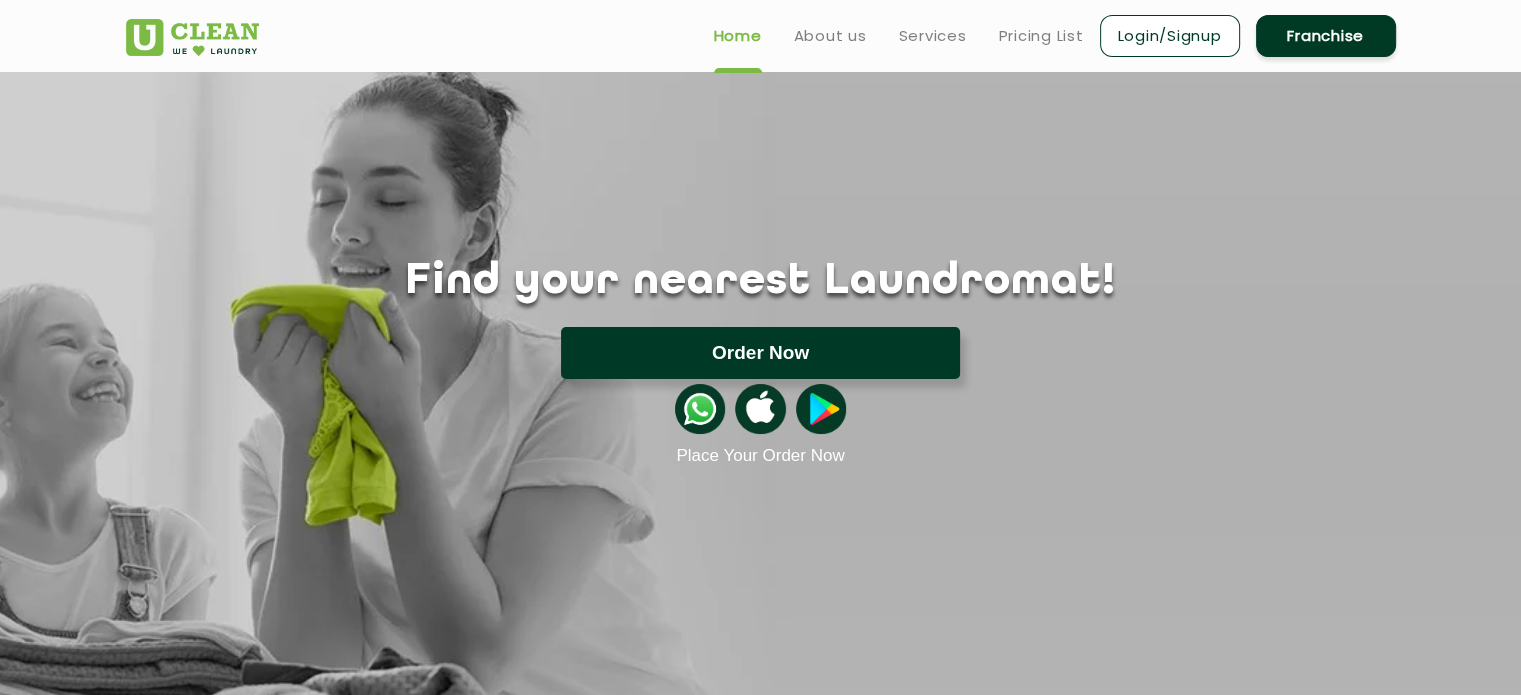 click on "Order Now" 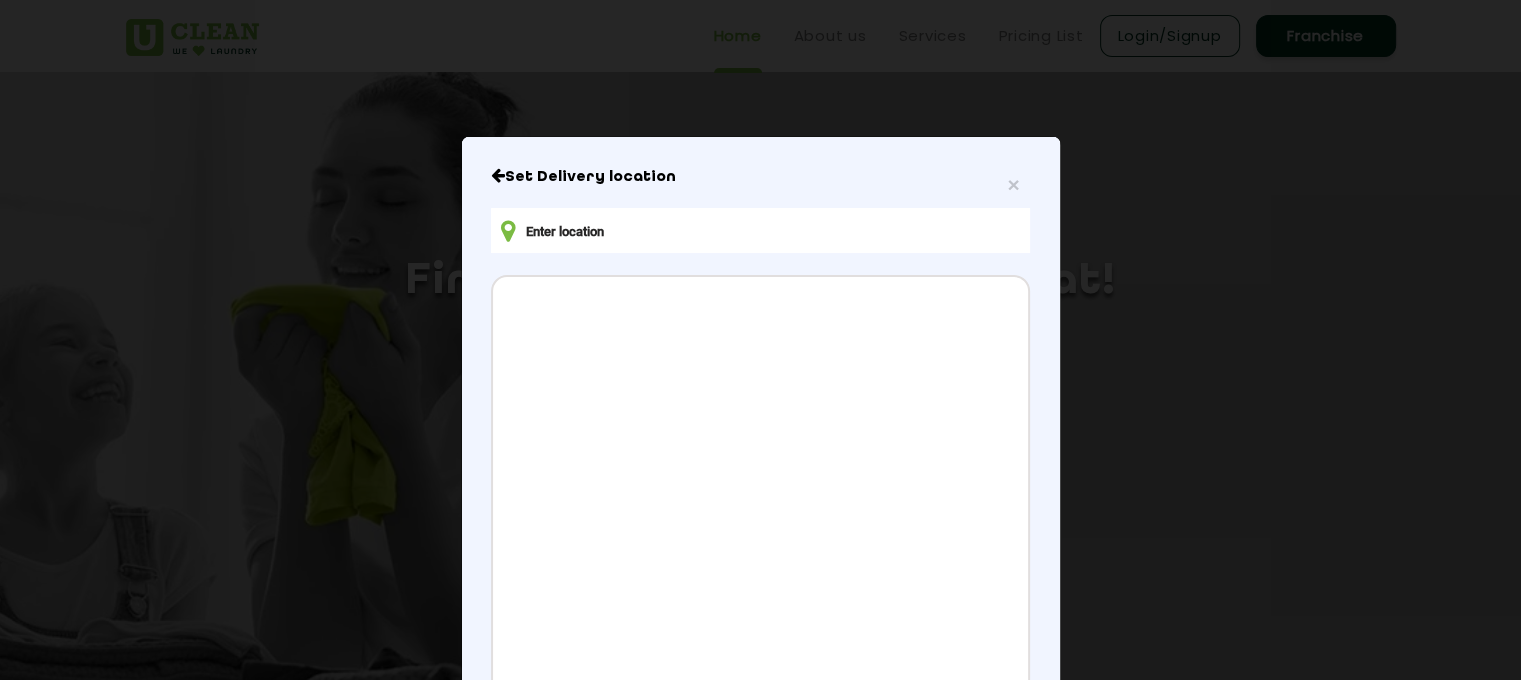 click at bounding box center [760, 230] 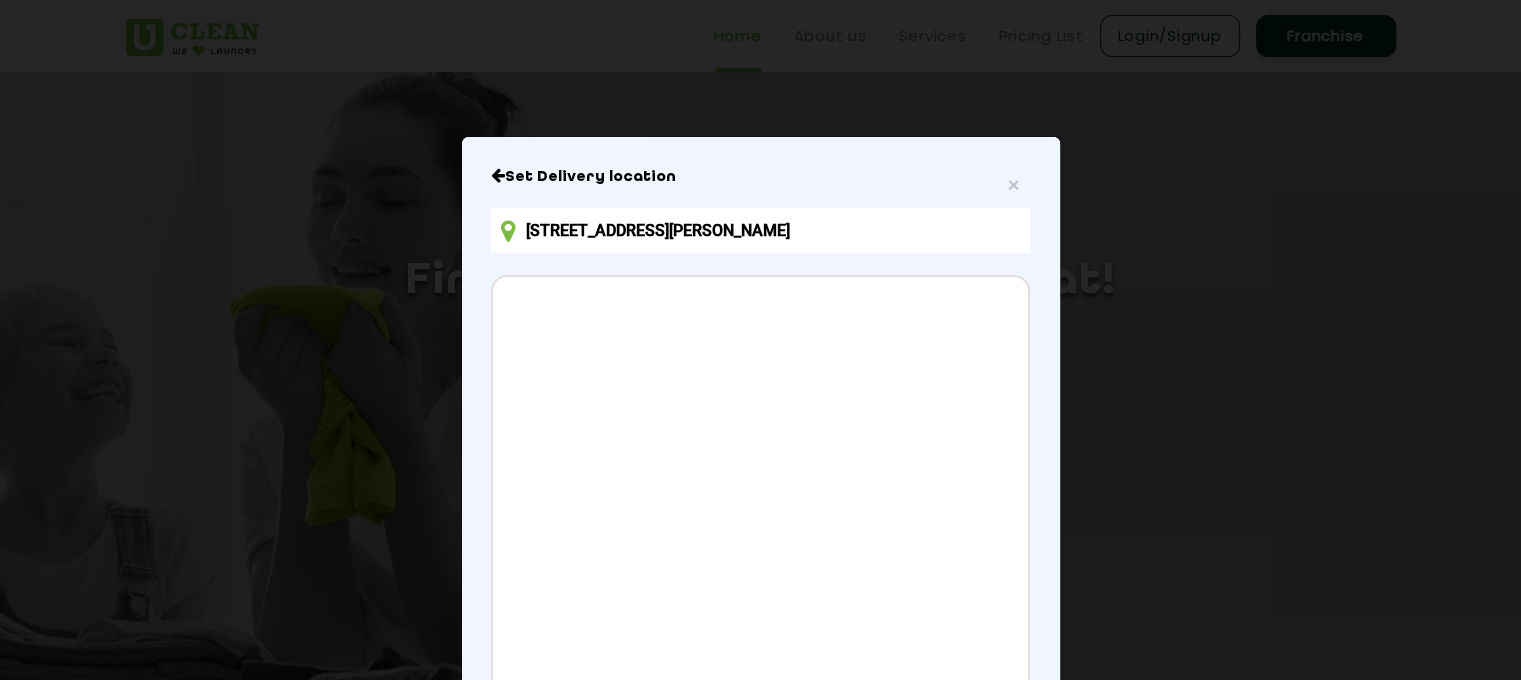 click on "[STREET_ADDRESS][PERSON_NAME]" at bounding box center (760, 230) 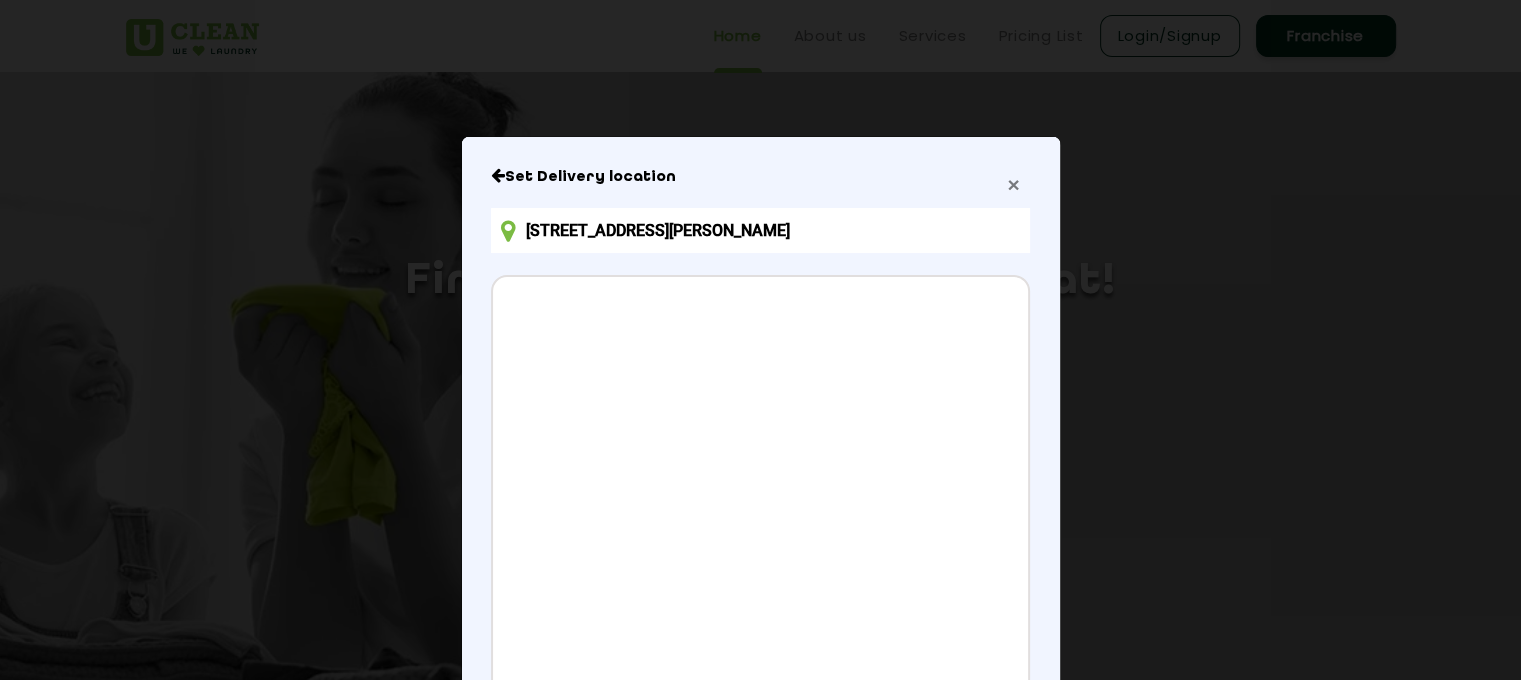 click on "×" at bounding box center (1013, 184) 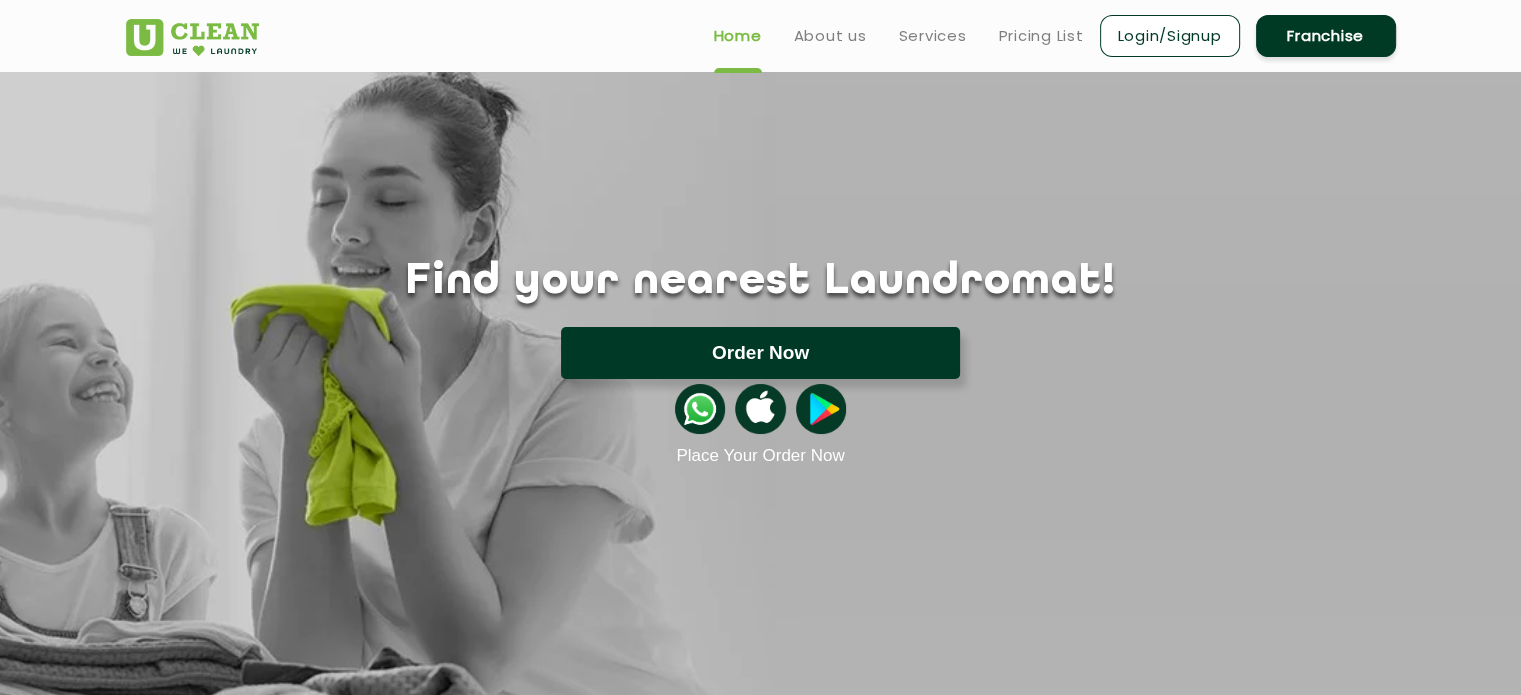 click on "Order Now" 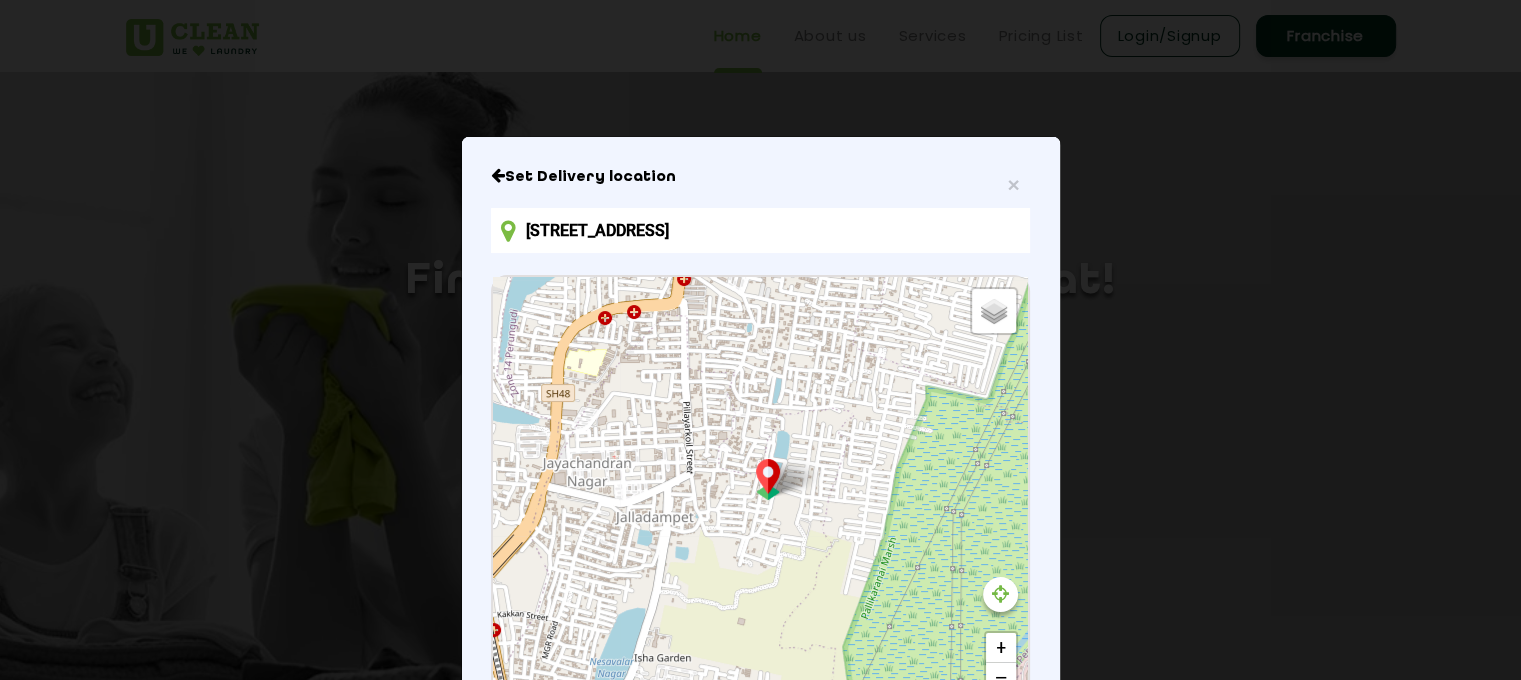scroll, scrollTop: 42, scrollLeft: 0, axis: vertical 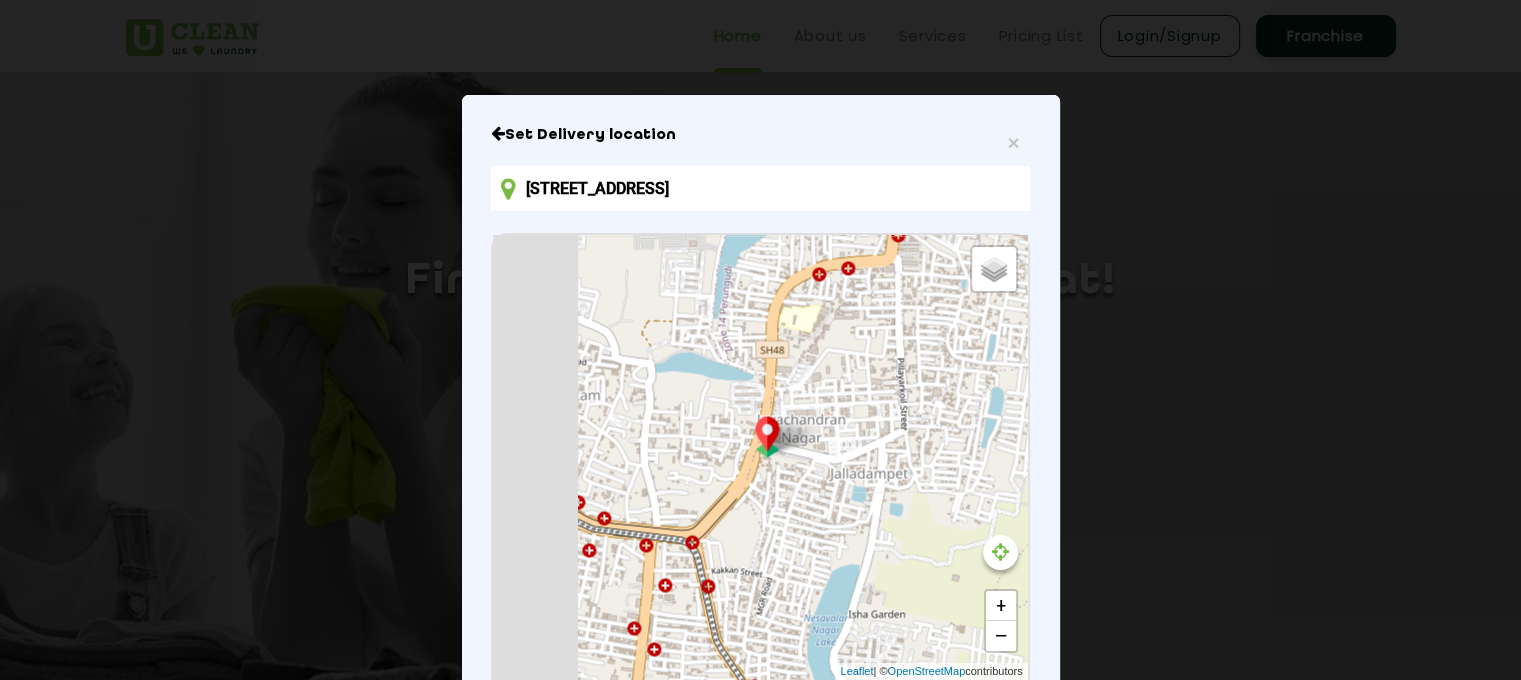drag, startPoint x: 884, startPoint y: 370, endPoint x: 1053, endPoint y: 340, distance: 171.64207 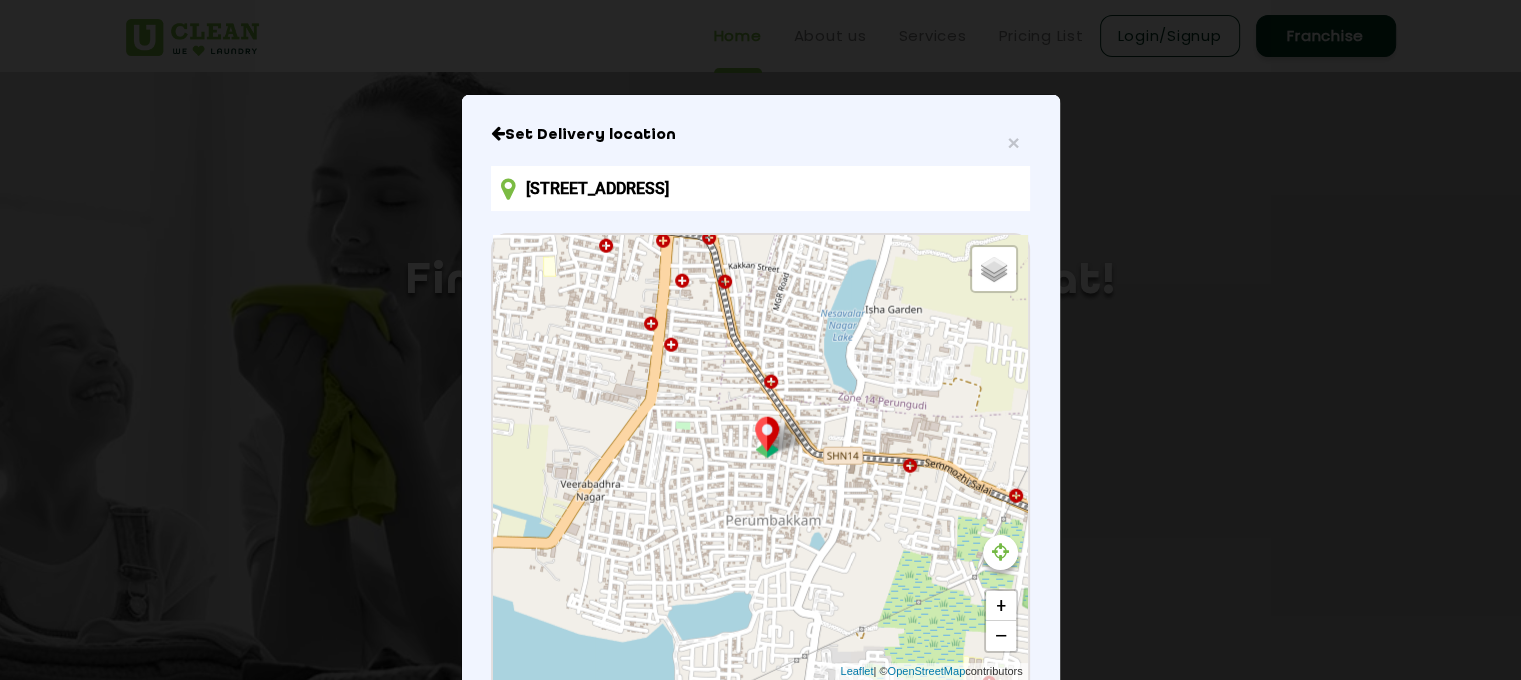 drag, startPoint x: 756, startPoint y: 581, endPoint x: 765, endPoint y: 321, distance: 260.15573 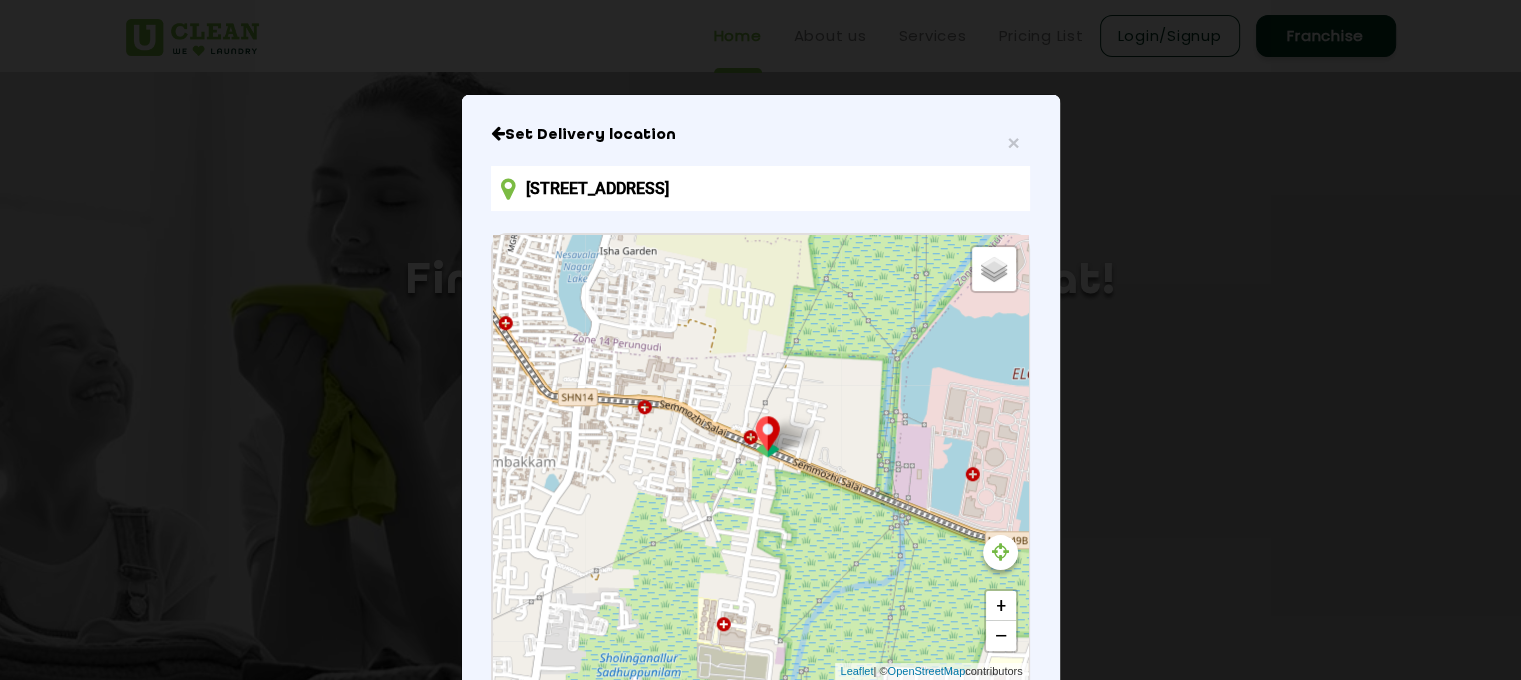 drag, startPoint x: 957, startPoint y: 435, endPoint x: 683, endPoint y: 374, distance: 280.70804 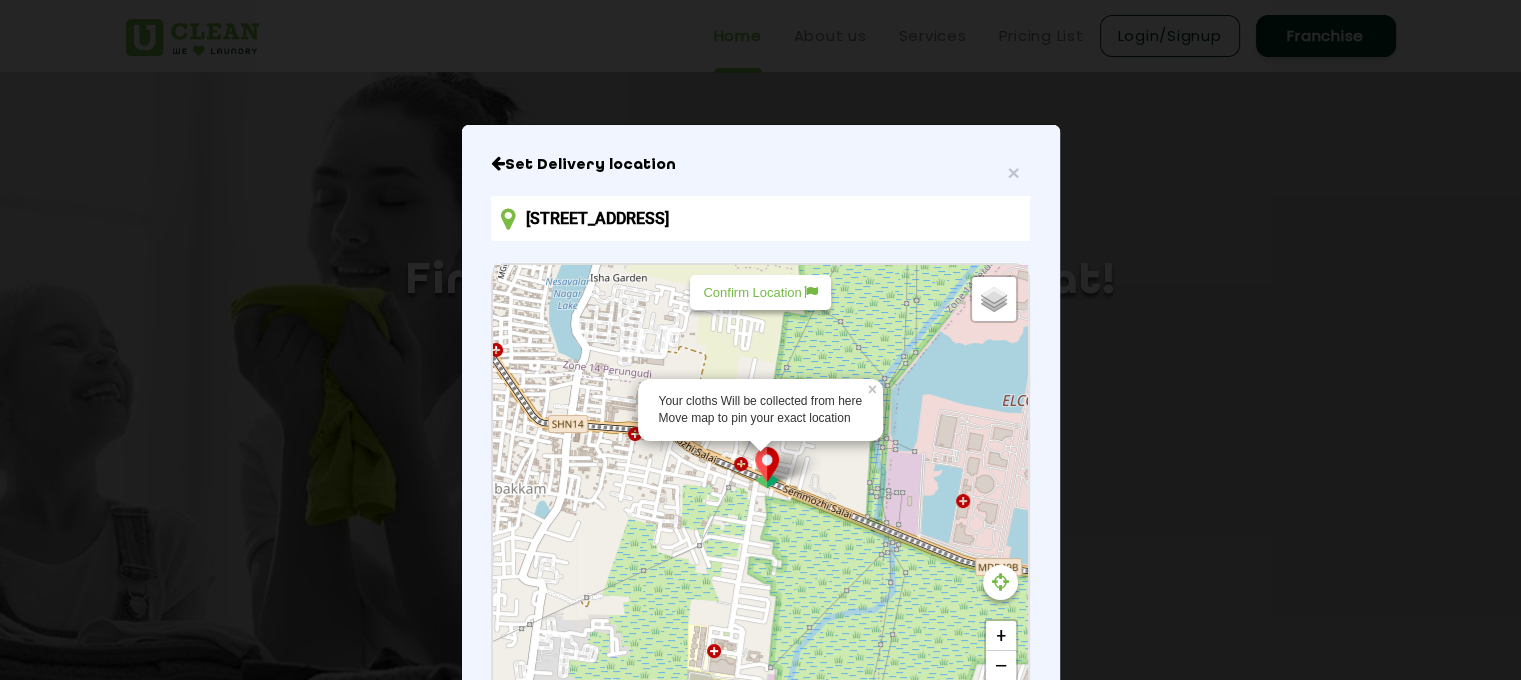 scroll, scrollTop: 0, scrollLeft: 0, axis: both 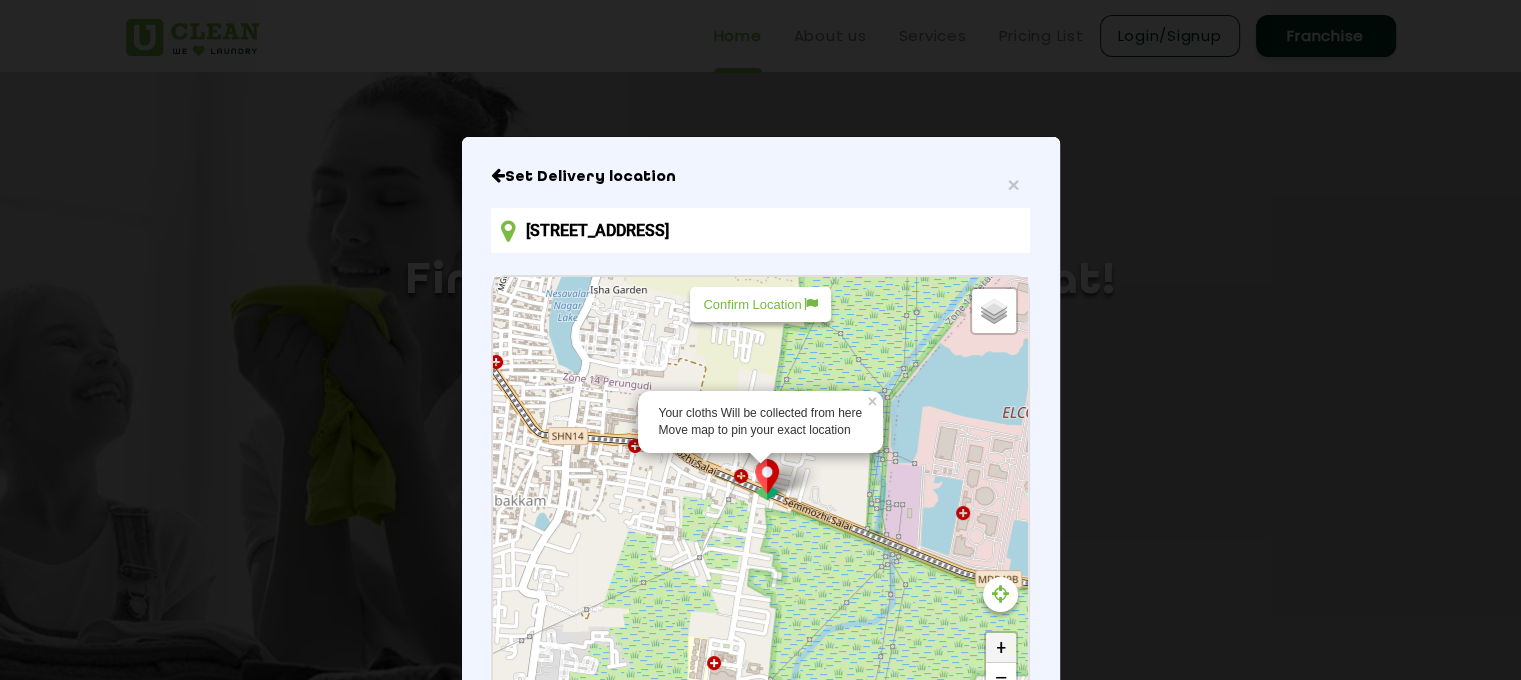 click on "+" at bounding box center (1001, 648) 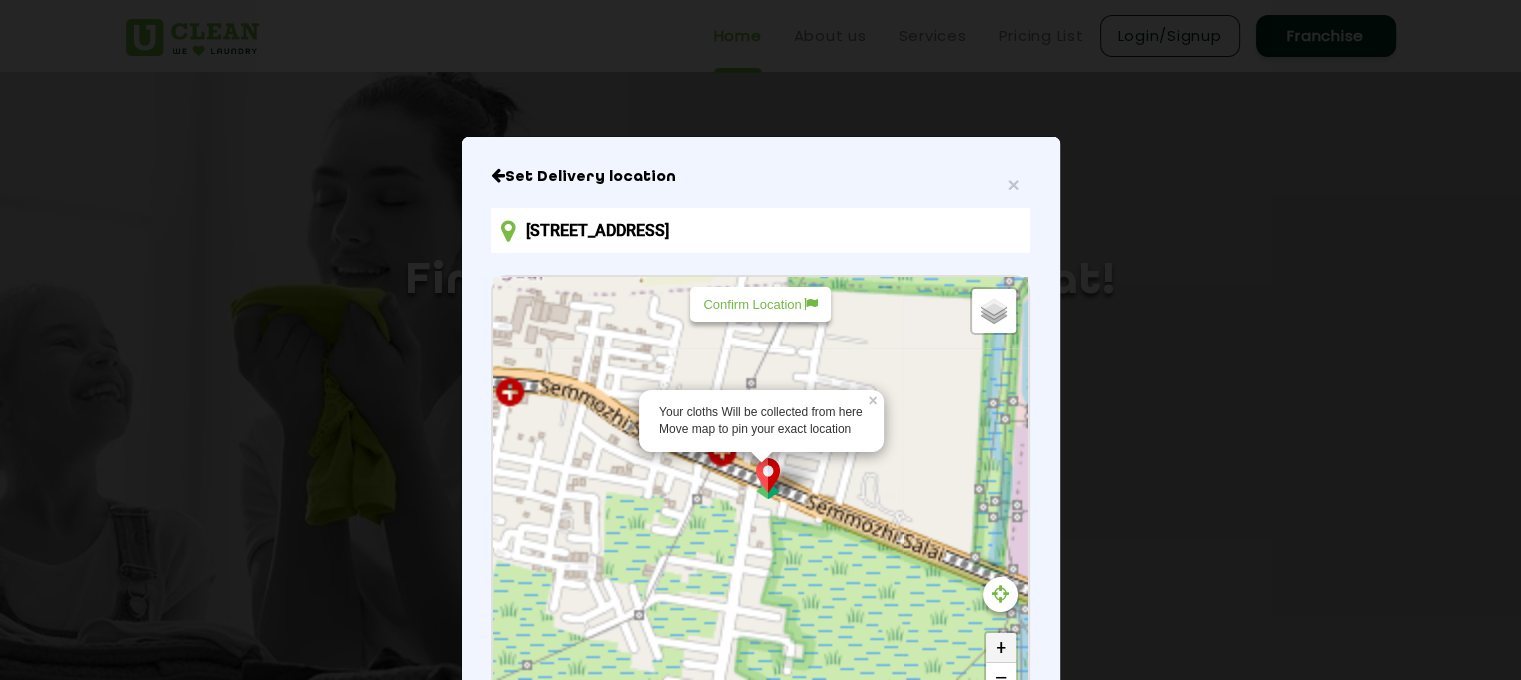 scroll, scrollTop: 42, scrollLeft: 0, axis: vertical 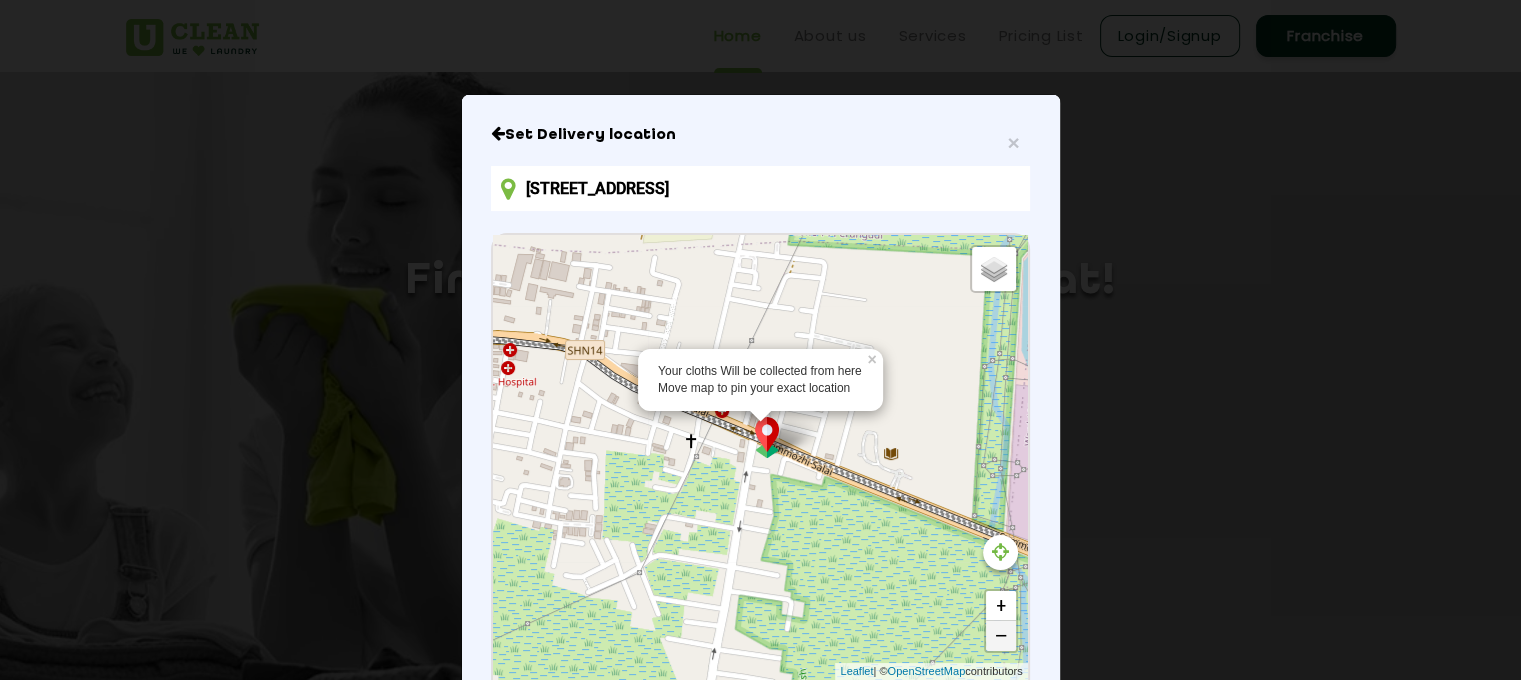 click on "−" at bounding box center [1001, 636] 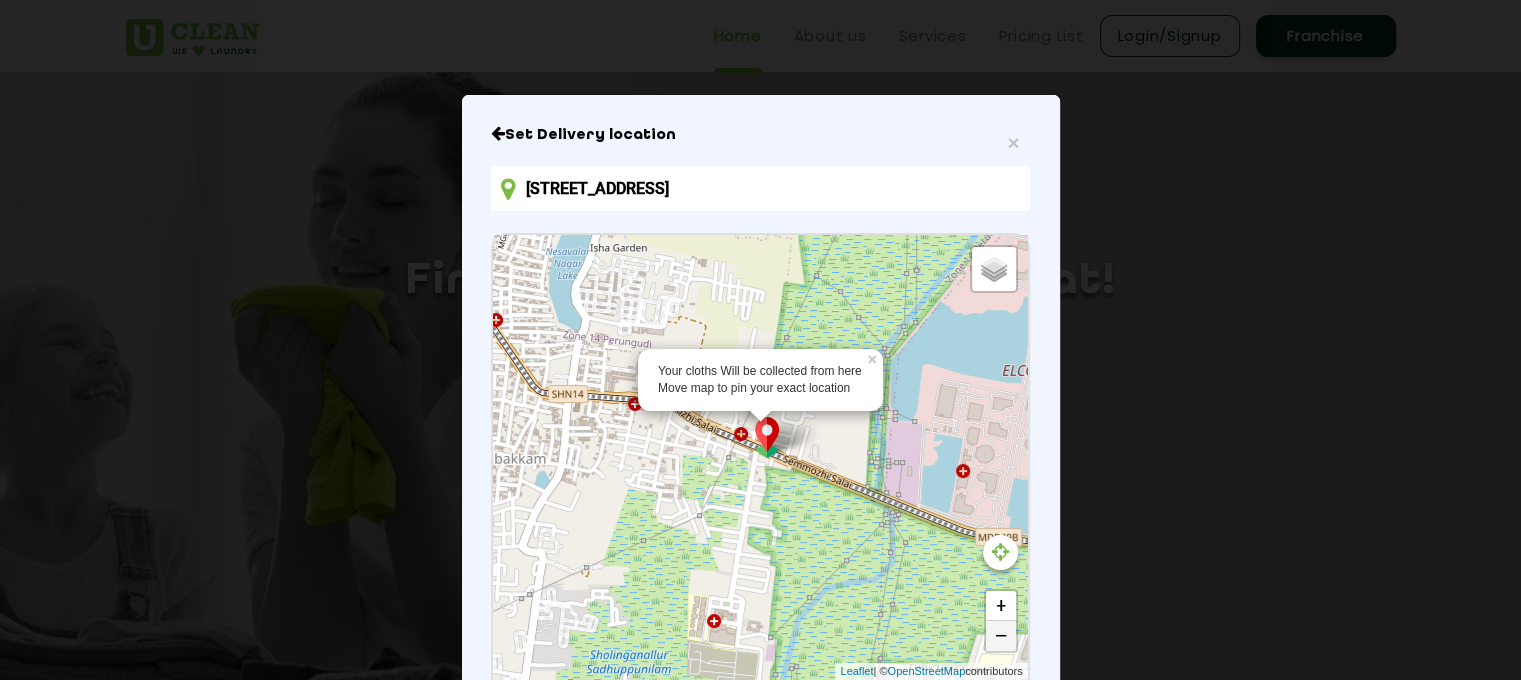 click on "−" at bounding box center (1001, 636) 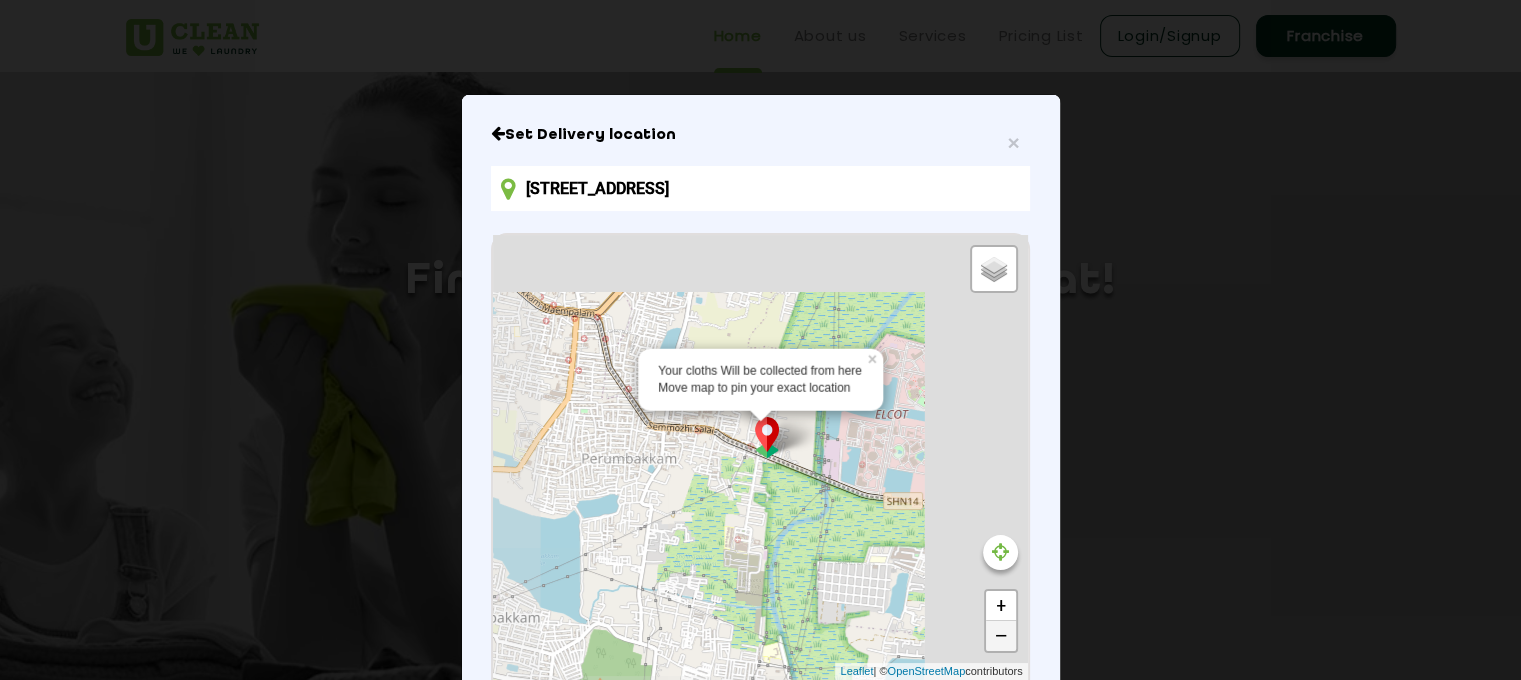 click on "−" at bounding box center [1001, 636] 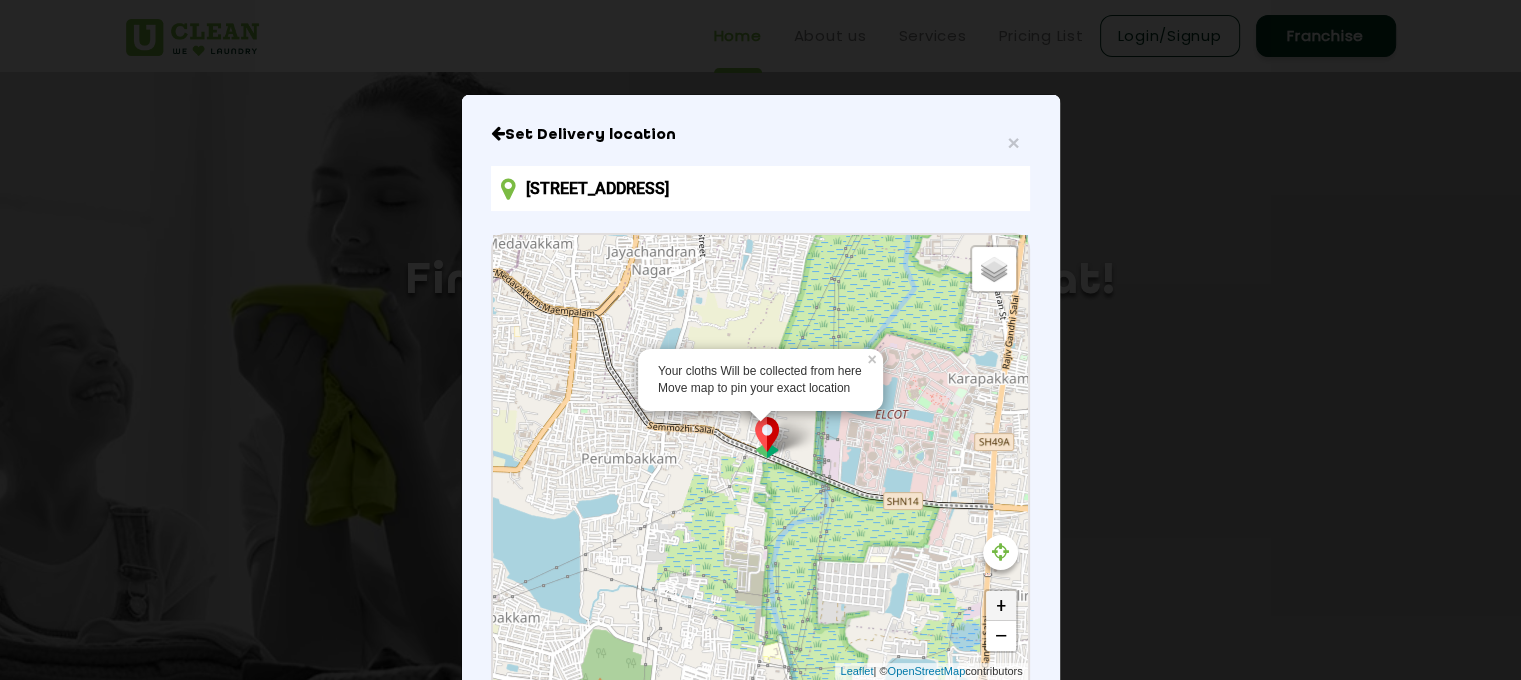 click on "+" at bounding box center (1001, 606) 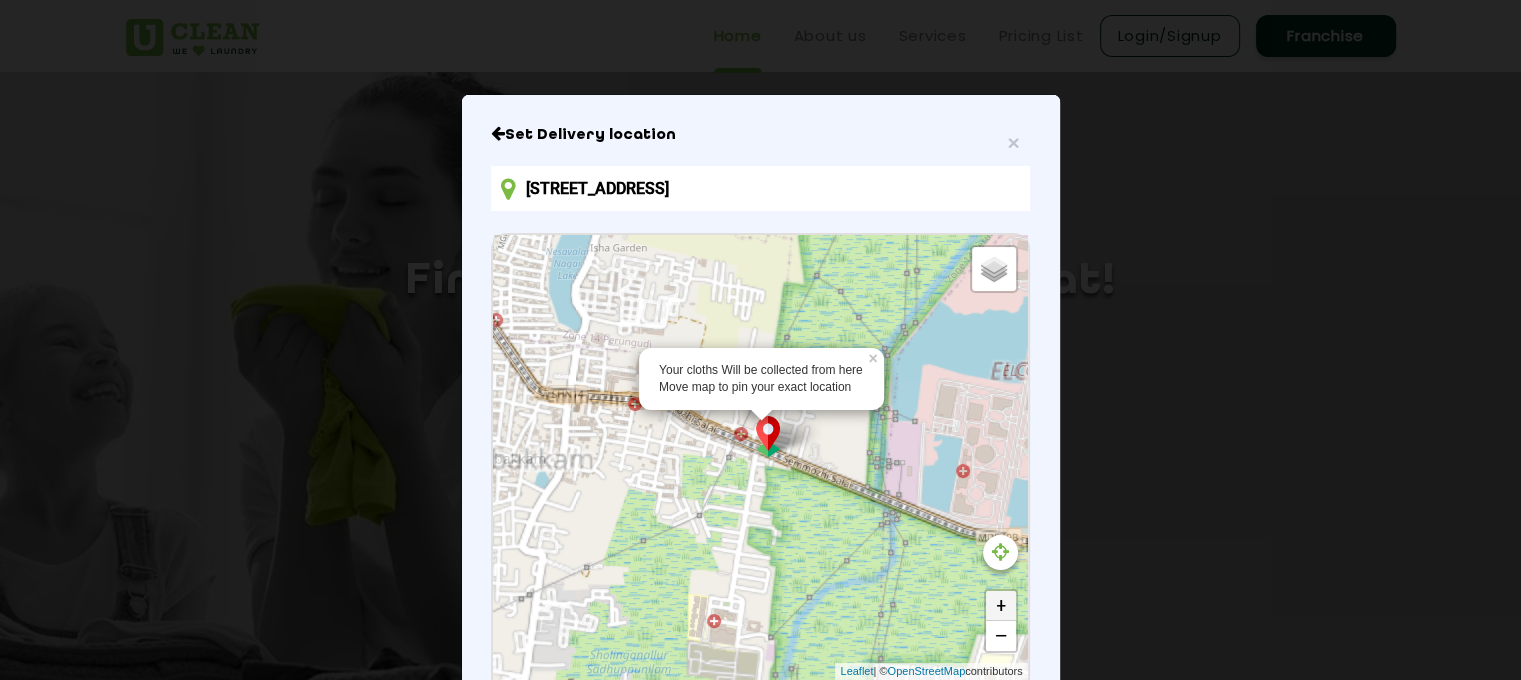 click on "+" at bounding box center [1001, 606] 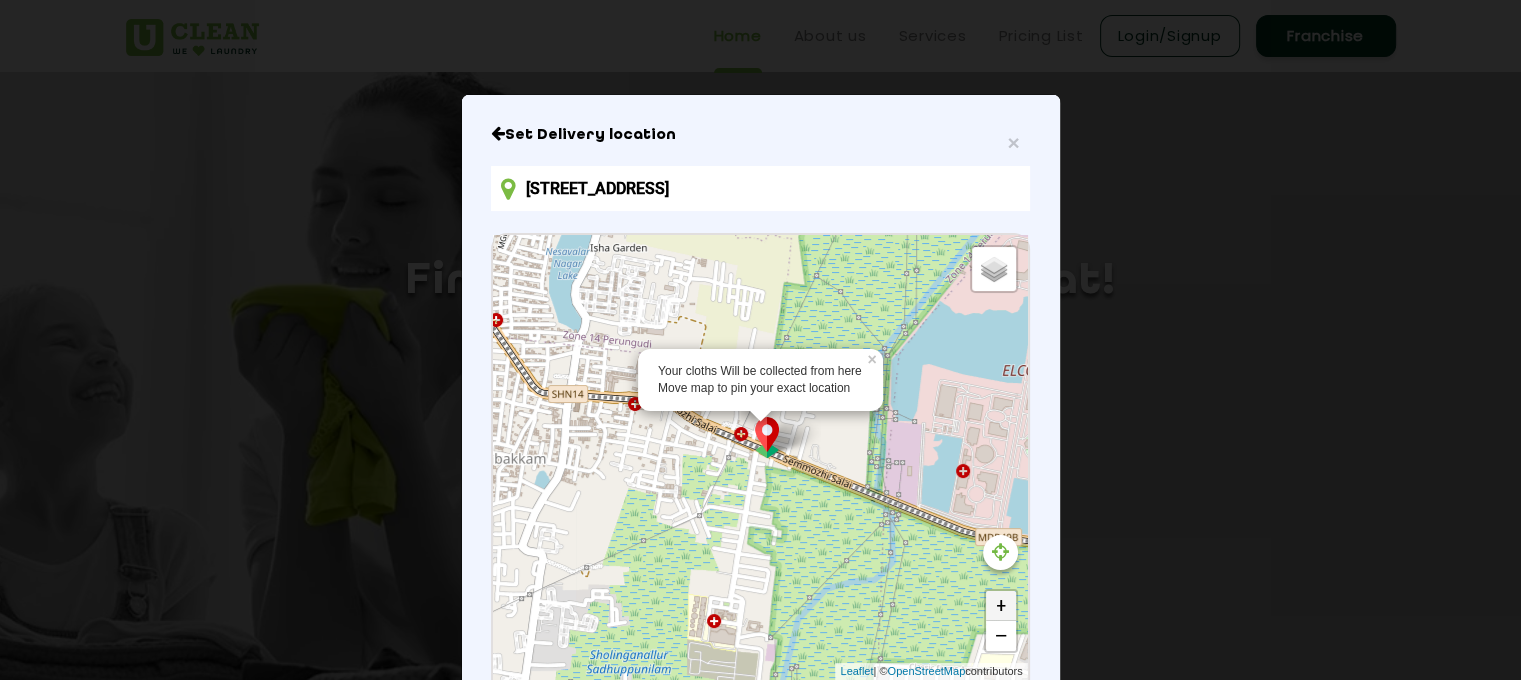 click on "+" at bounding box center [1001, 606] 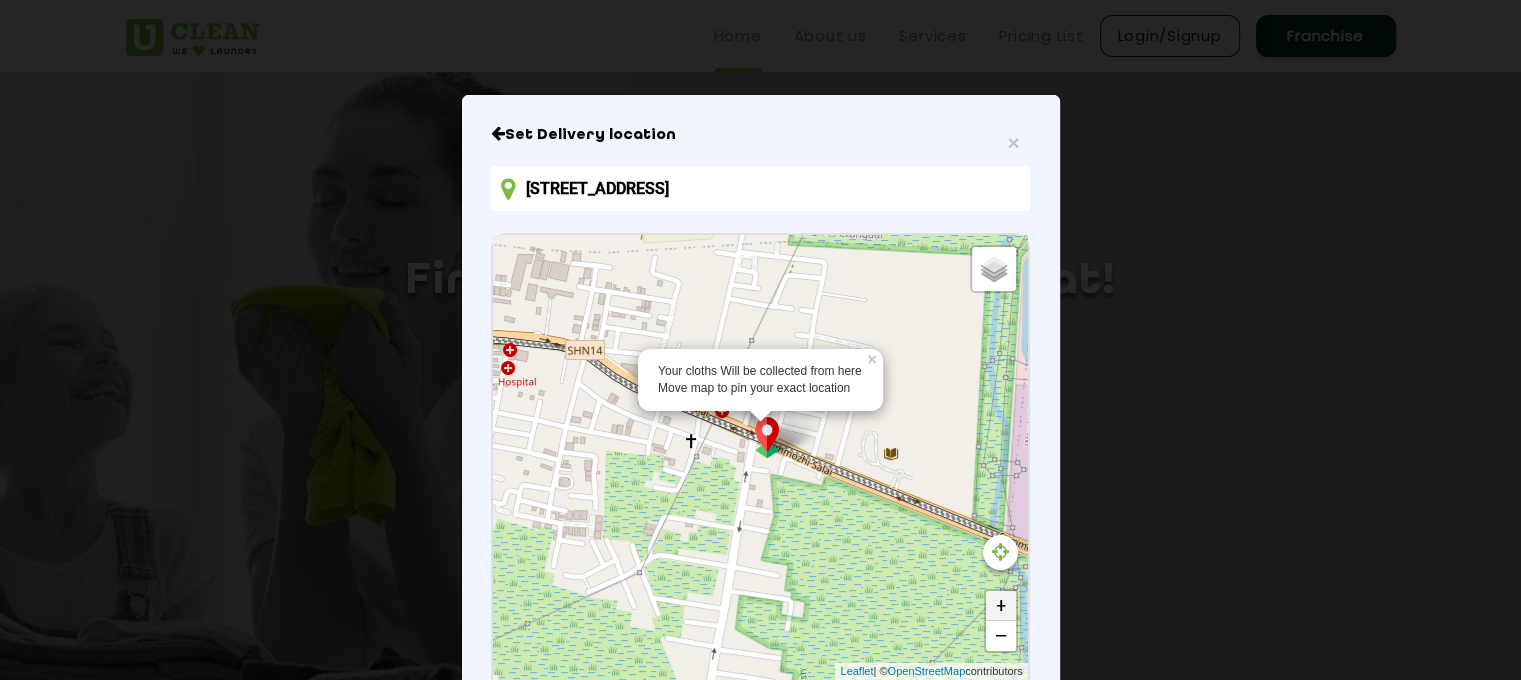 click on "+" at bounding box center (1001, 606) 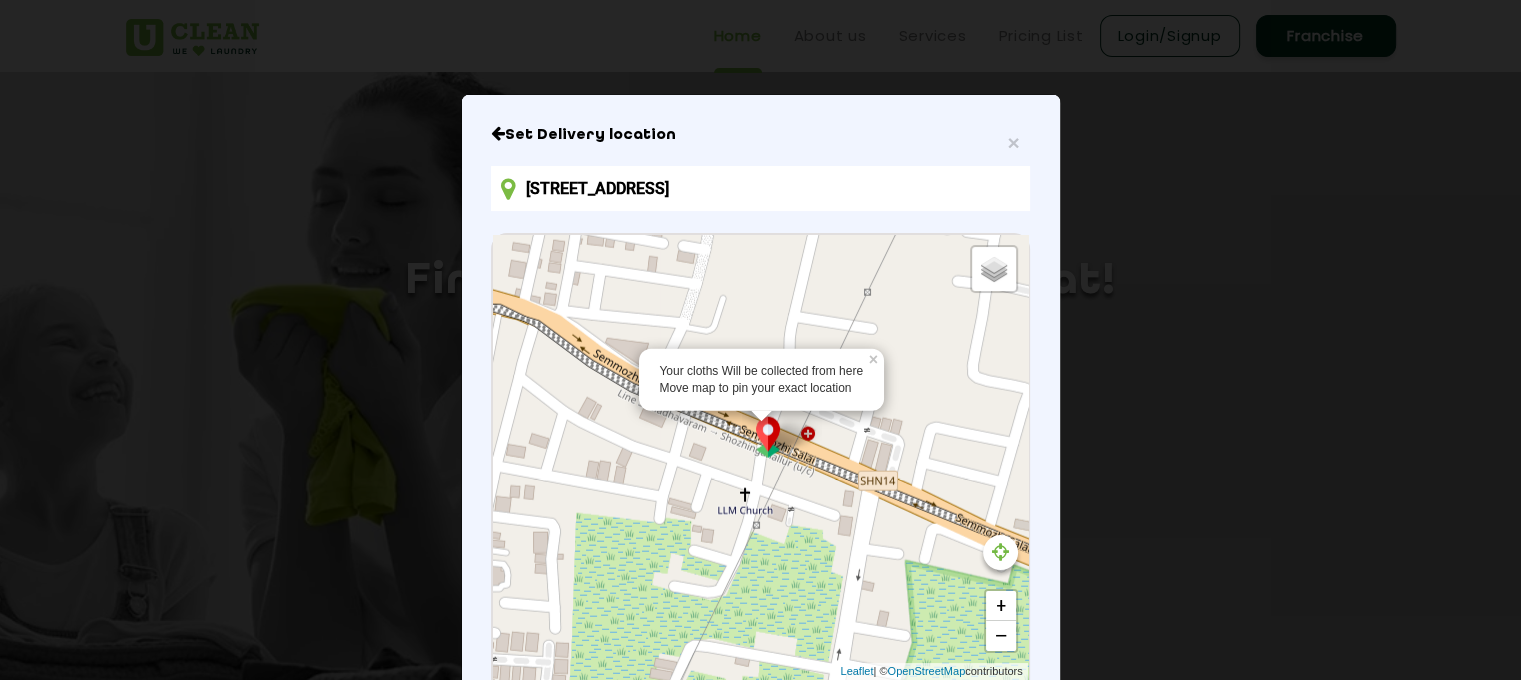drag, startPoint x: 813, startPoint y: 563, endPoint x: 947, endPoint y: 631, distance: 150.26643 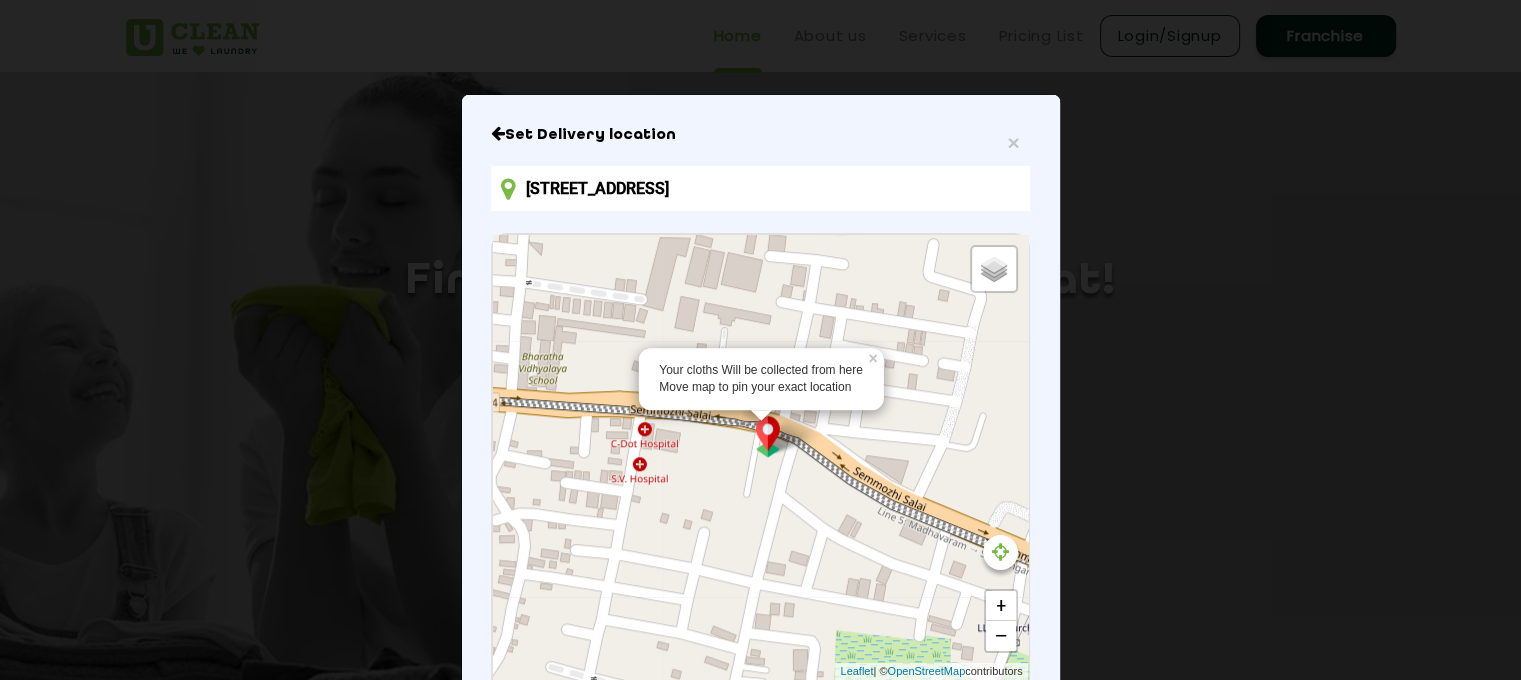 drag, startPoint x: 722, startPoint y: 568, endPoint x: 988, endPoint y: 693, distance: 293.90643 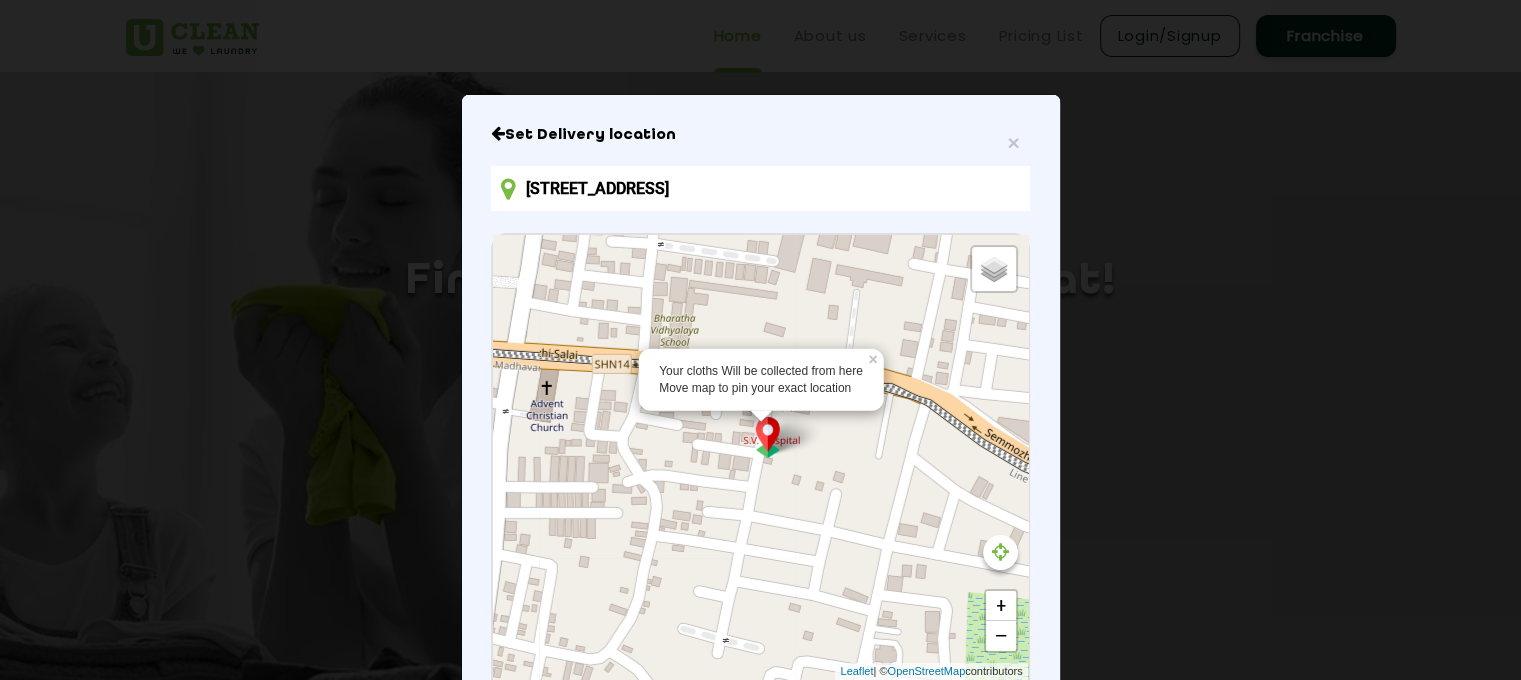 drag, startPoint x: 852, startPoint y: 543, endPoint x: 977, endPoint y: 497, distance: 133.19534 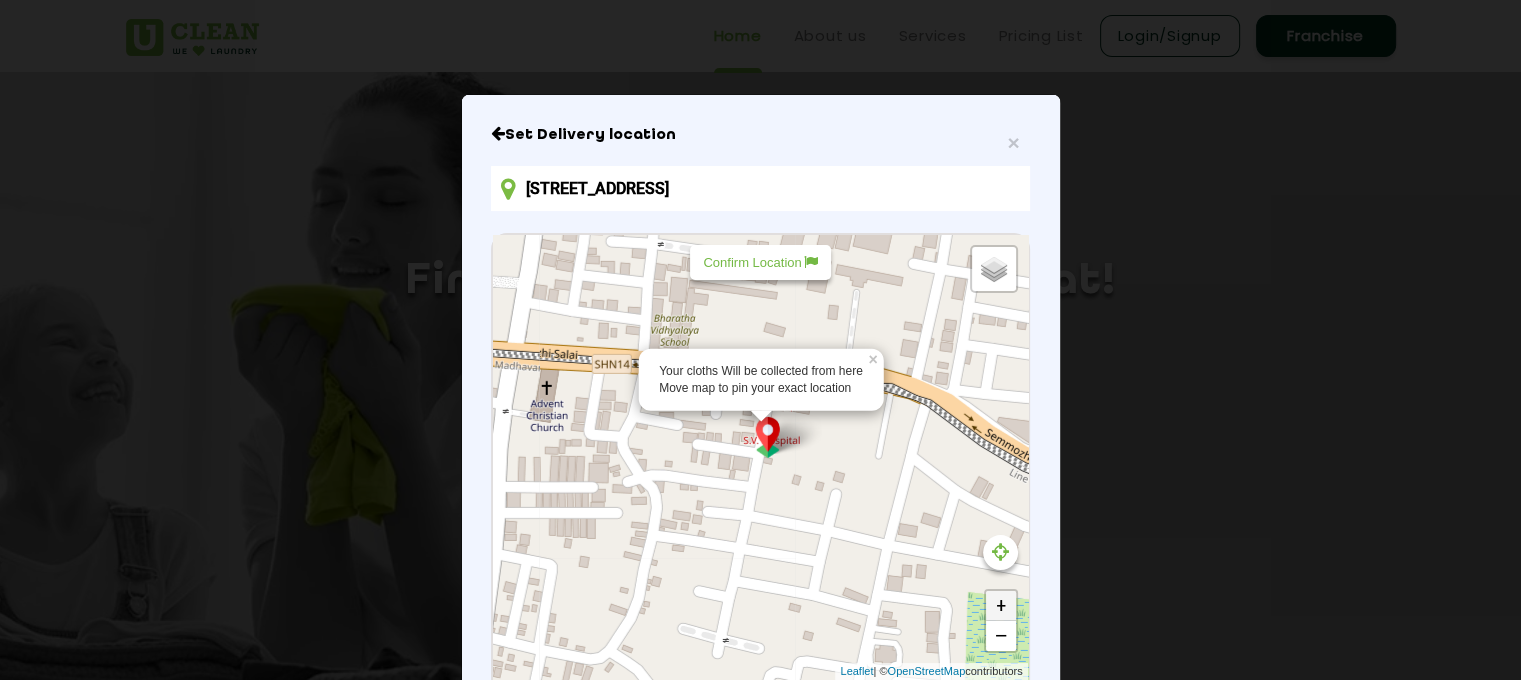 click on "+" at bounding box center (1001, 606) 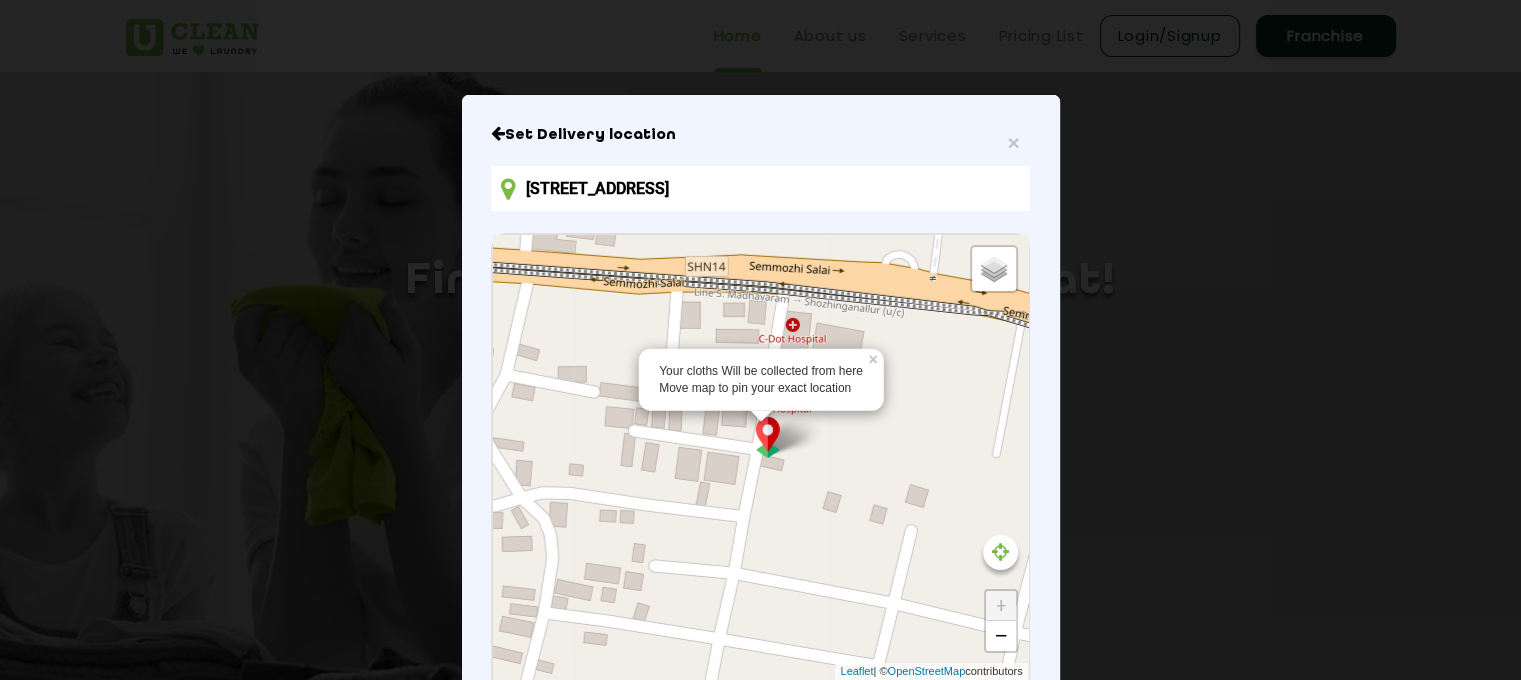 click on "+" at bounding box center [1001, 606] 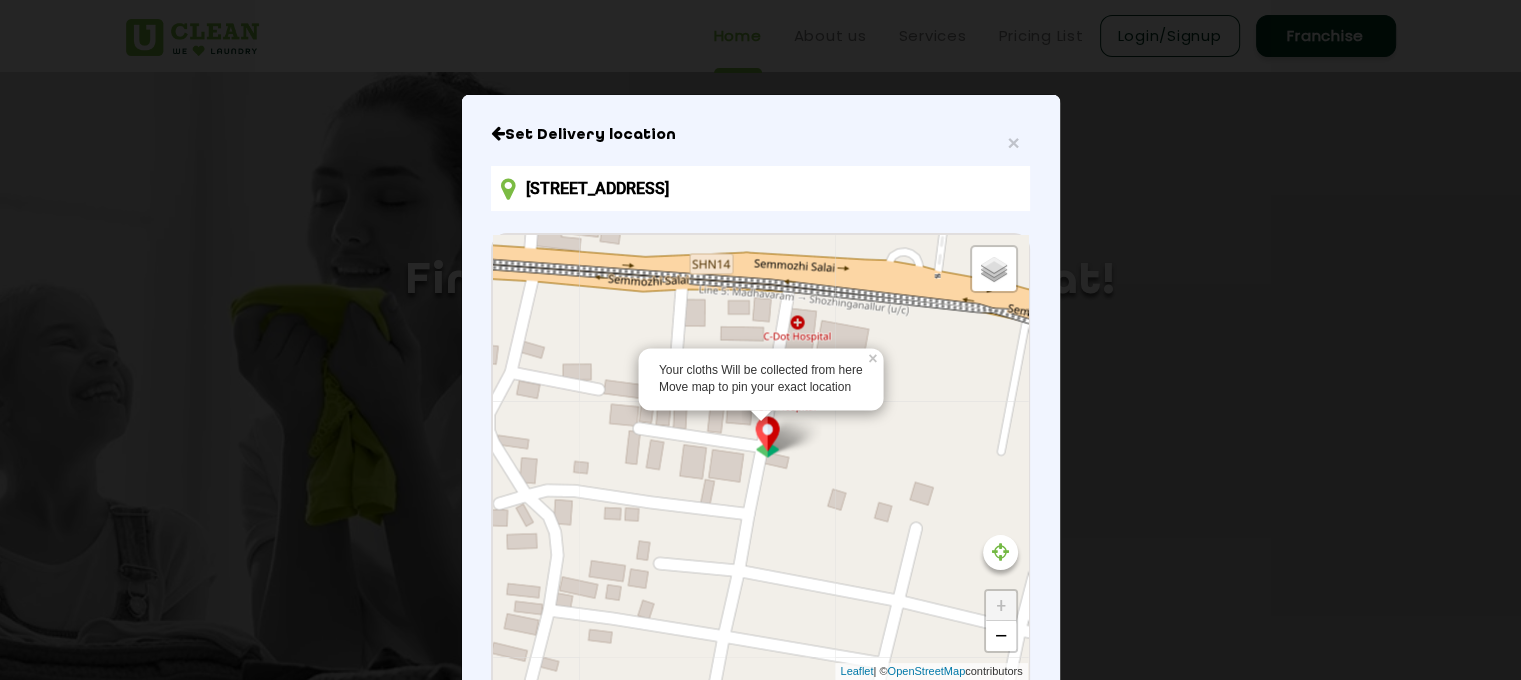 click at bounding box center (768, 436) 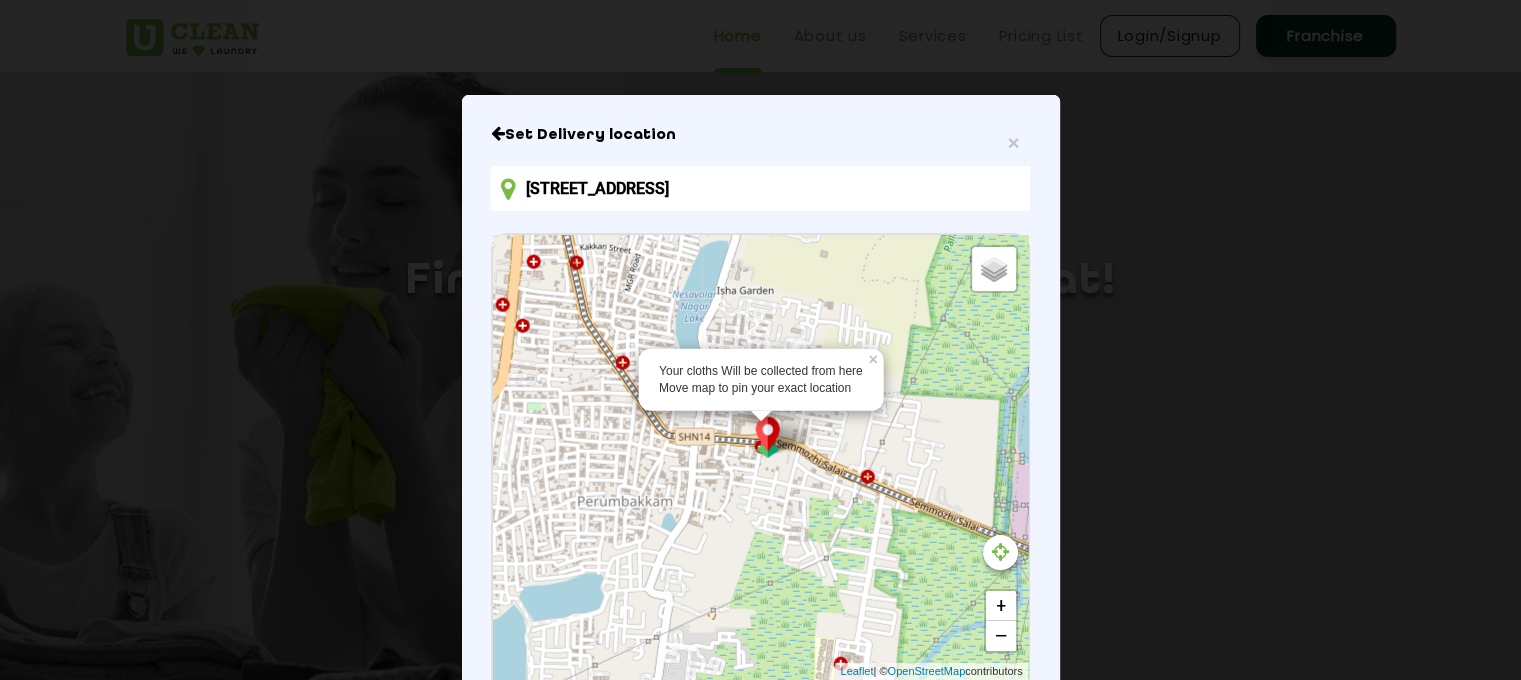 drag, startPoint x: 632, startPoint y: 539, endPoint x: 715, endPoint y: 214, distance: 335.43106 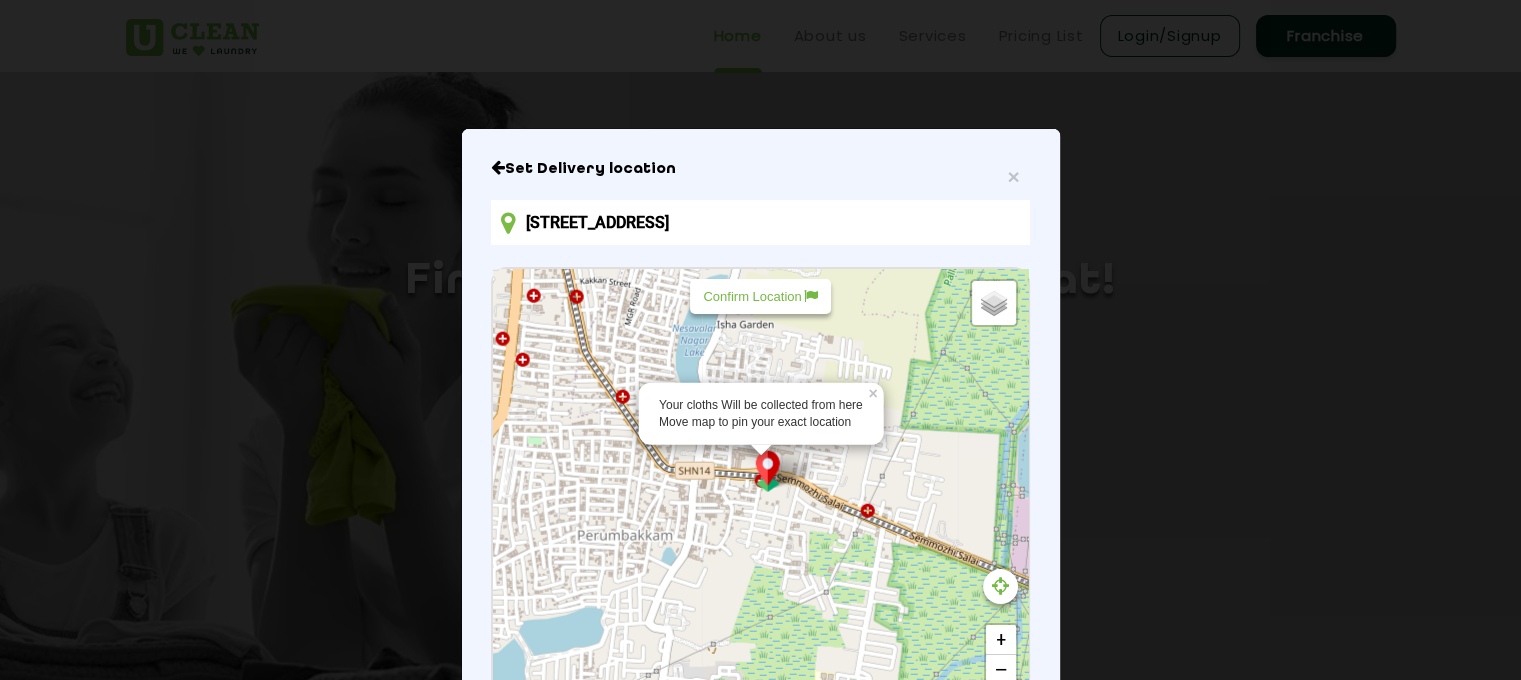 scroll, scrollTop: 0, scrollLeft: 0, axis: both 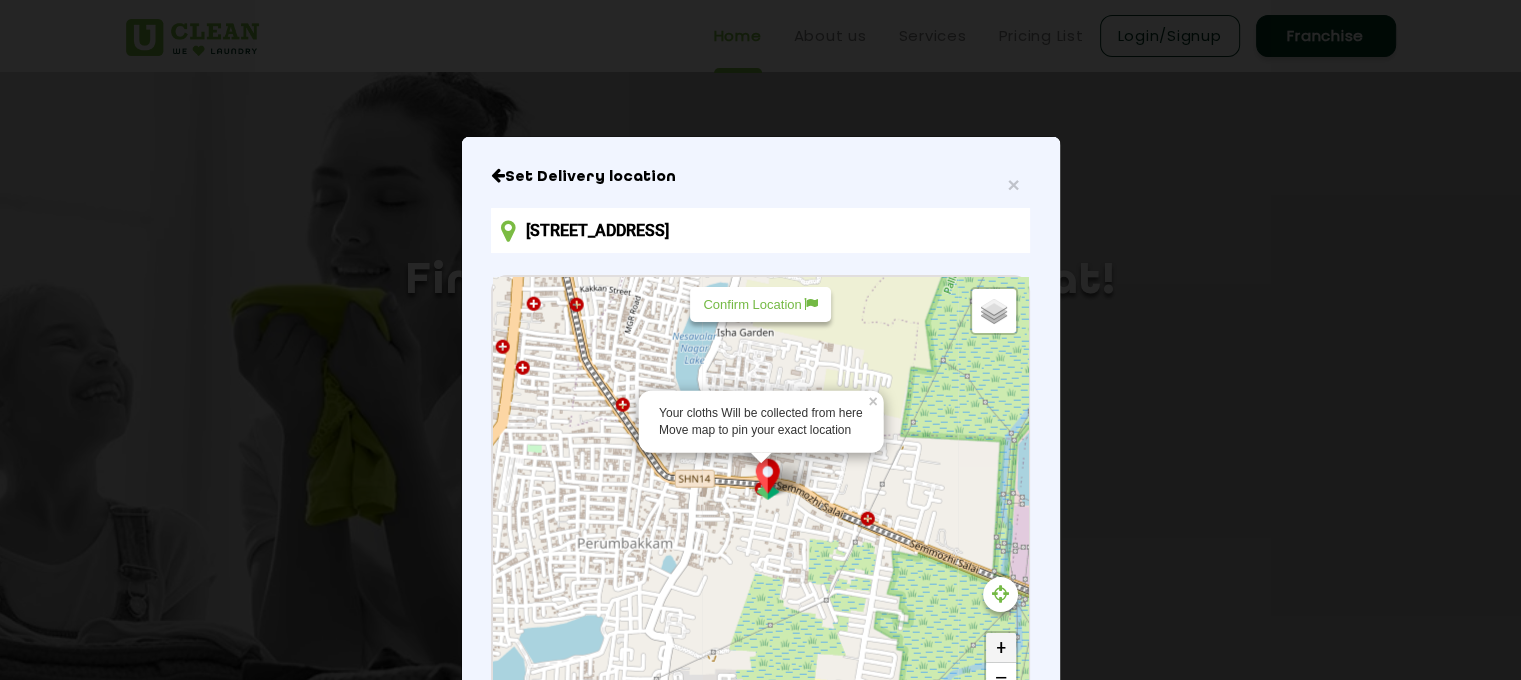 click on "+" at bounding box center (1001, 648) 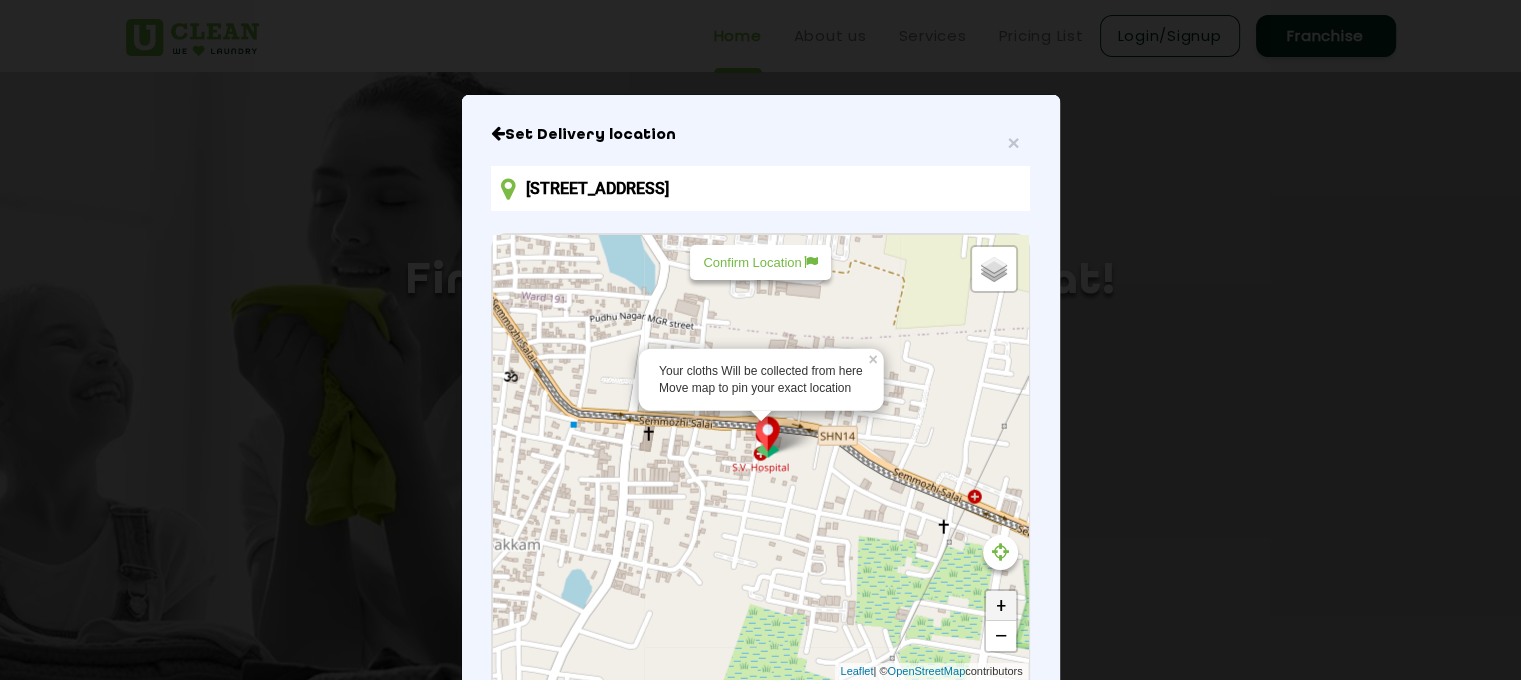 click on "Your cloths Will be collected from here  Move map to pin your exact location ×  Default   Satellite + − Leaflet  | ©  OpenStreetMap  contributors" at bounding box center (760, 457) 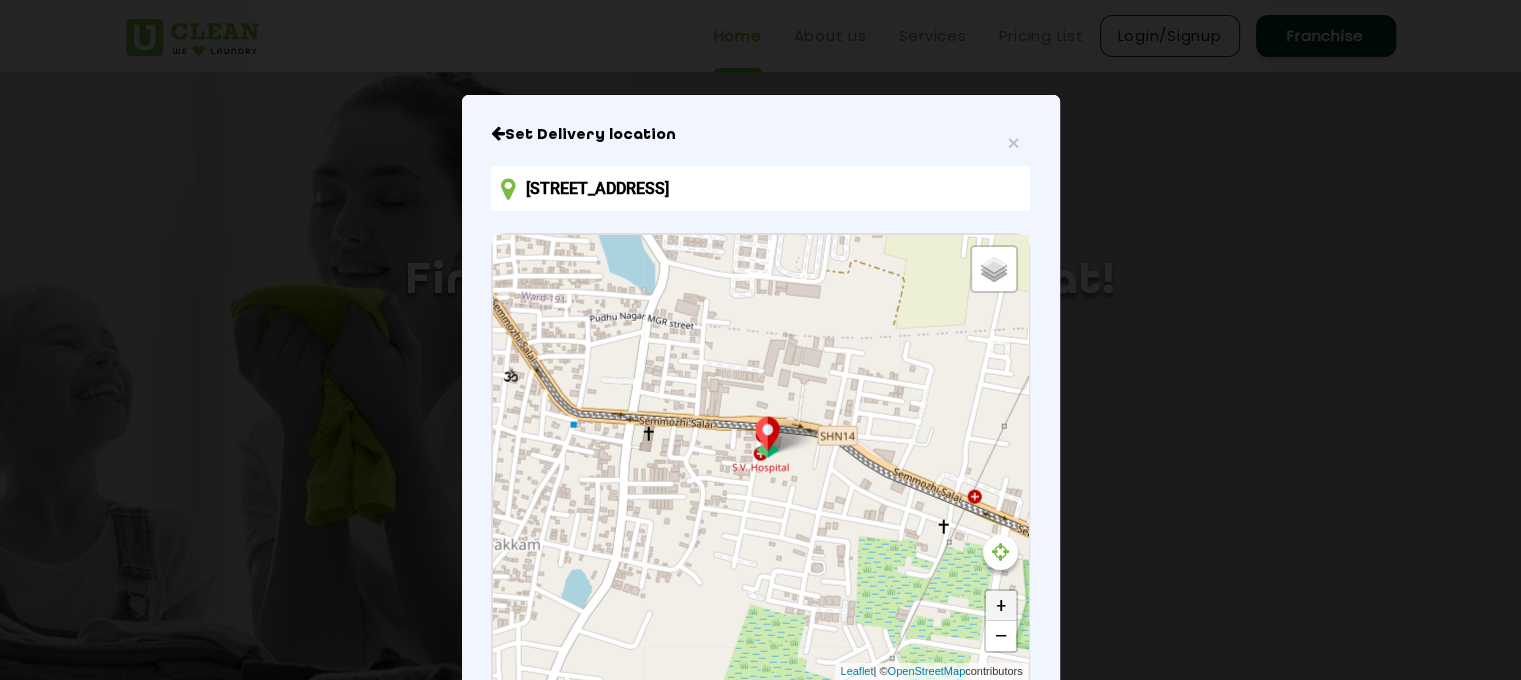 click on "+" at bounding box center [1001, 606] 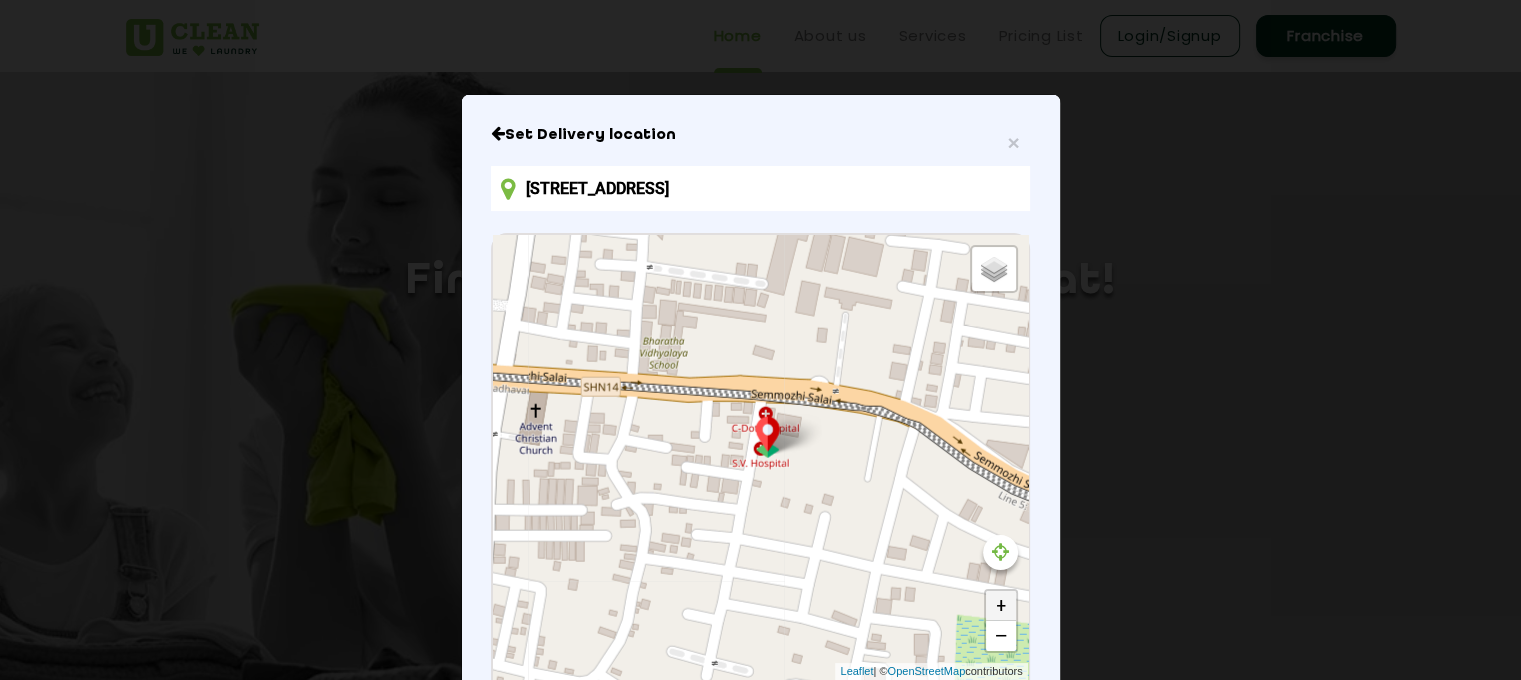 click on "+" at bounding box center [1001, 606] 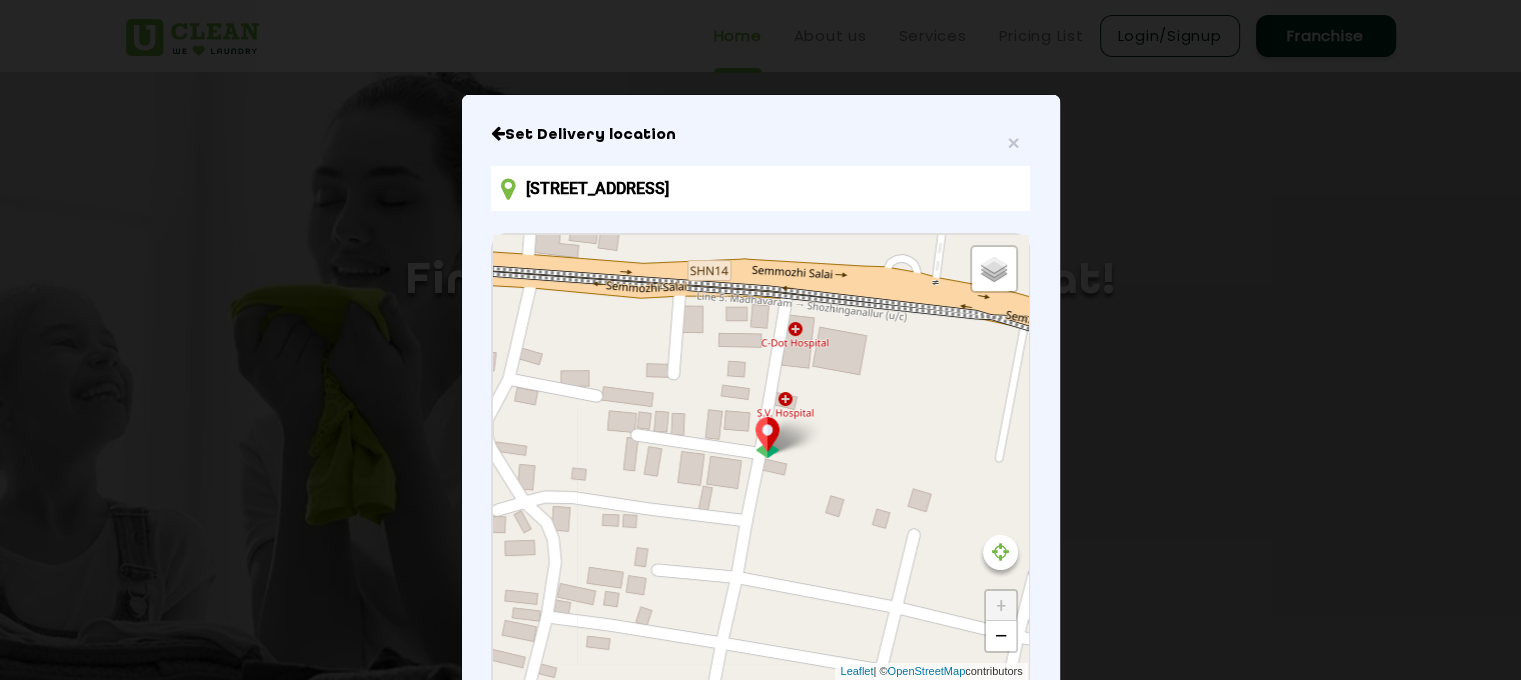 drag, startPoint x: 808, startPoint y: 532, endPoint x: 829, endPoint y: 489, distance: 47.853943 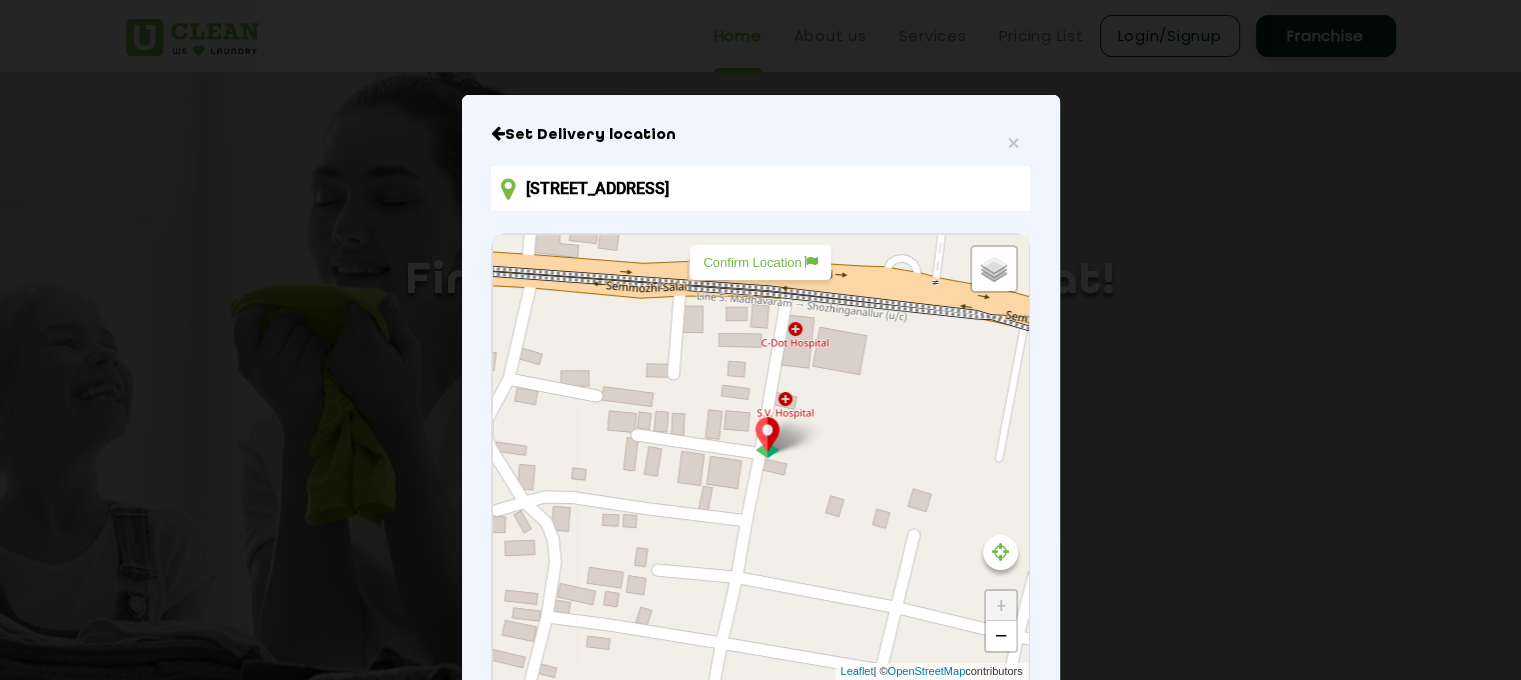 click on "Confirm Location" at bounding box center [760, 262] 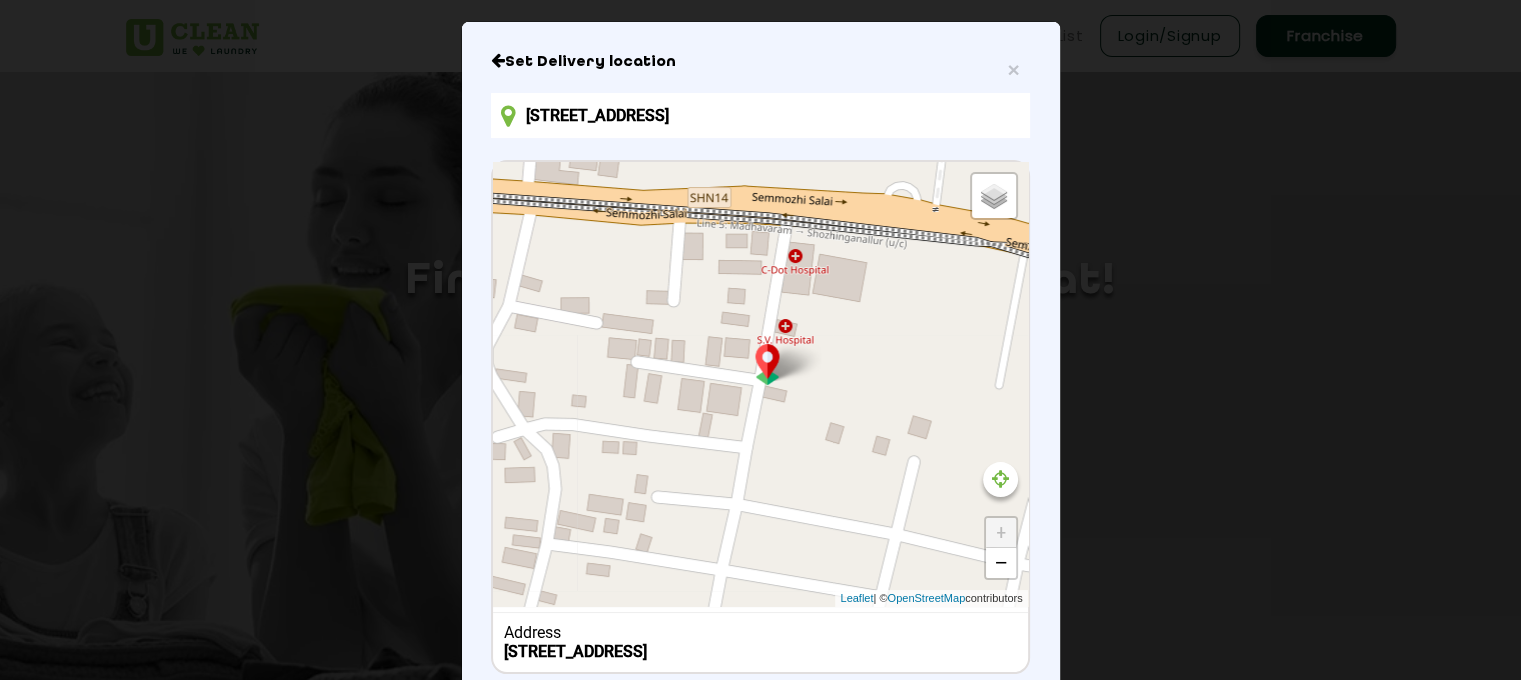 scroll, scrollTop: 261, scrollLeft: 0, axis: vertical 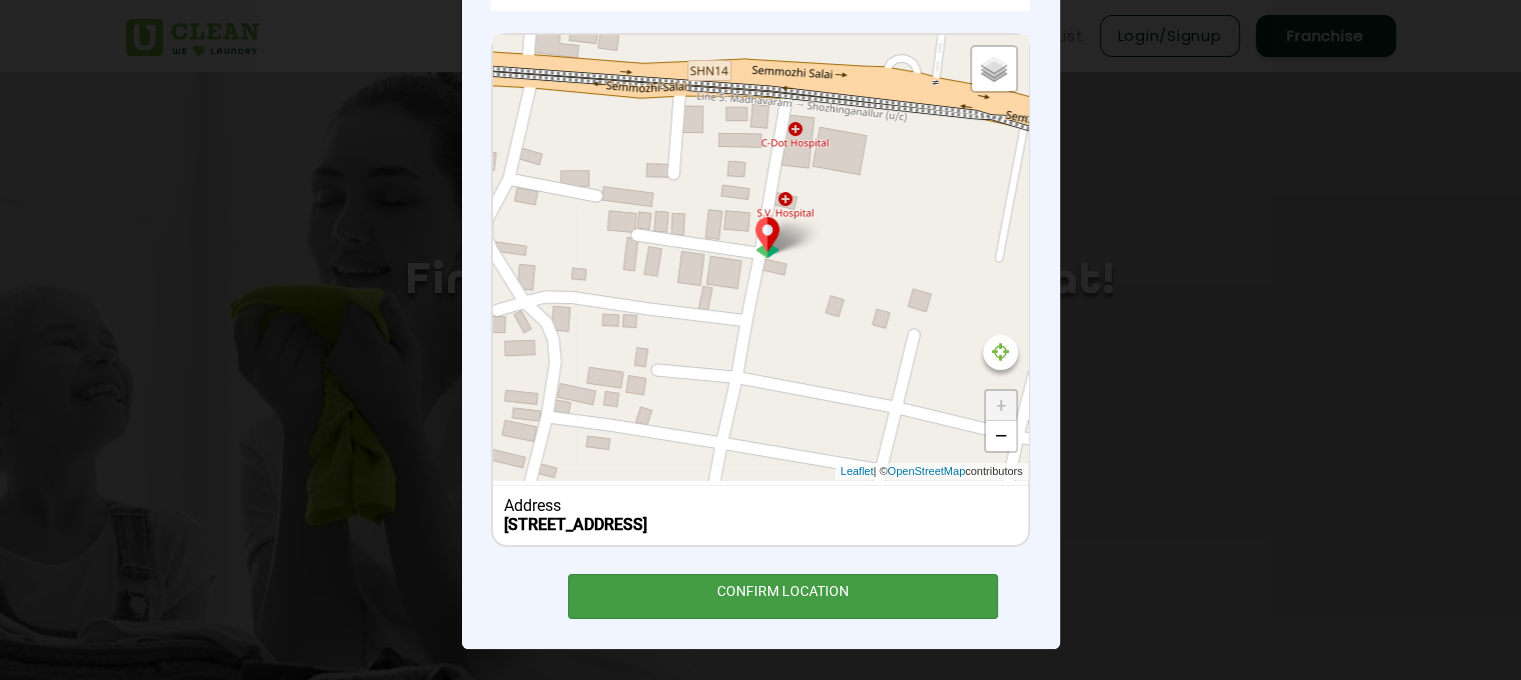 click on "CONFIRM LOCATION" at bounding box center (783, 596) 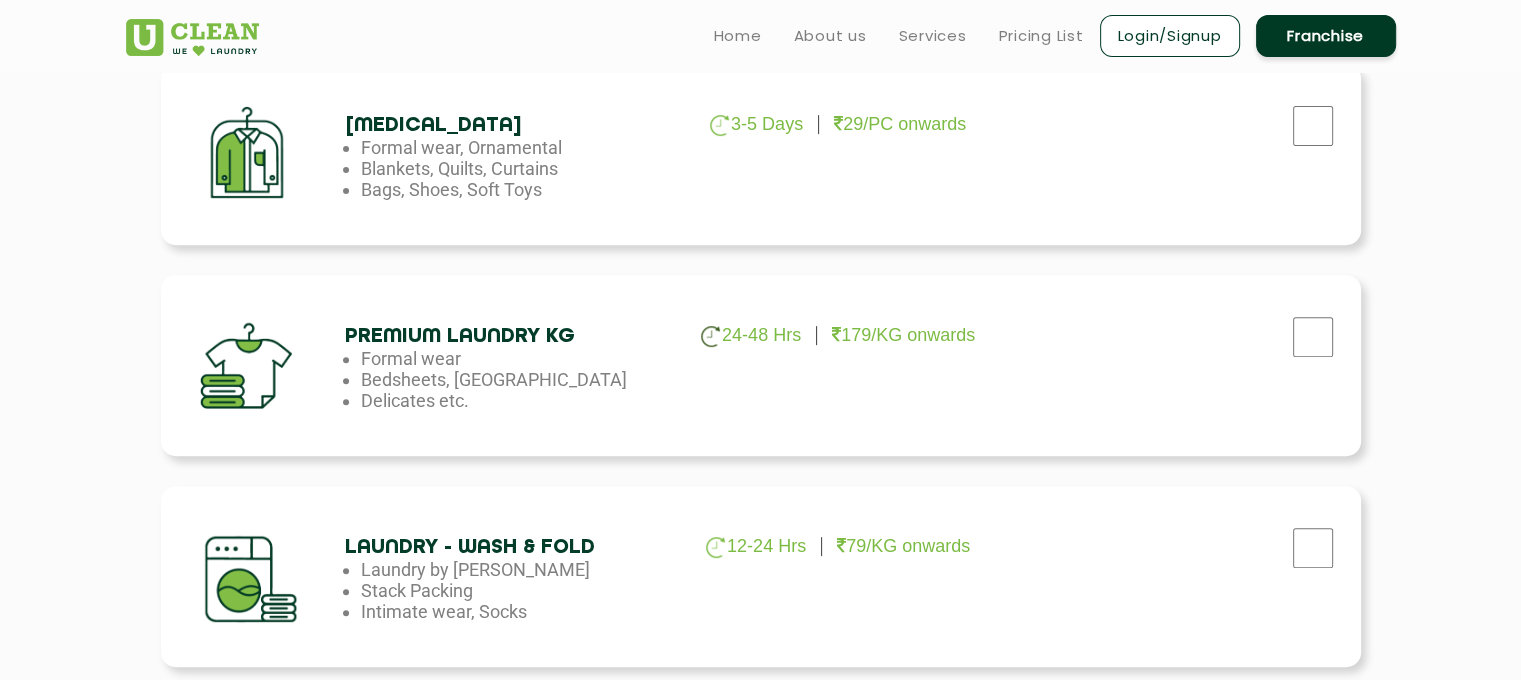 scroll, scrollTop: 700, scrollLeft: 0, axis: vertical 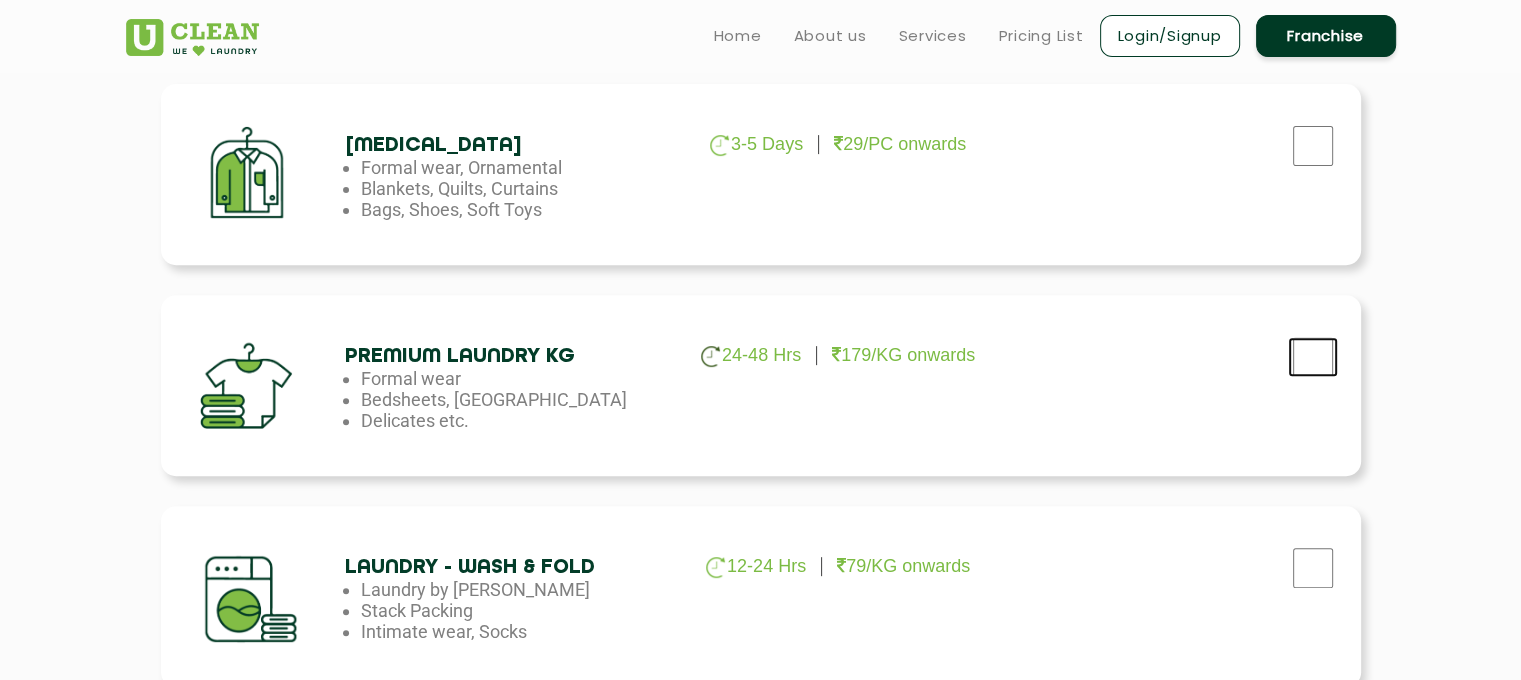 click at bounding box center (1313, 146) 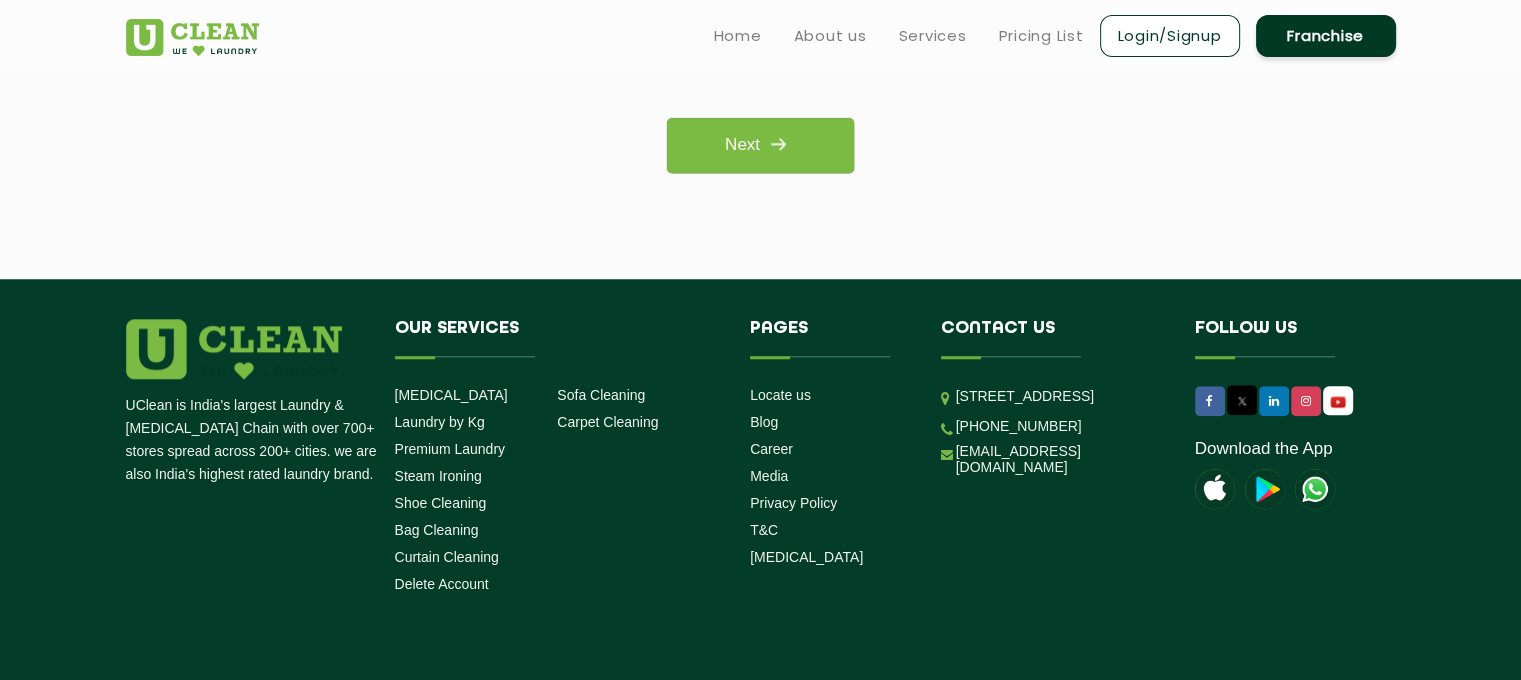scroll, scrollTop: 1550, scrollLeft: 0, axis: vertical 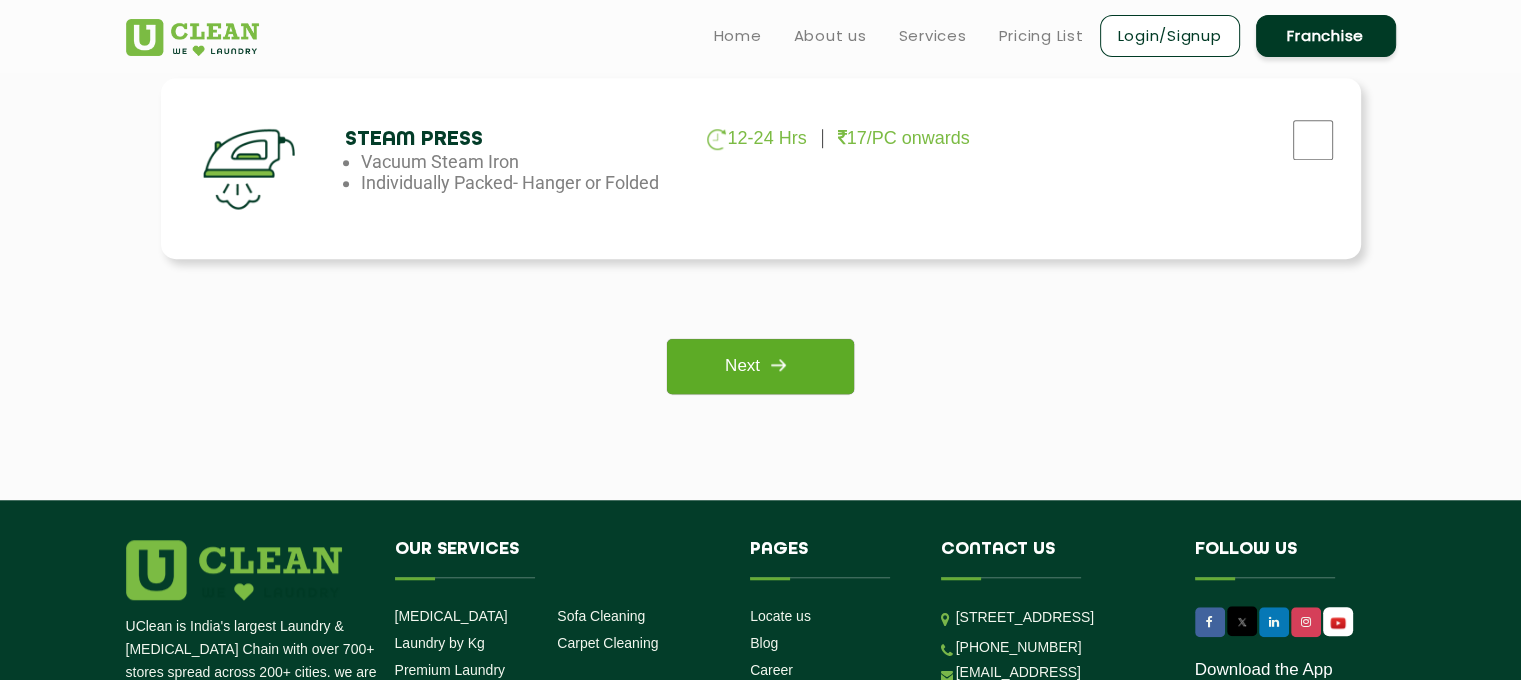click on "Next" at bounding box center (760, 366) 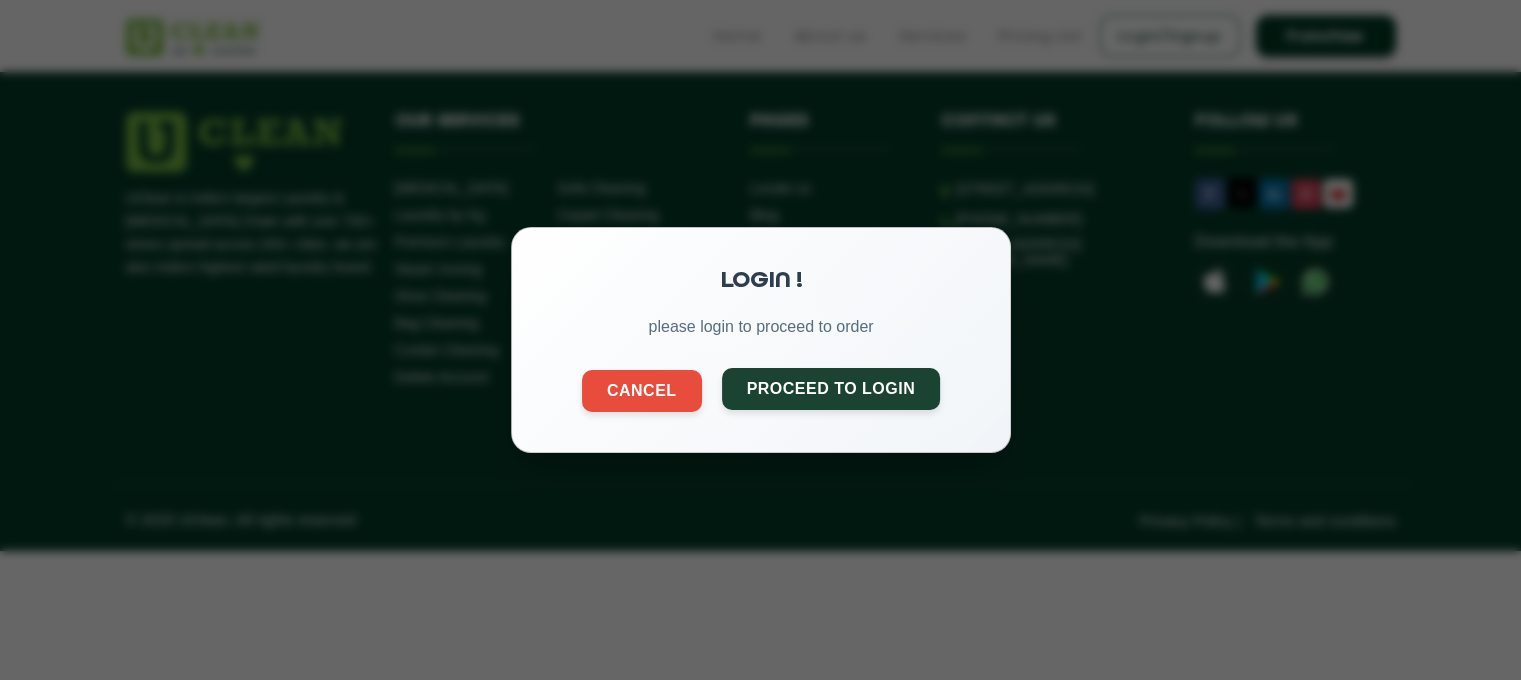 click on "Proceed to Login" 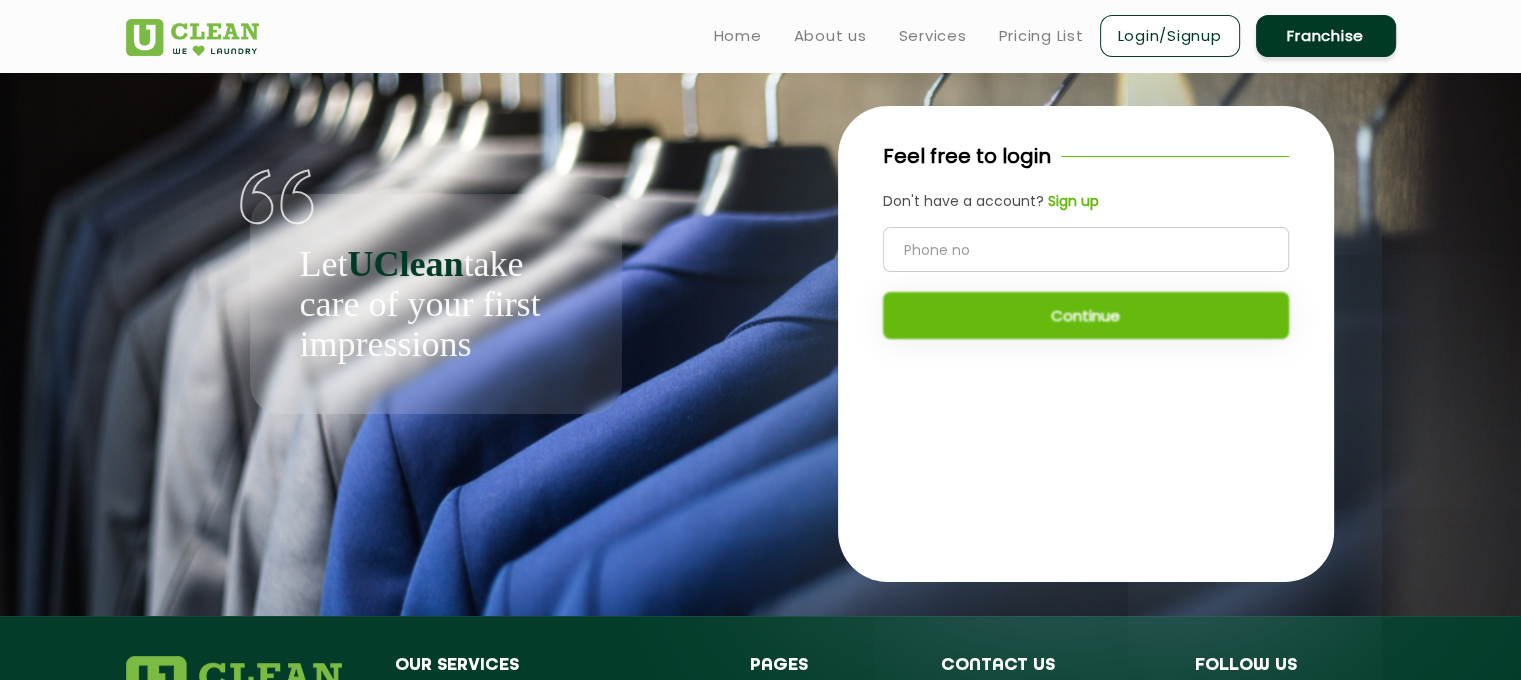 click 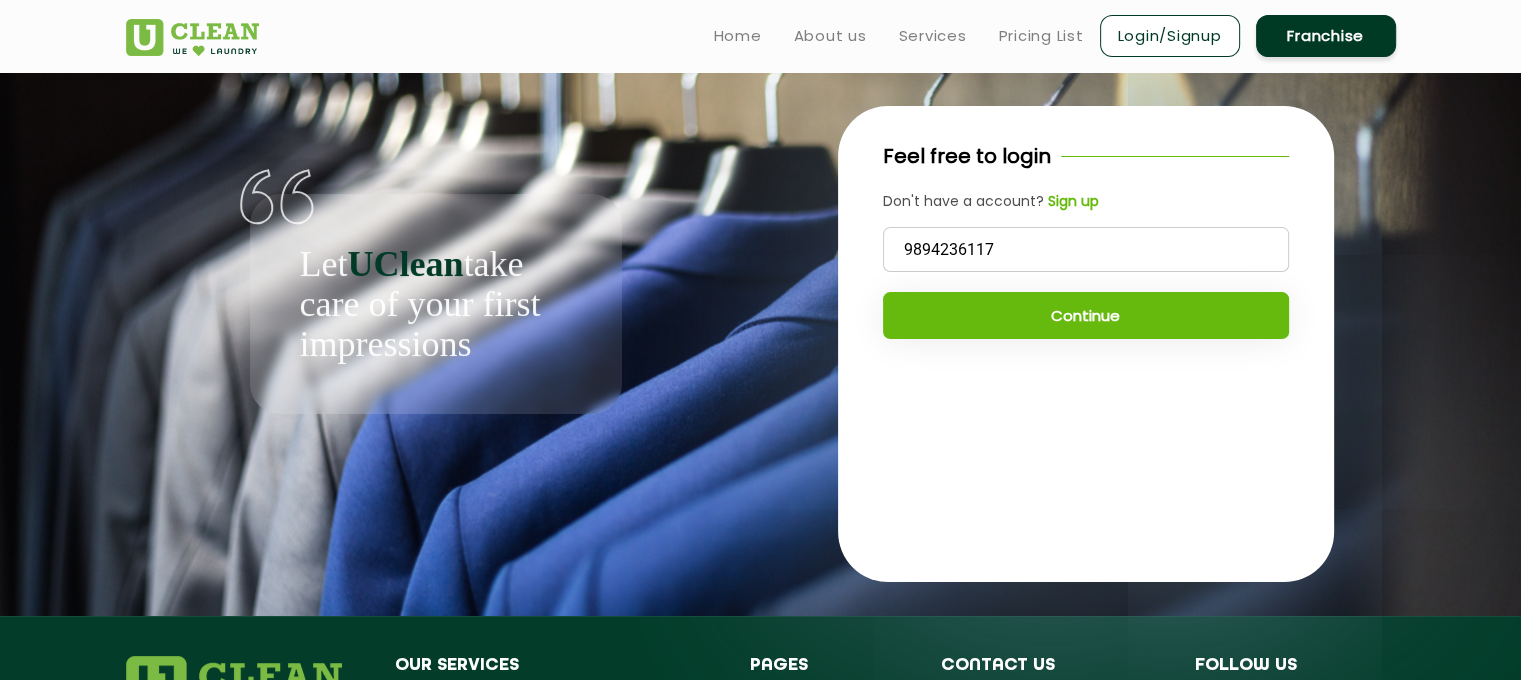 type on "9894236117" 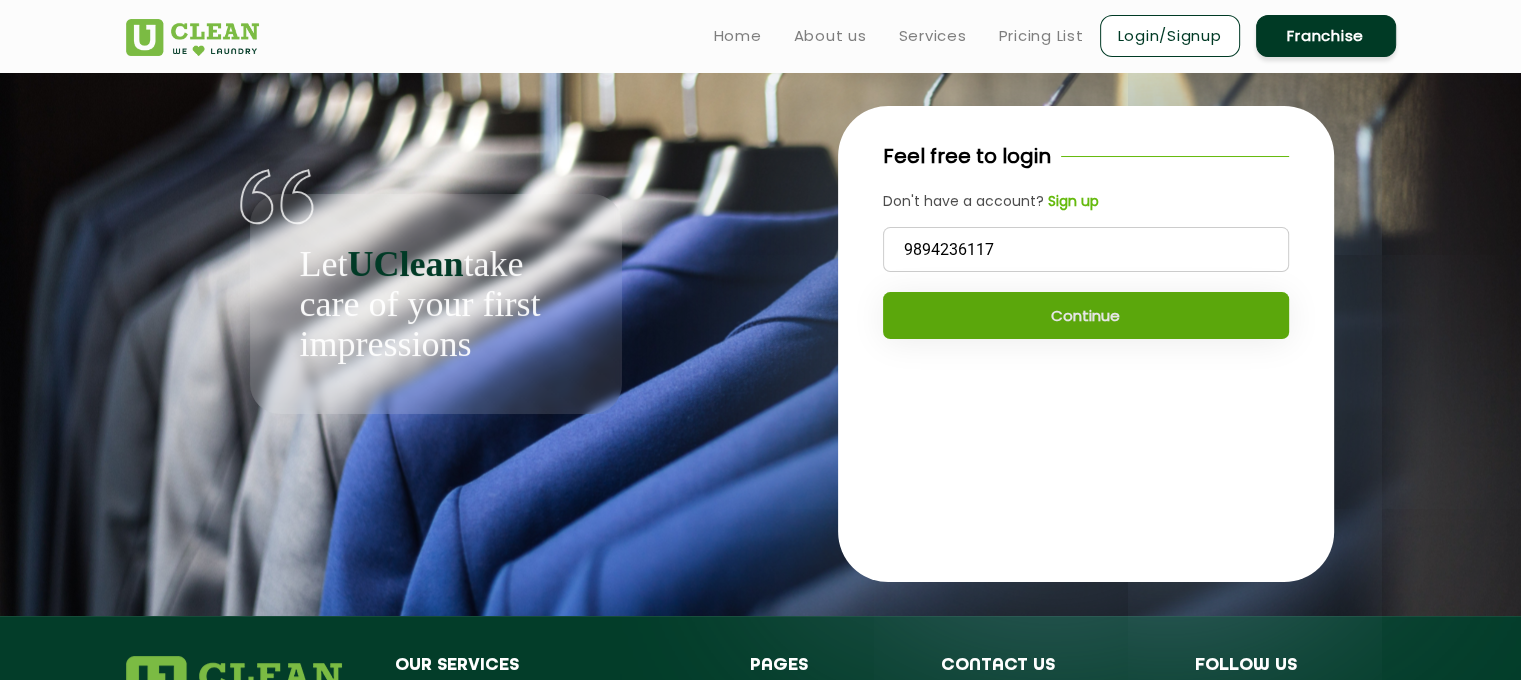 click on "Continue" 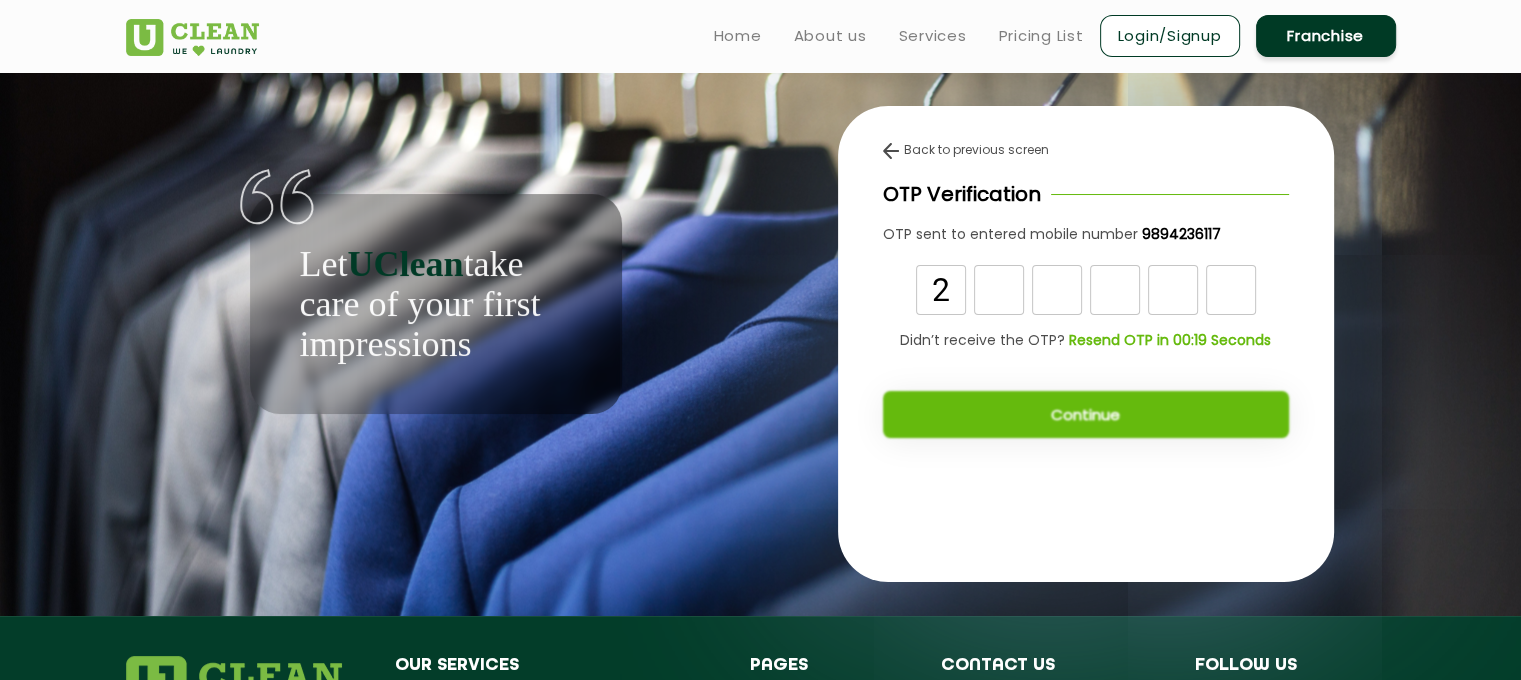 type on "2" 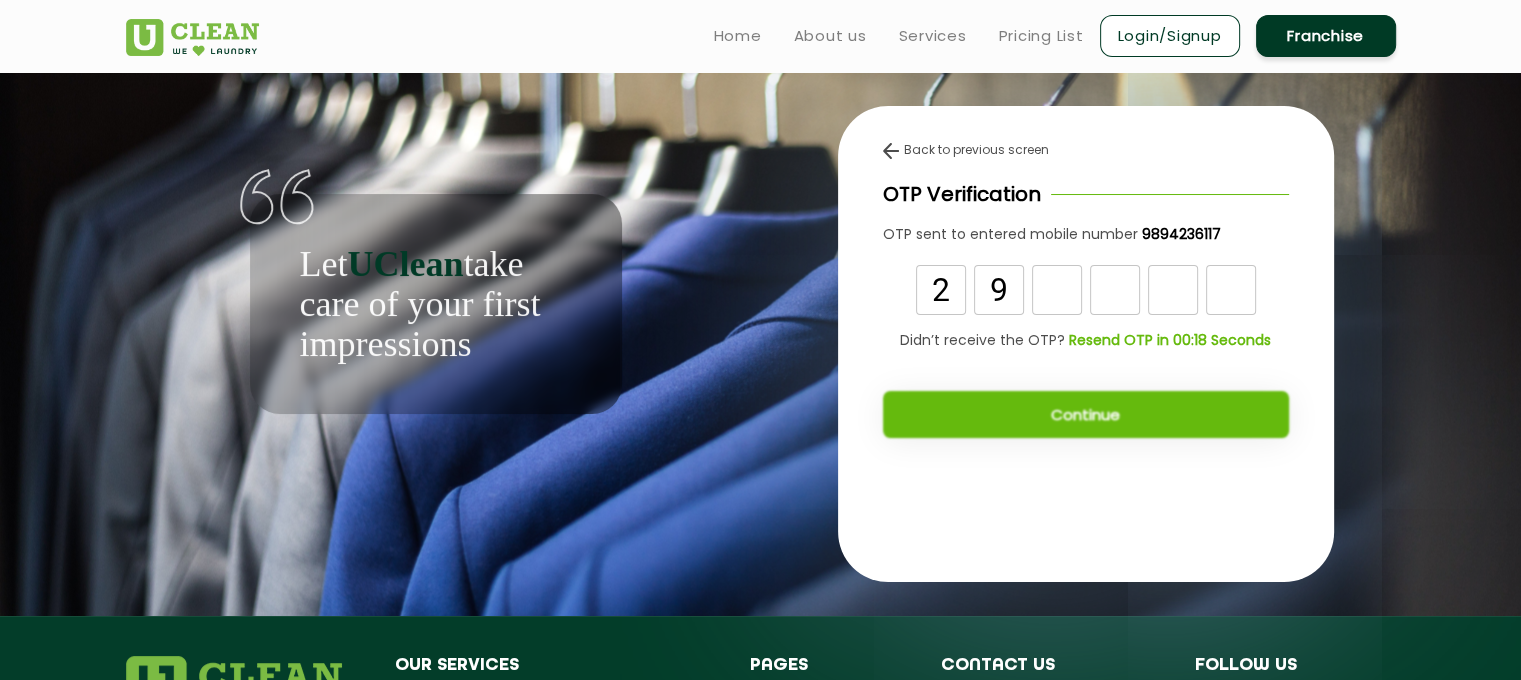 type on "9" 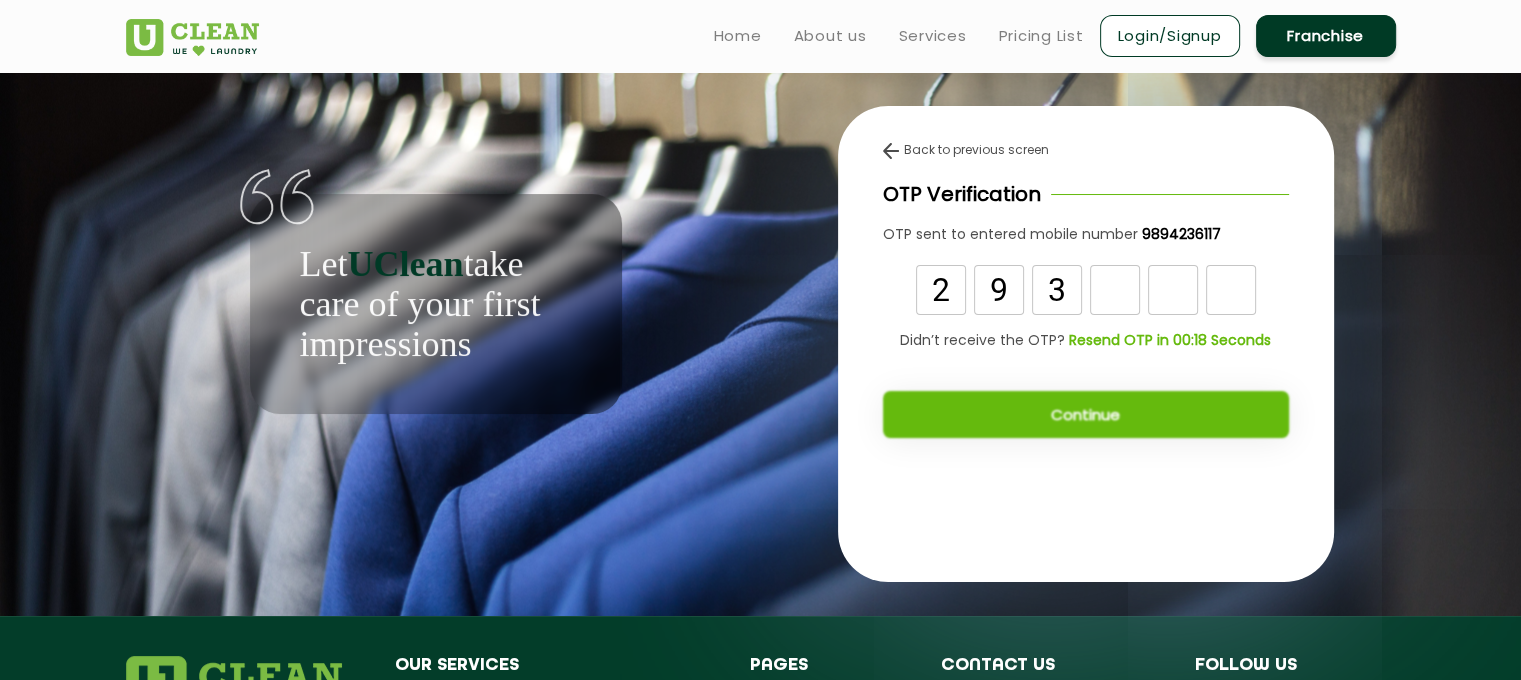 type on "3" 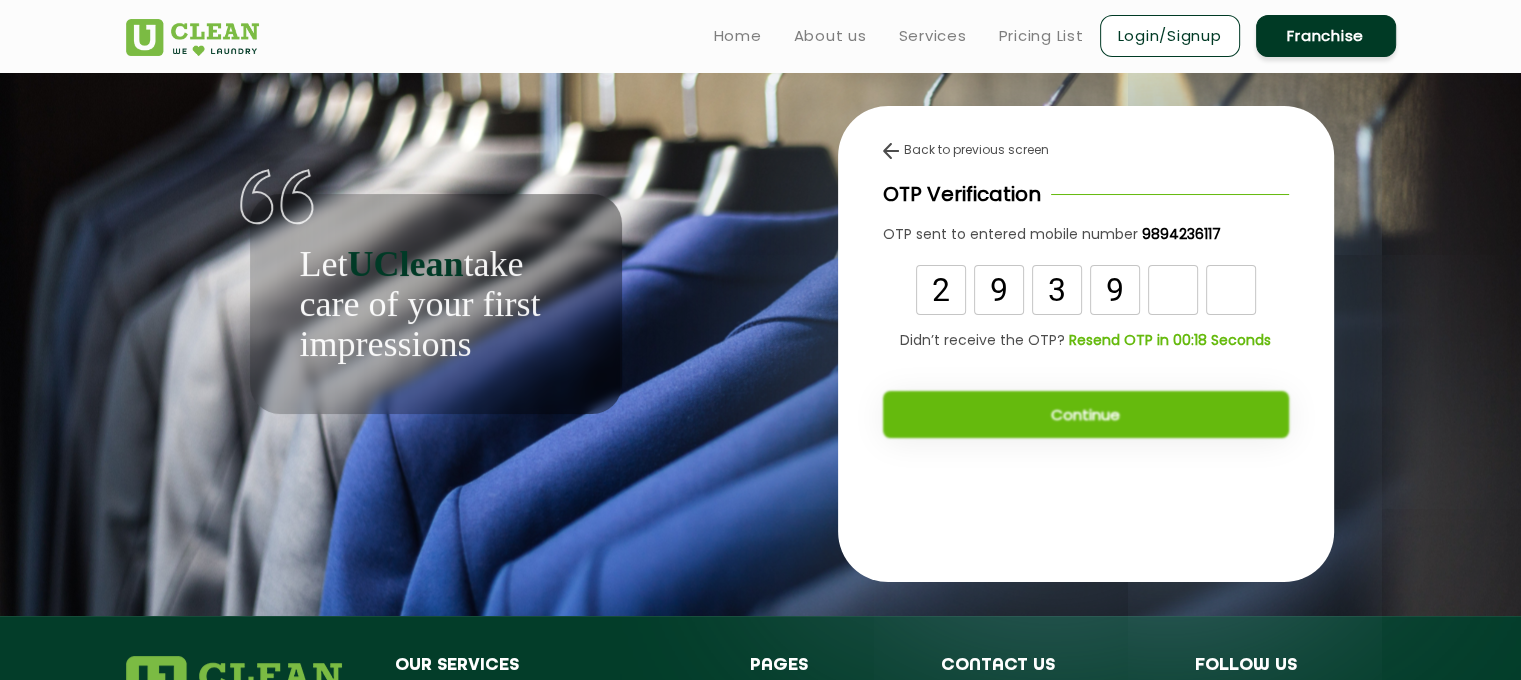 type on "9" 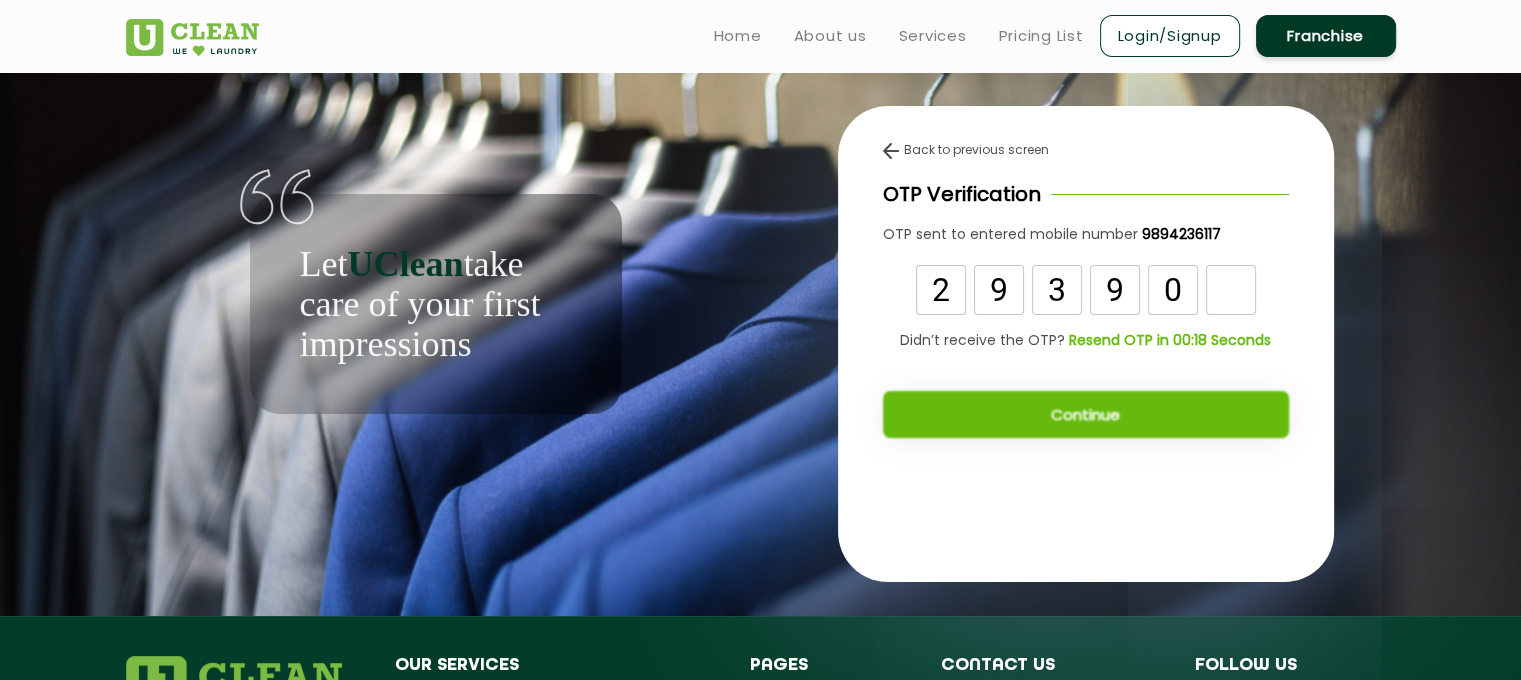 type on "0" 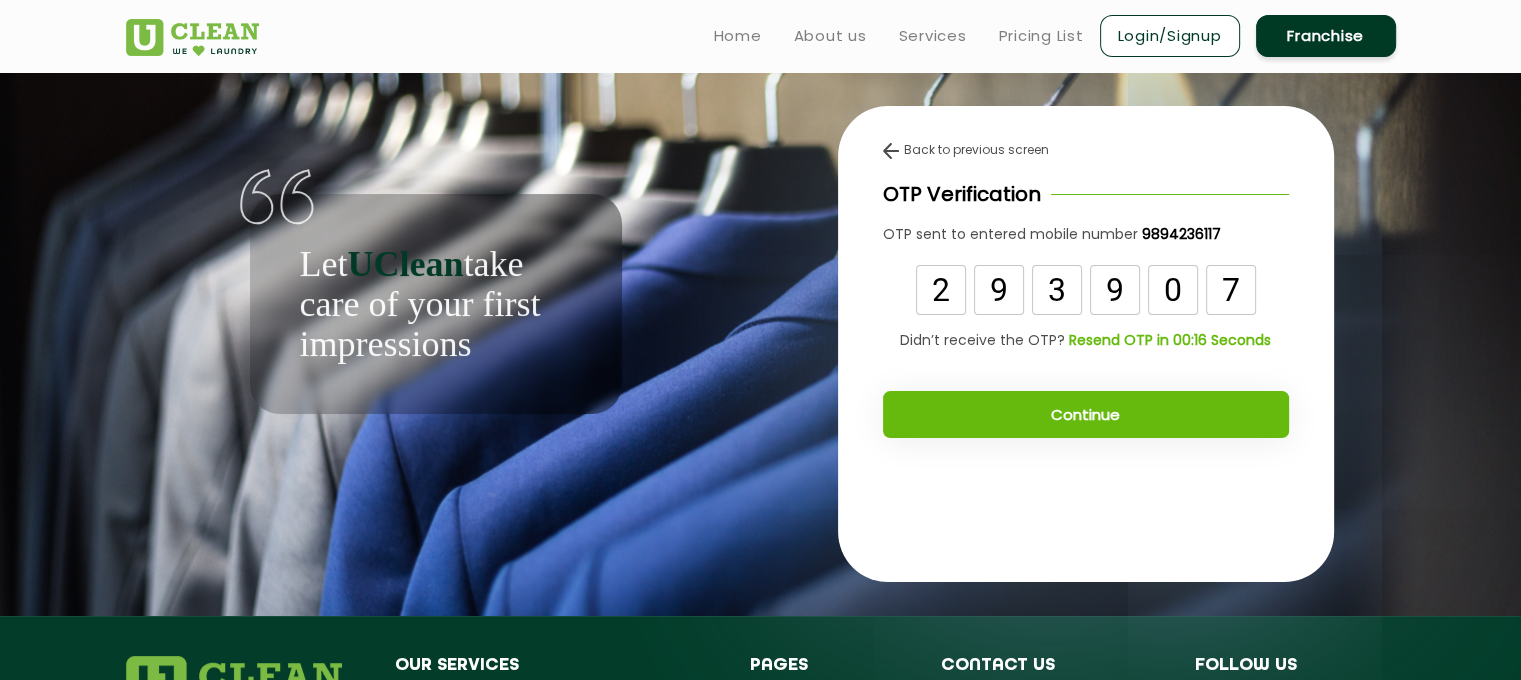type on "7" 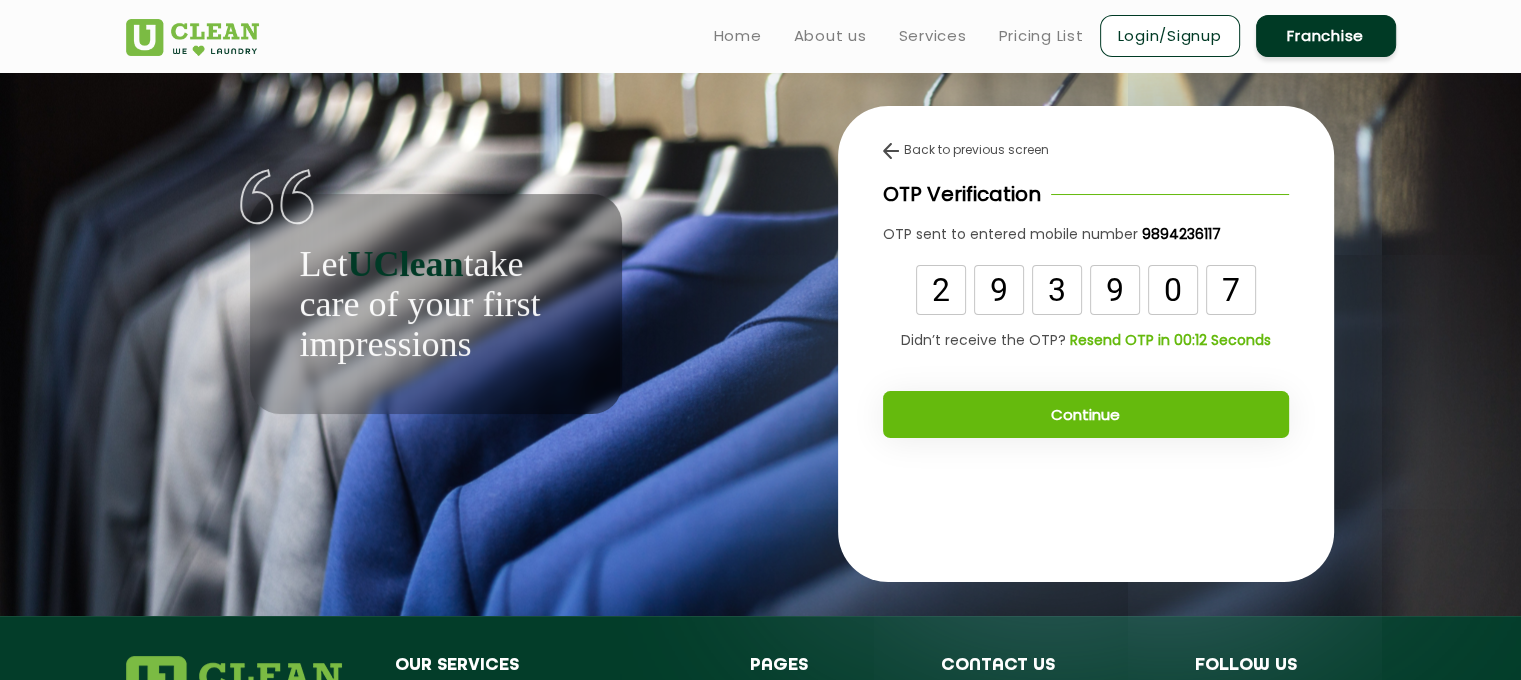 click on "Continue" 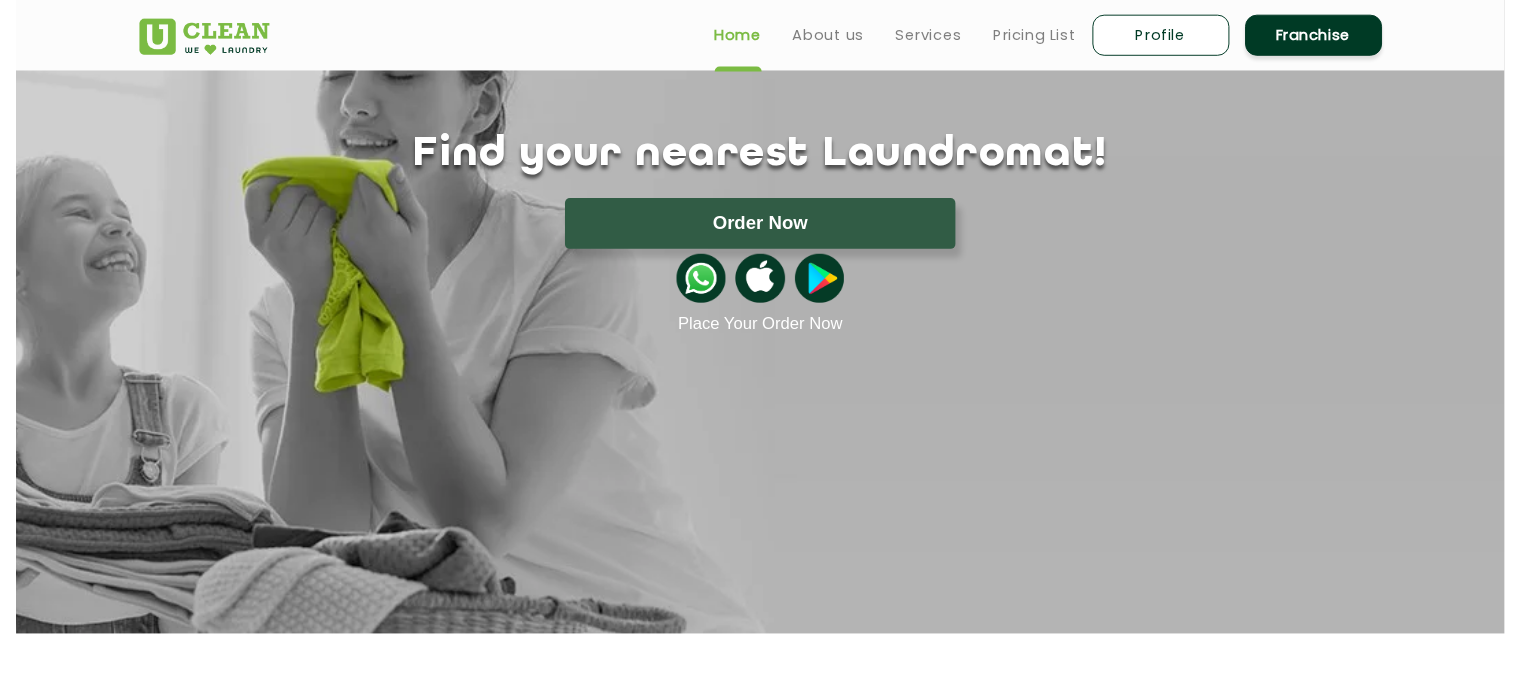 scroll, scrollTop: 100, scrollLeft: 0, axis: vertical 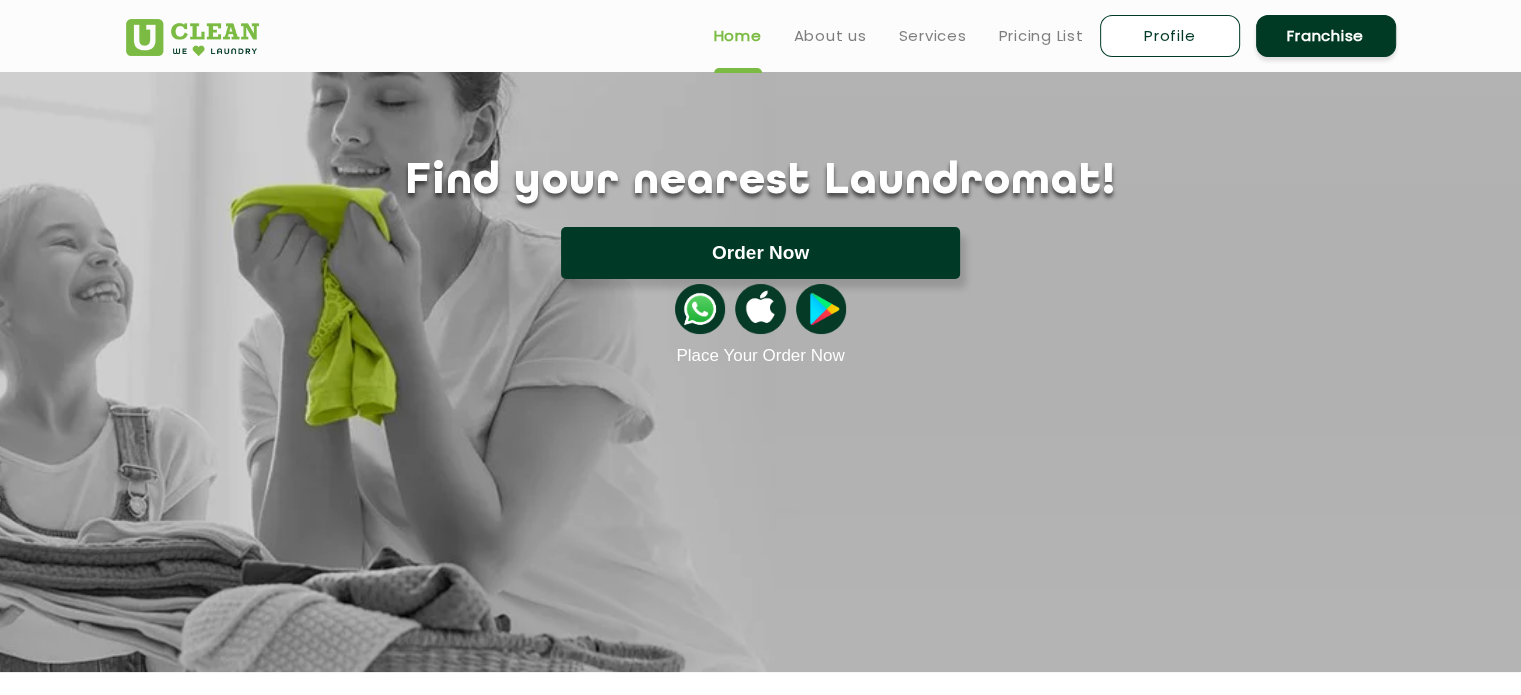 click on "Order Now" 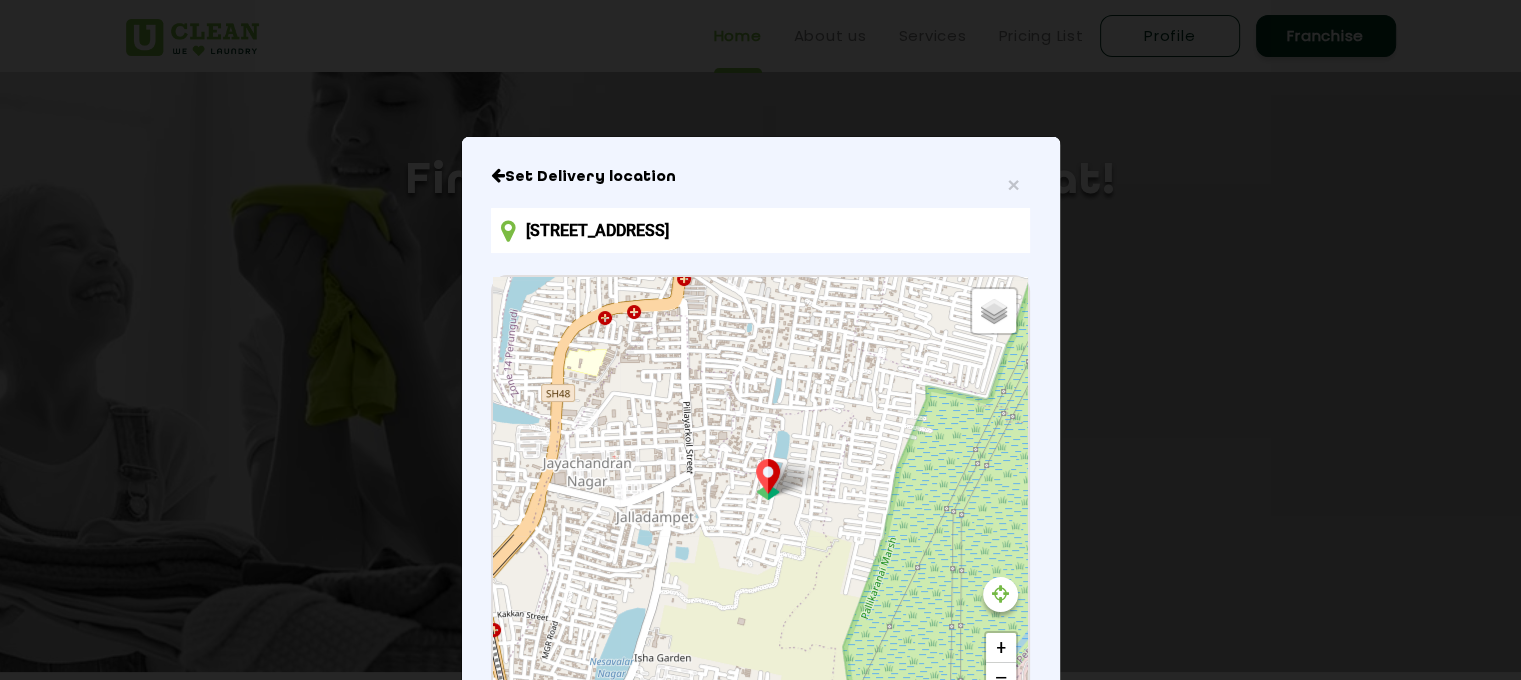scroll, scrollTop: 42, scrollLeft: 0, axis: vertical 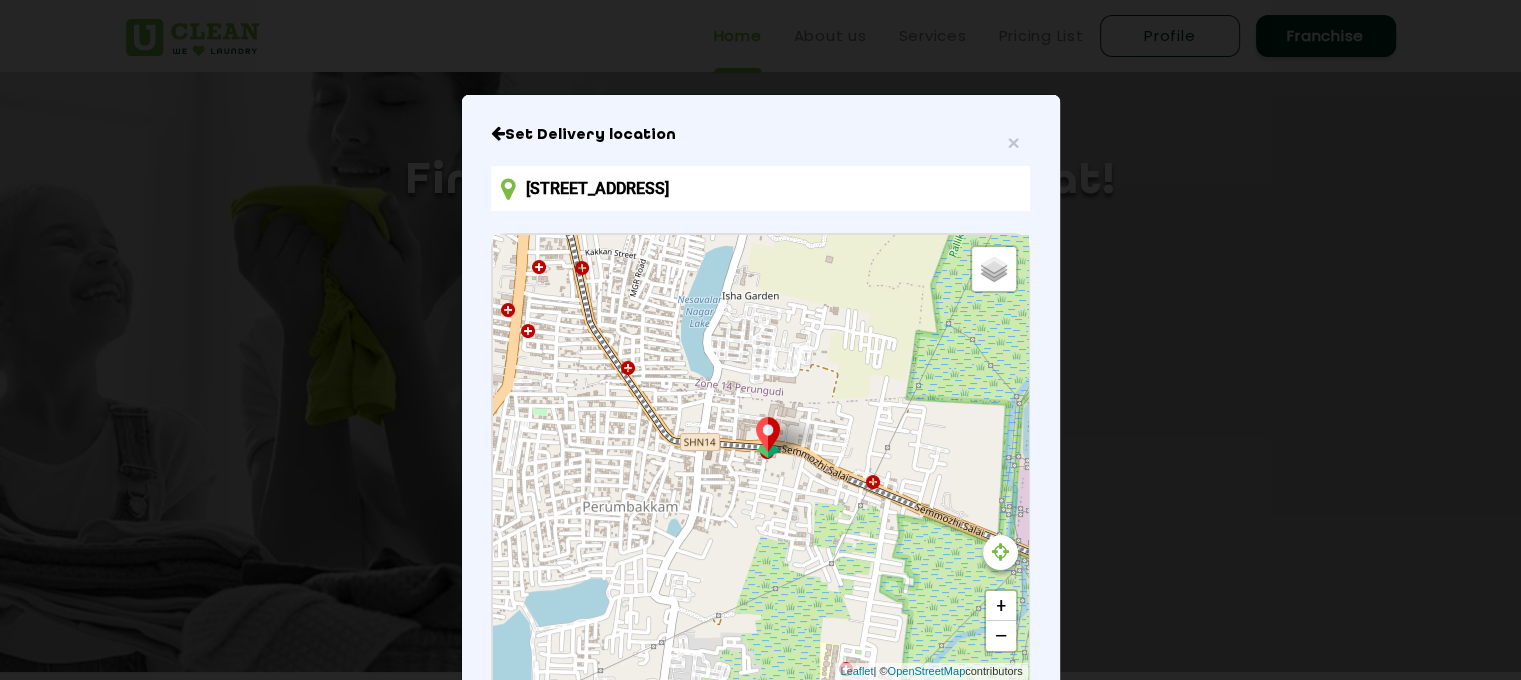 drag, startPoint x: 796, startPoint y: 587, endPoint x: 887, endPoint y: 267, distance: 332.68753 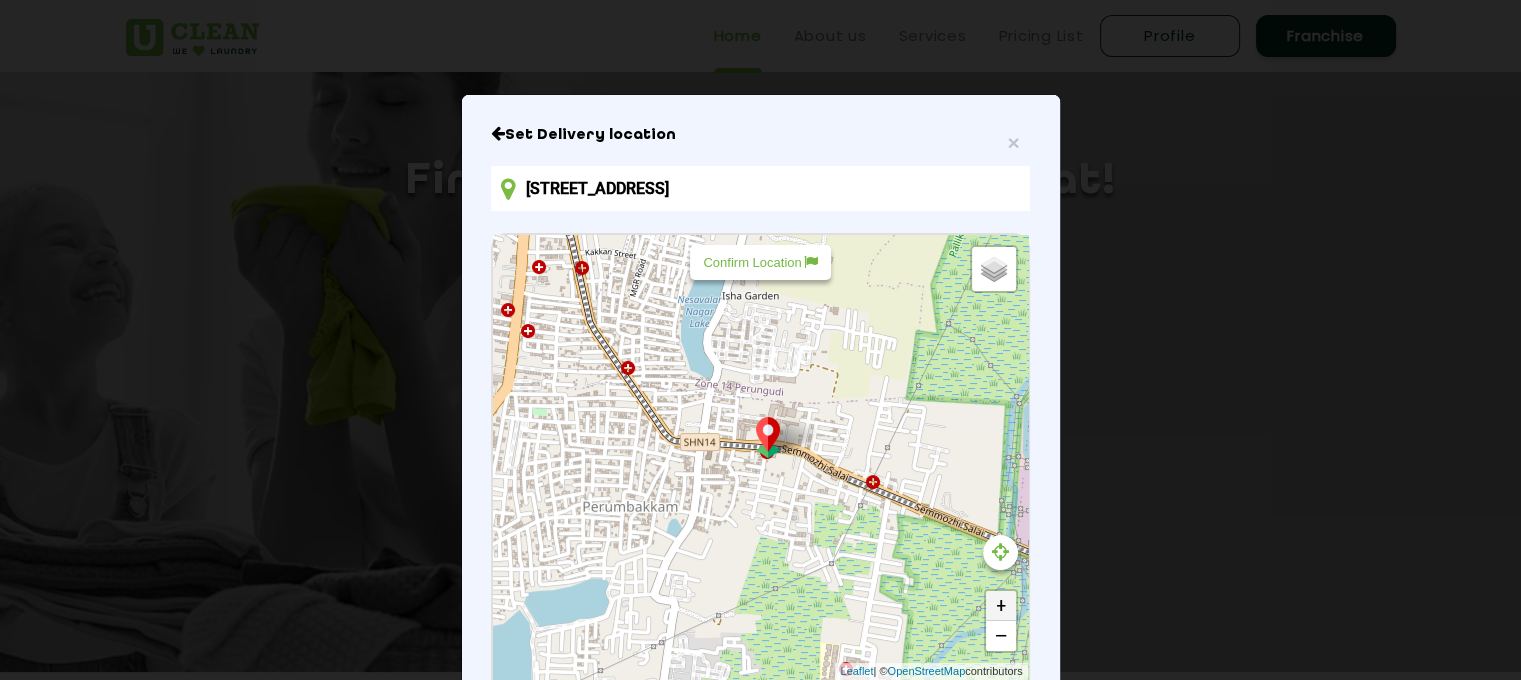 click on "+" at bounding box center (1001, 606) 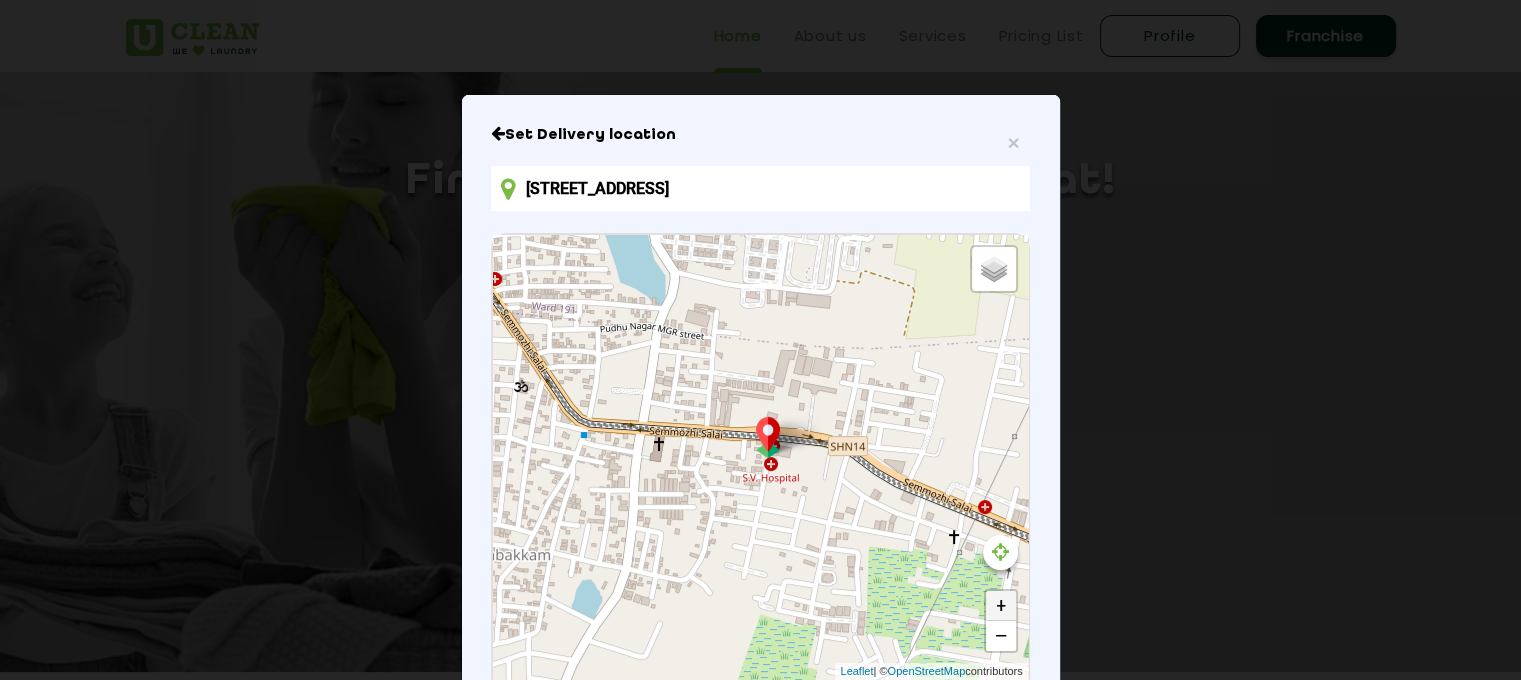 click on "+" at bounding box center (1001, 606) 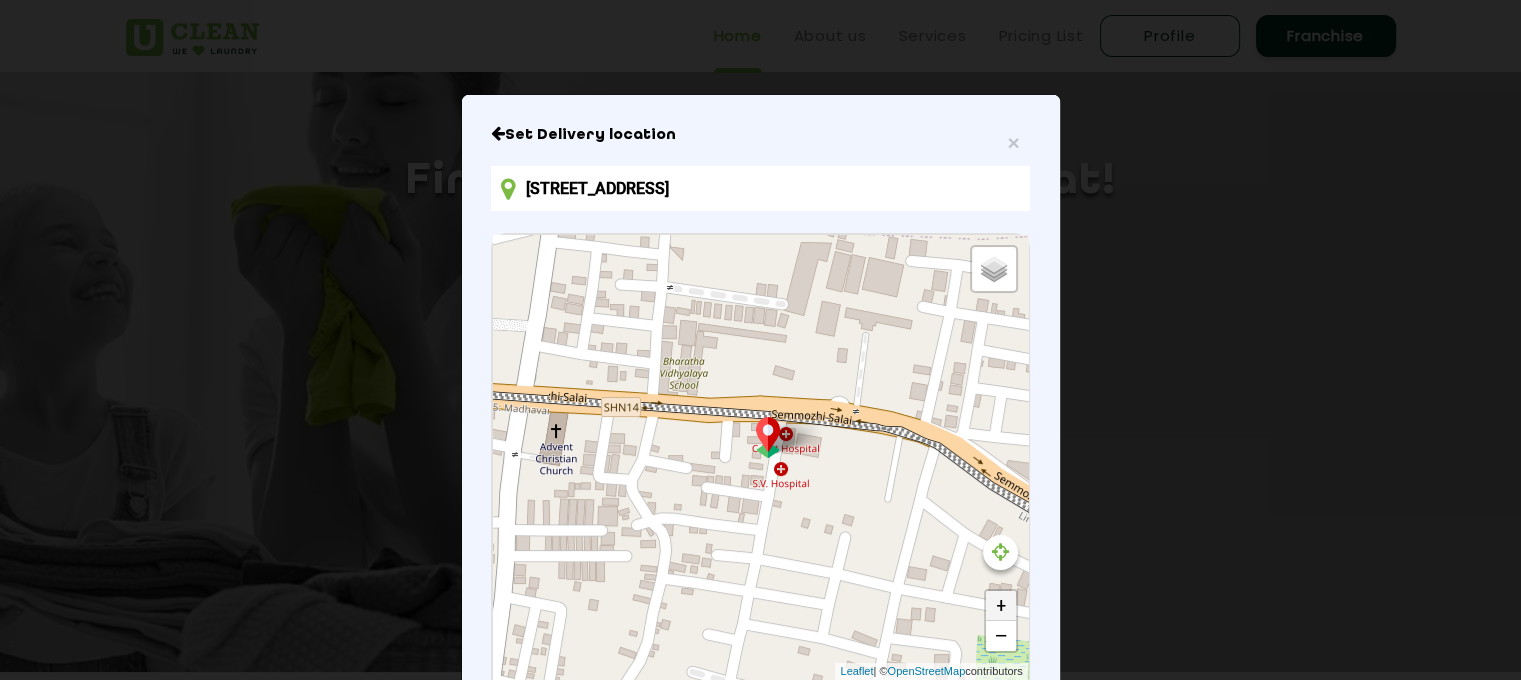 click on "+" at bounding box center (1001, 606) 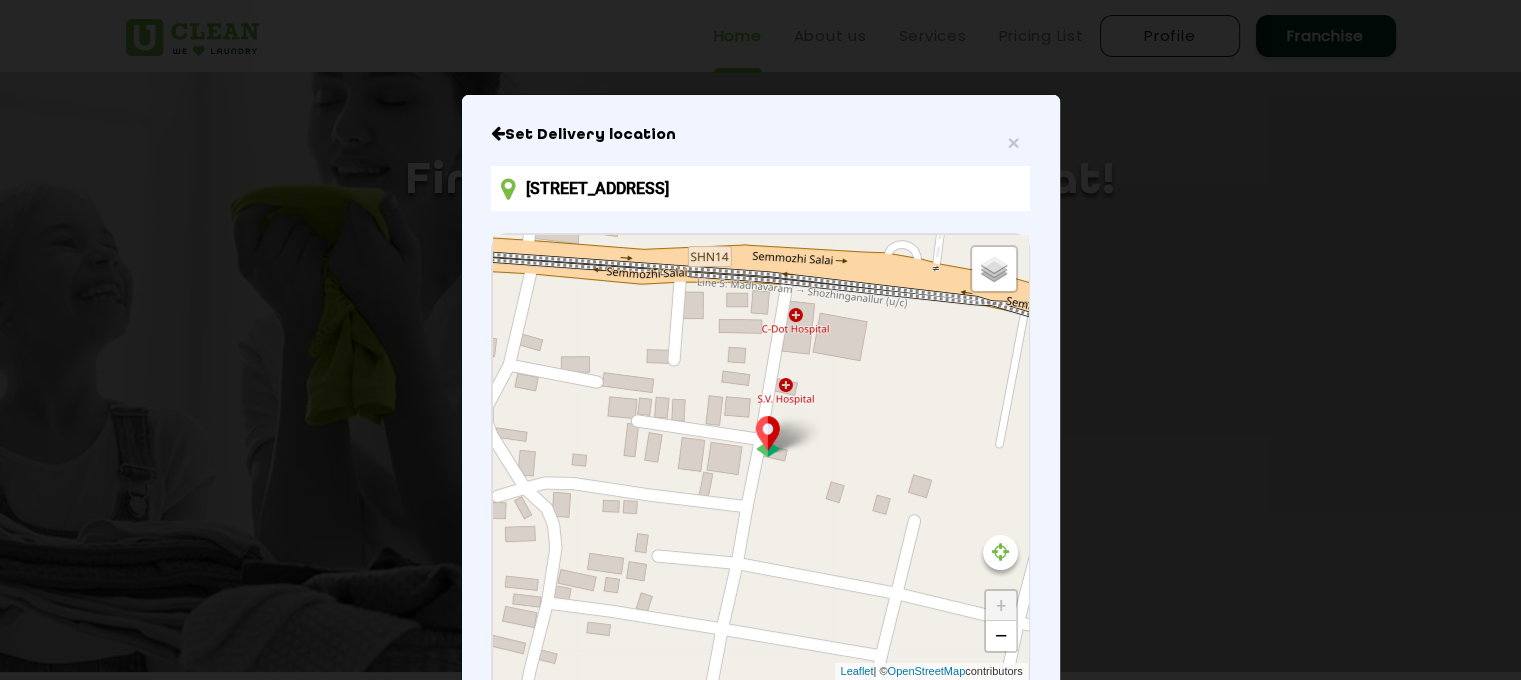 drag, startPoint x: 868, startPoint y: 575, endPoint x: 852, endPoint y: 476, distance: 100.28459 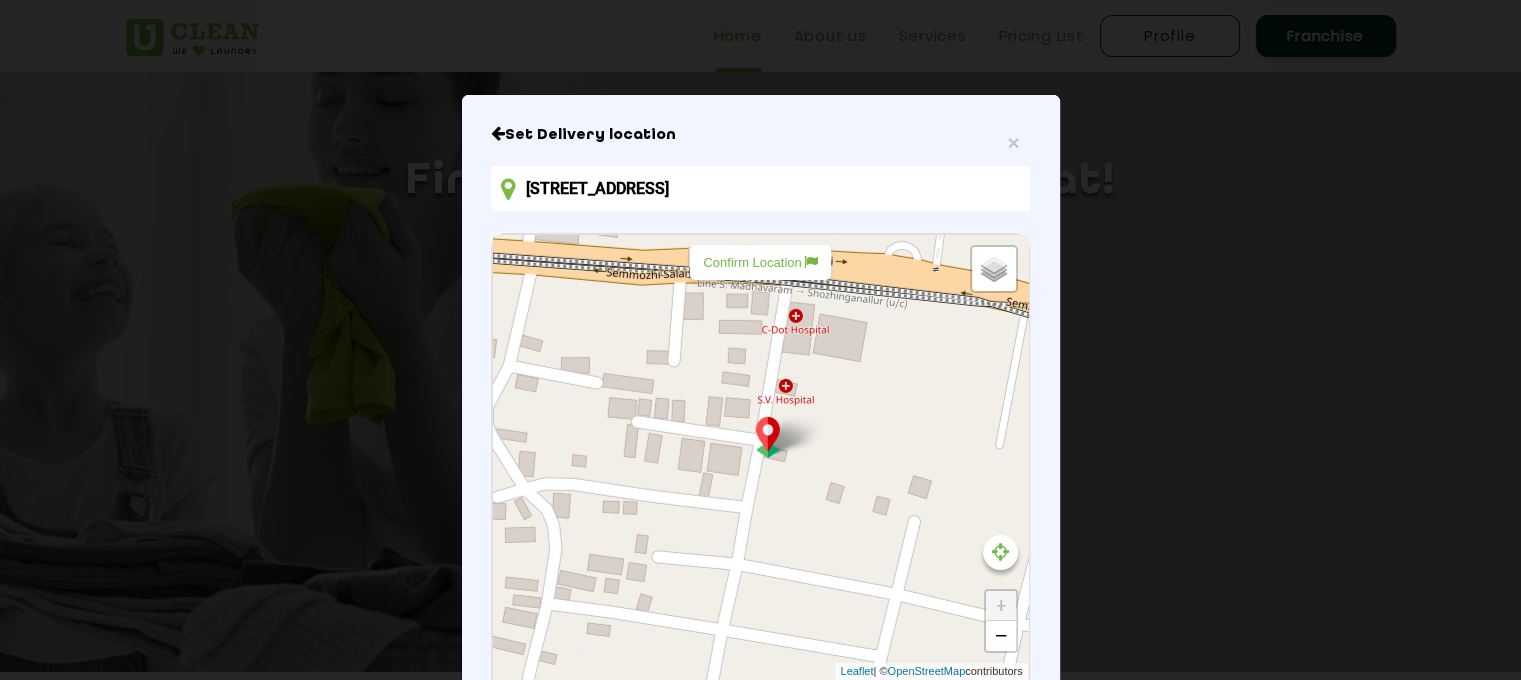 click on "Confirm Location" at bounding box center (760, 262) 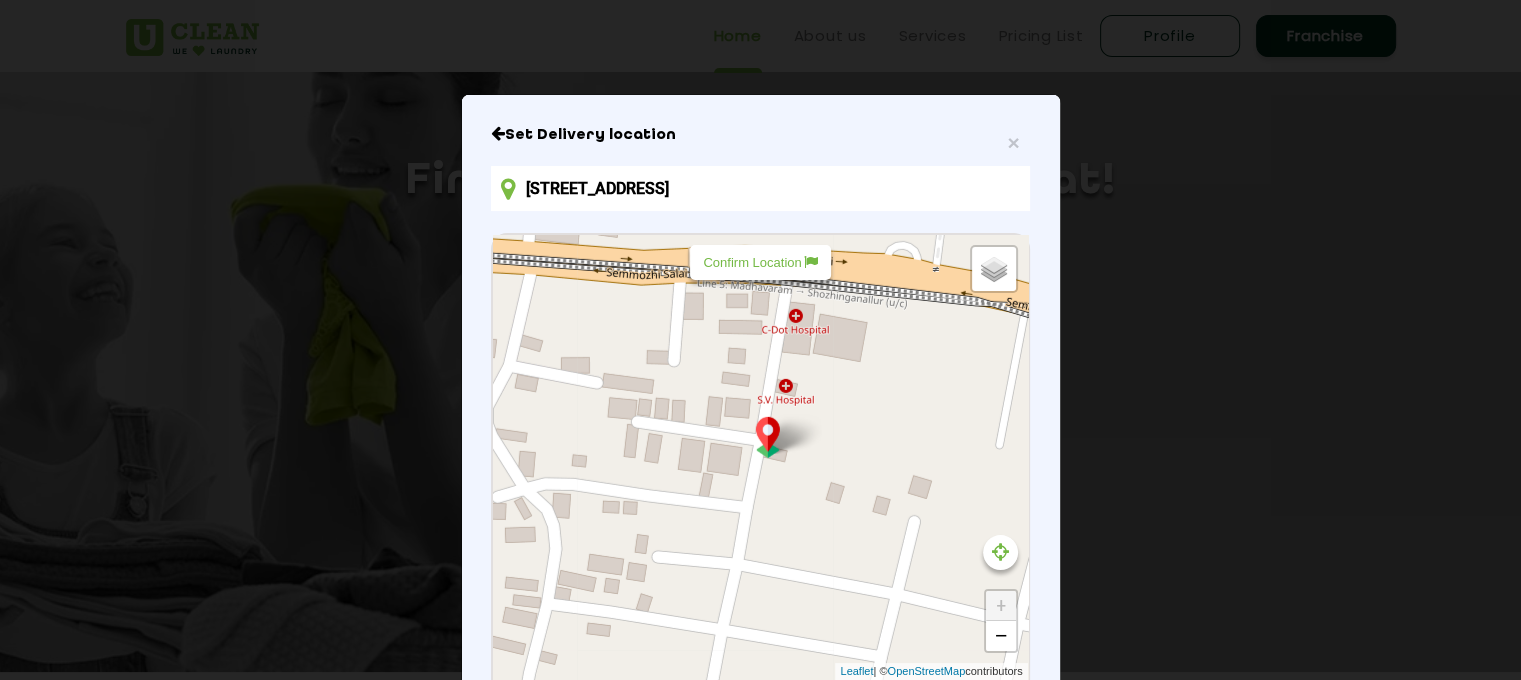 type on "[STREET_ADDRESS]" 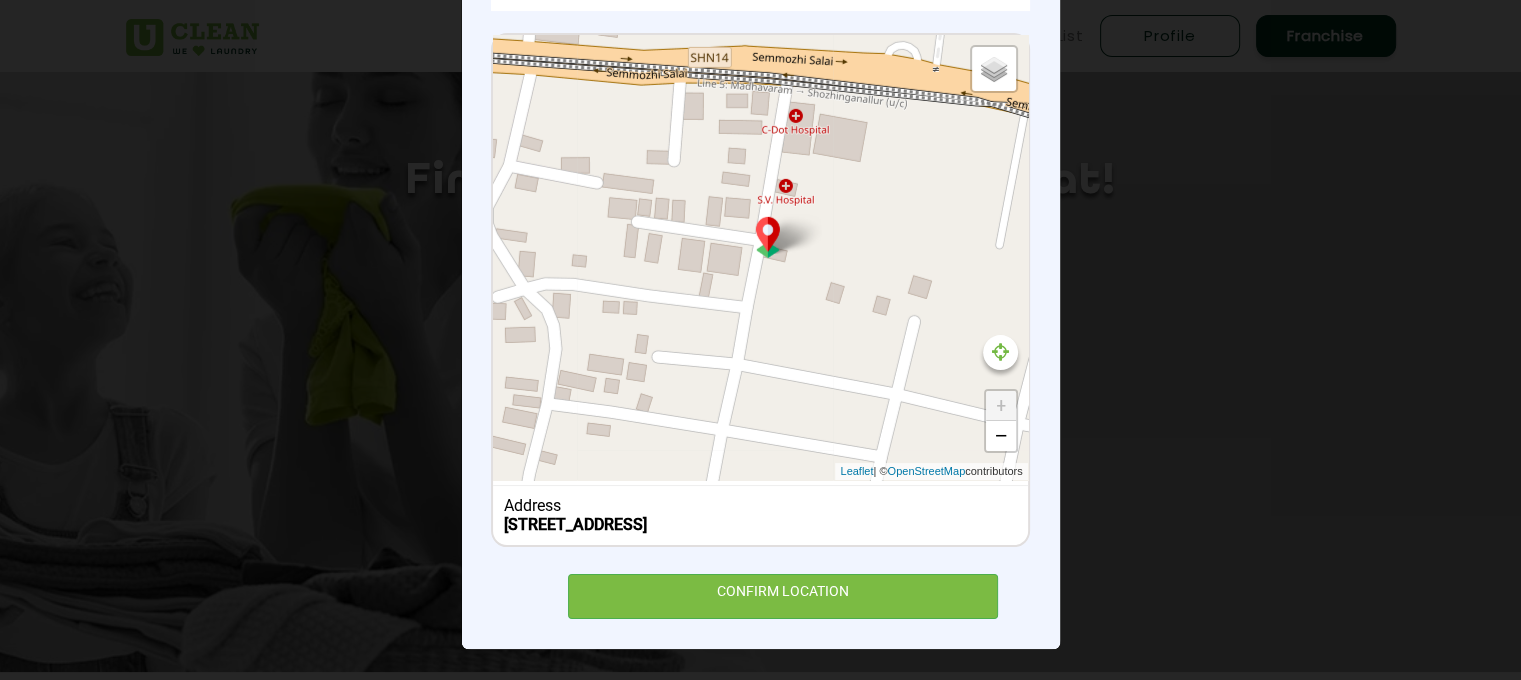 scroll, scrollTop: 261, scrollLeft: 0, axis: vertical 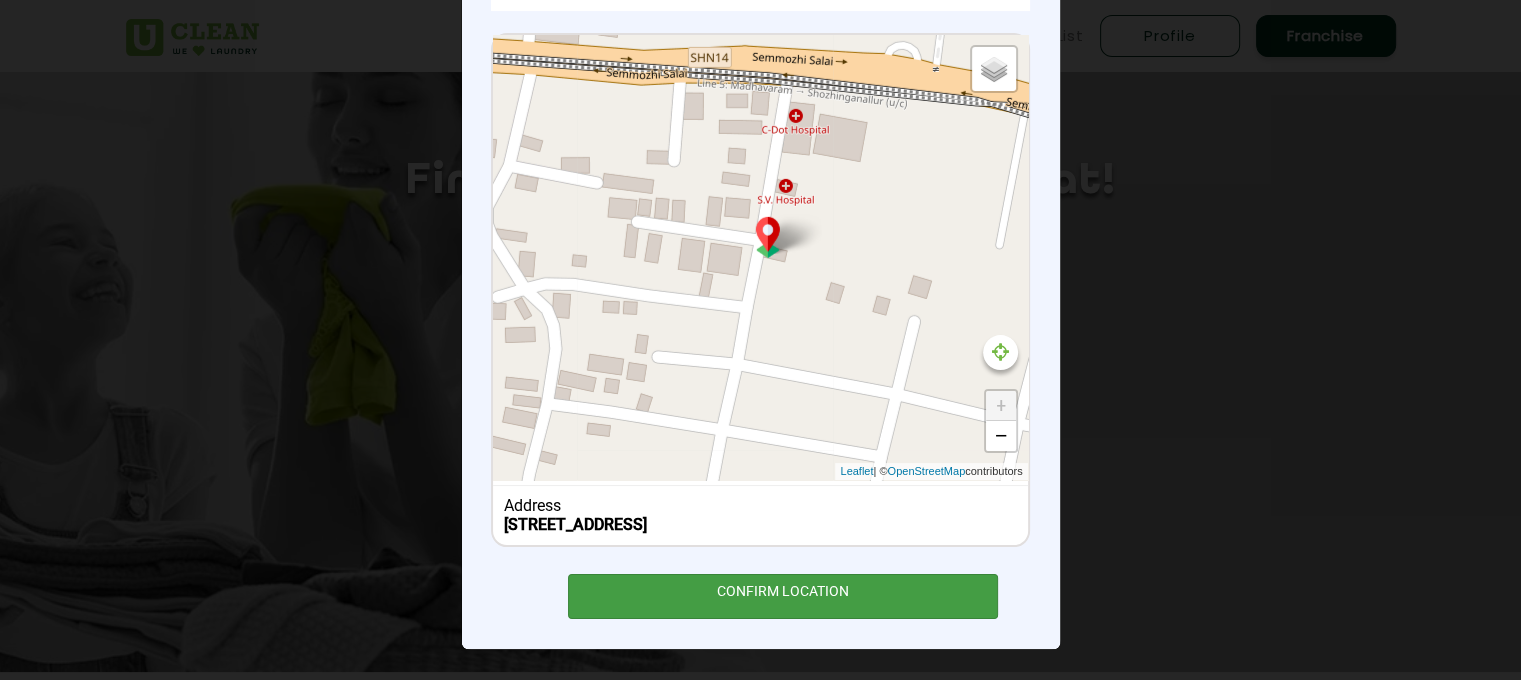 click on "CONFIRM LOCATION" at bounding box center [783, 596] 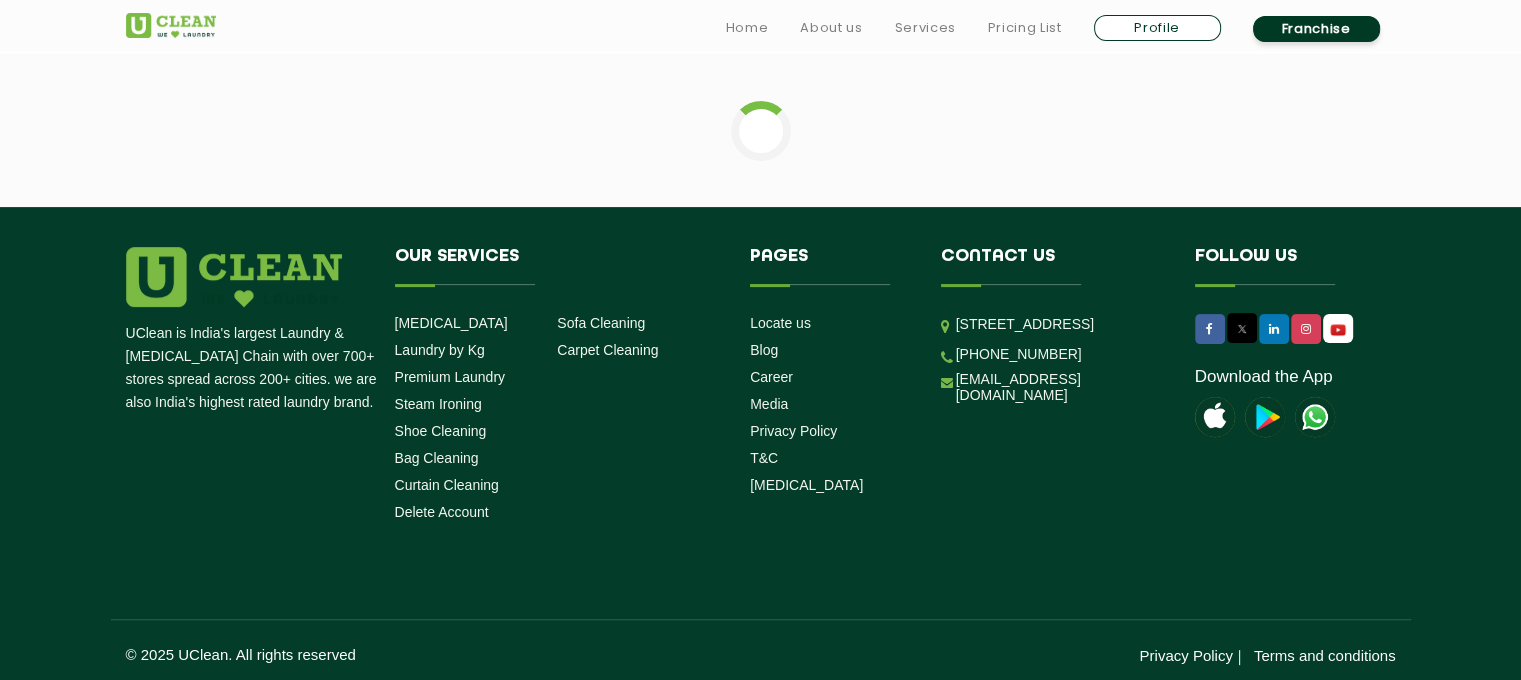 scroll, scrollTop: 557, scrollLeft: 0, axis: vertical 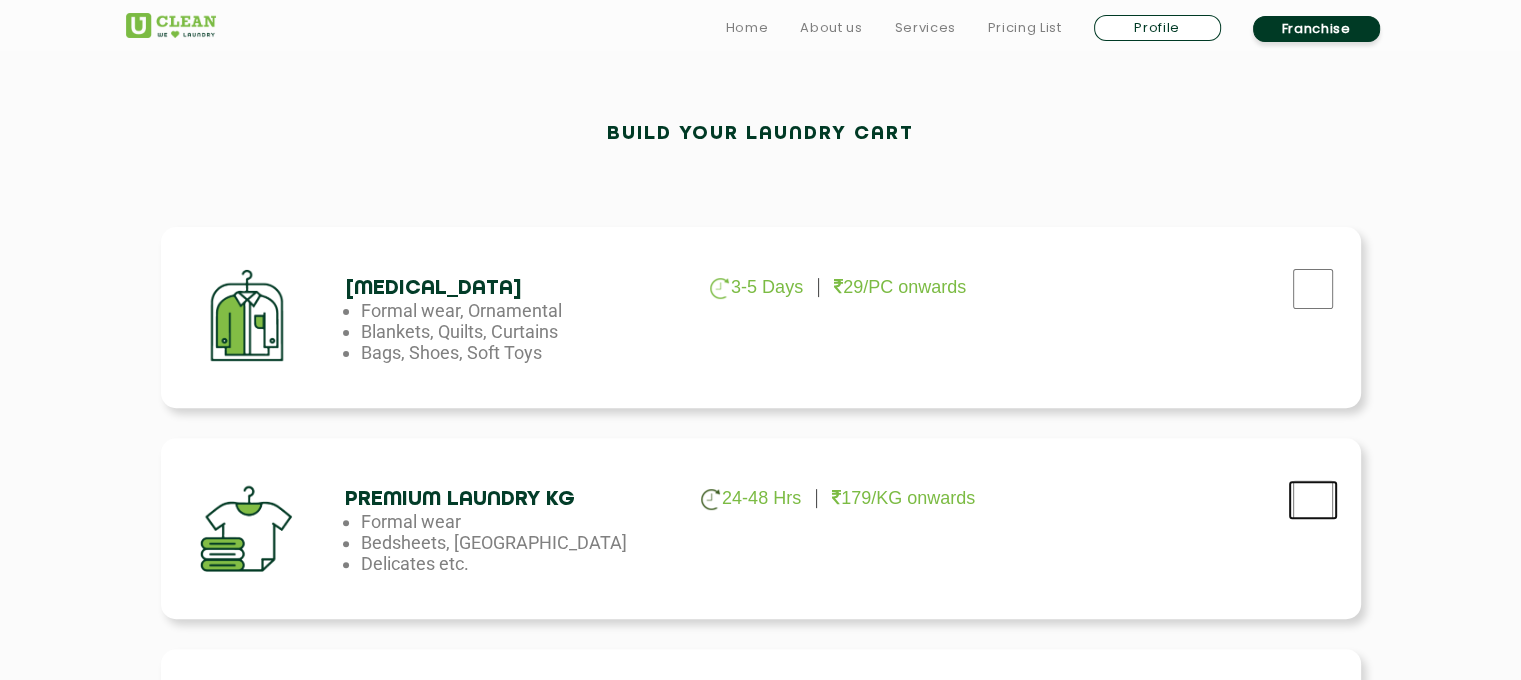 click at bounding box center (1313, 289) 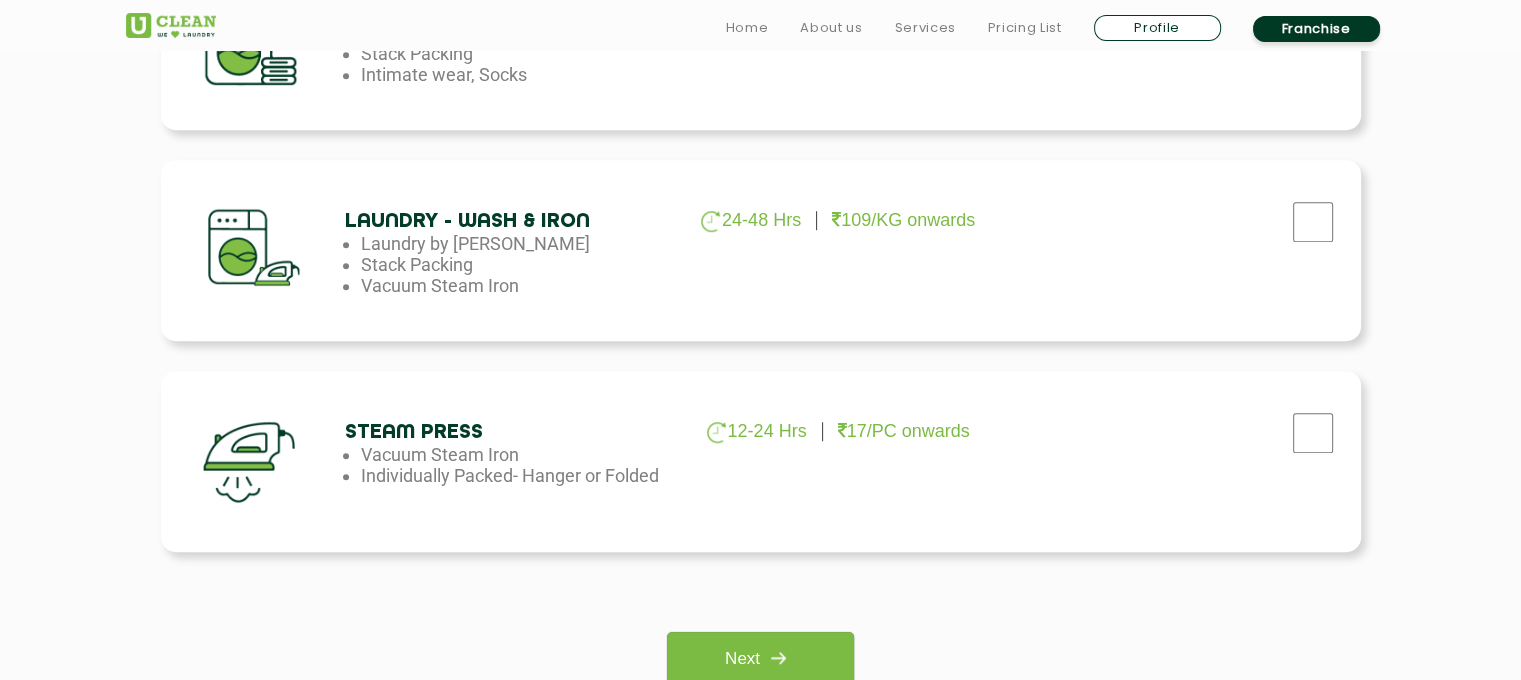 scroll, scrollTop: 1757, scrollLeft: 0, axis: vertical 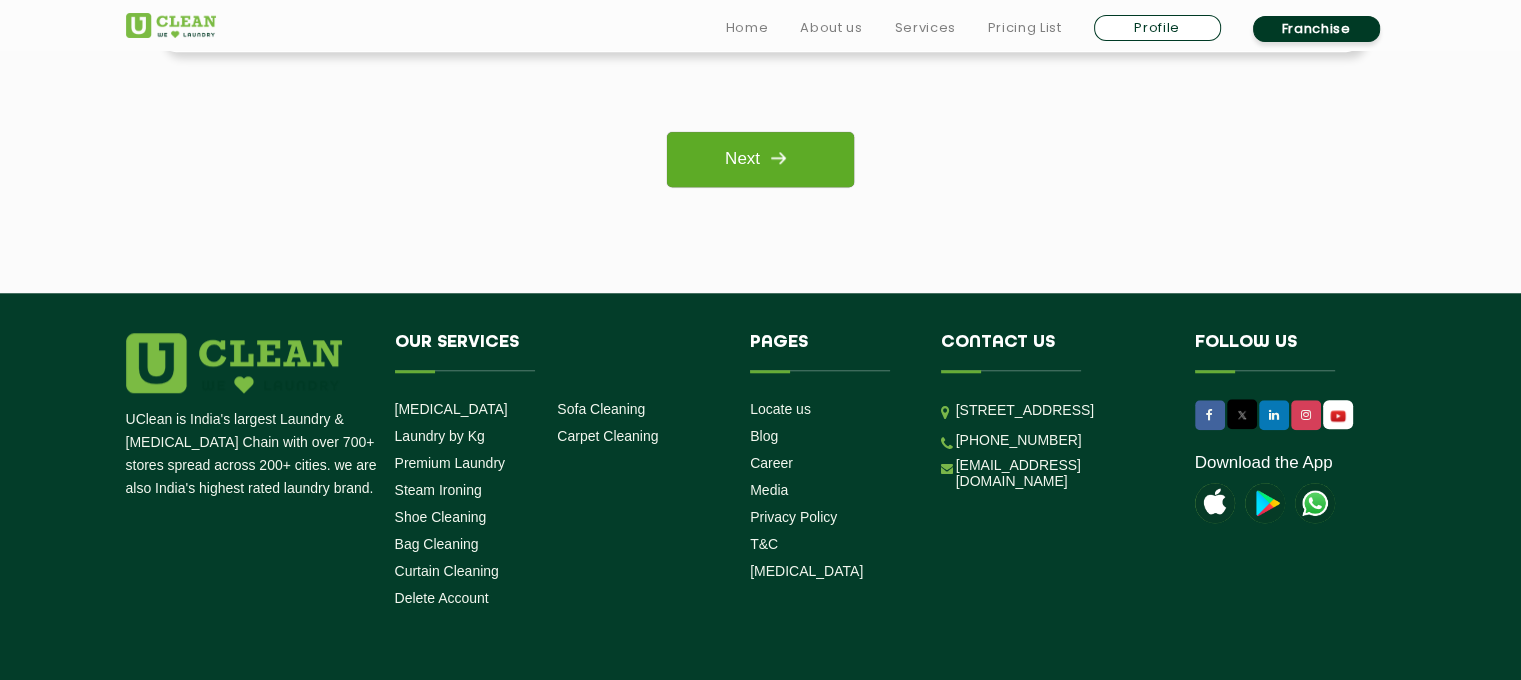 click on "Next" at bounding box center [760, 159] 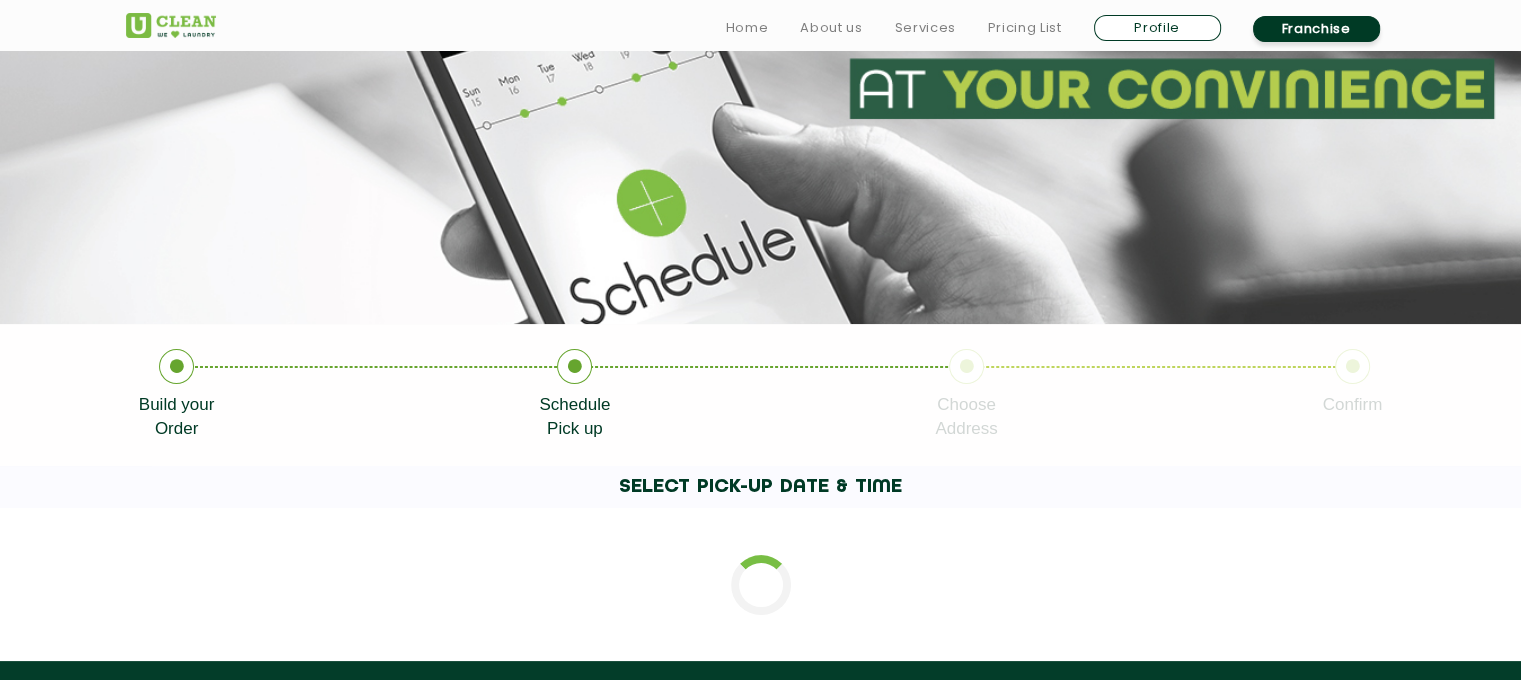 scroll, scrollTop: 300, scrollLeft: 0, axis: vertical 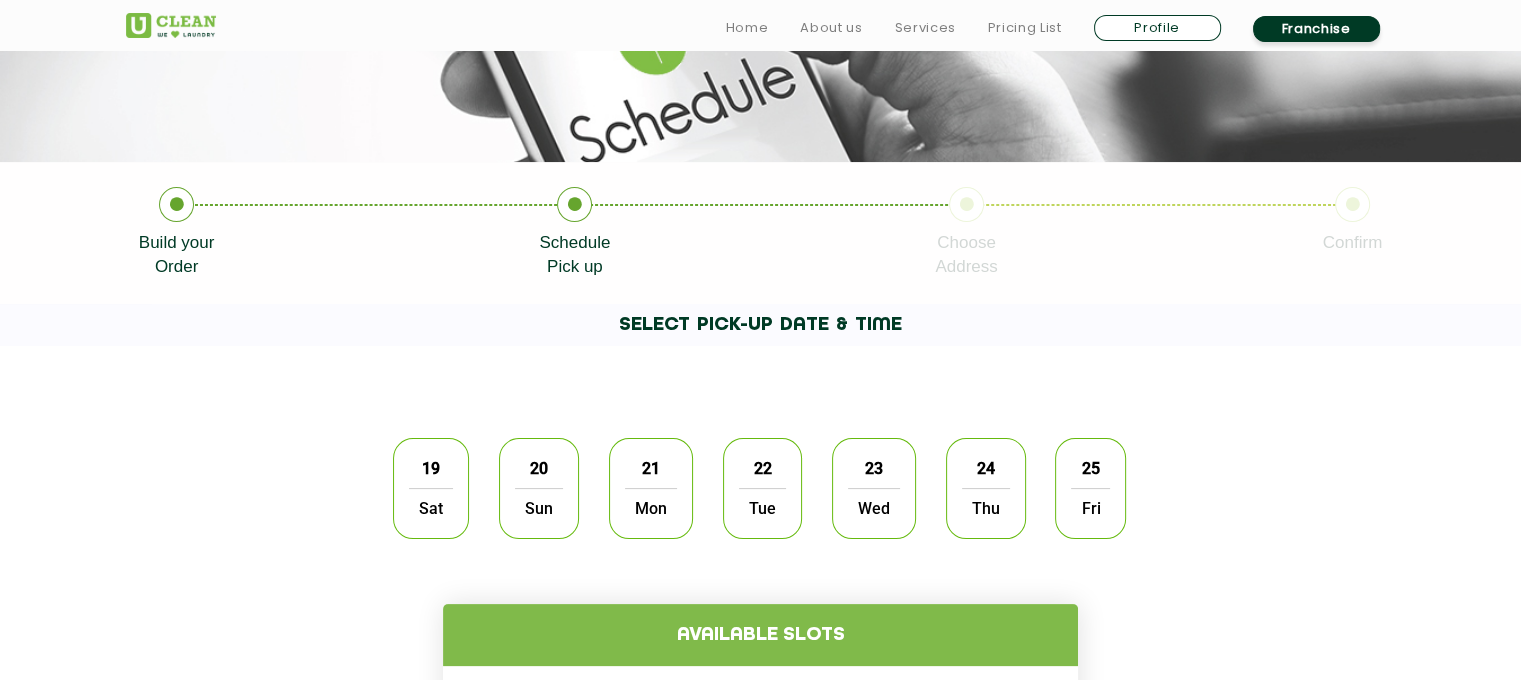 click on "19" 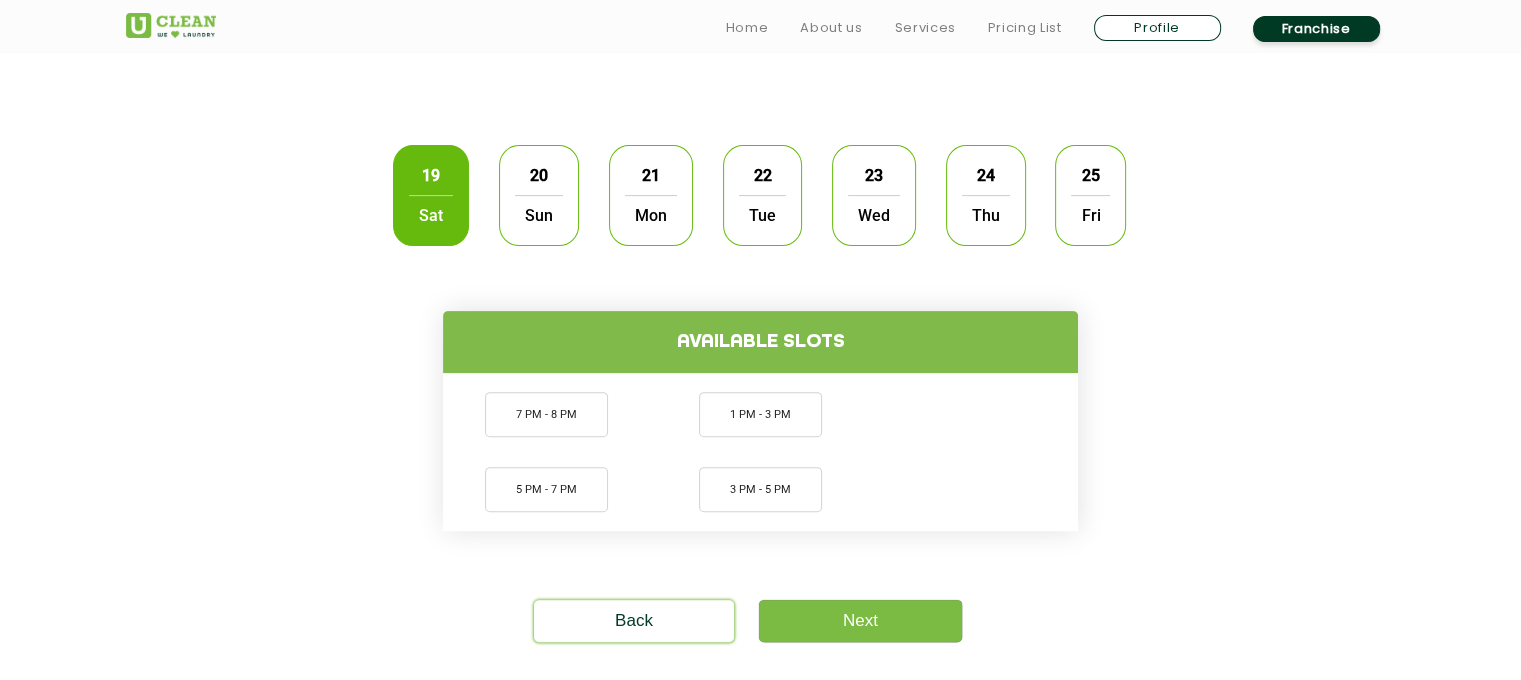 scroll, scrollTop: 600, scrollLeft: 0, axis: vertical 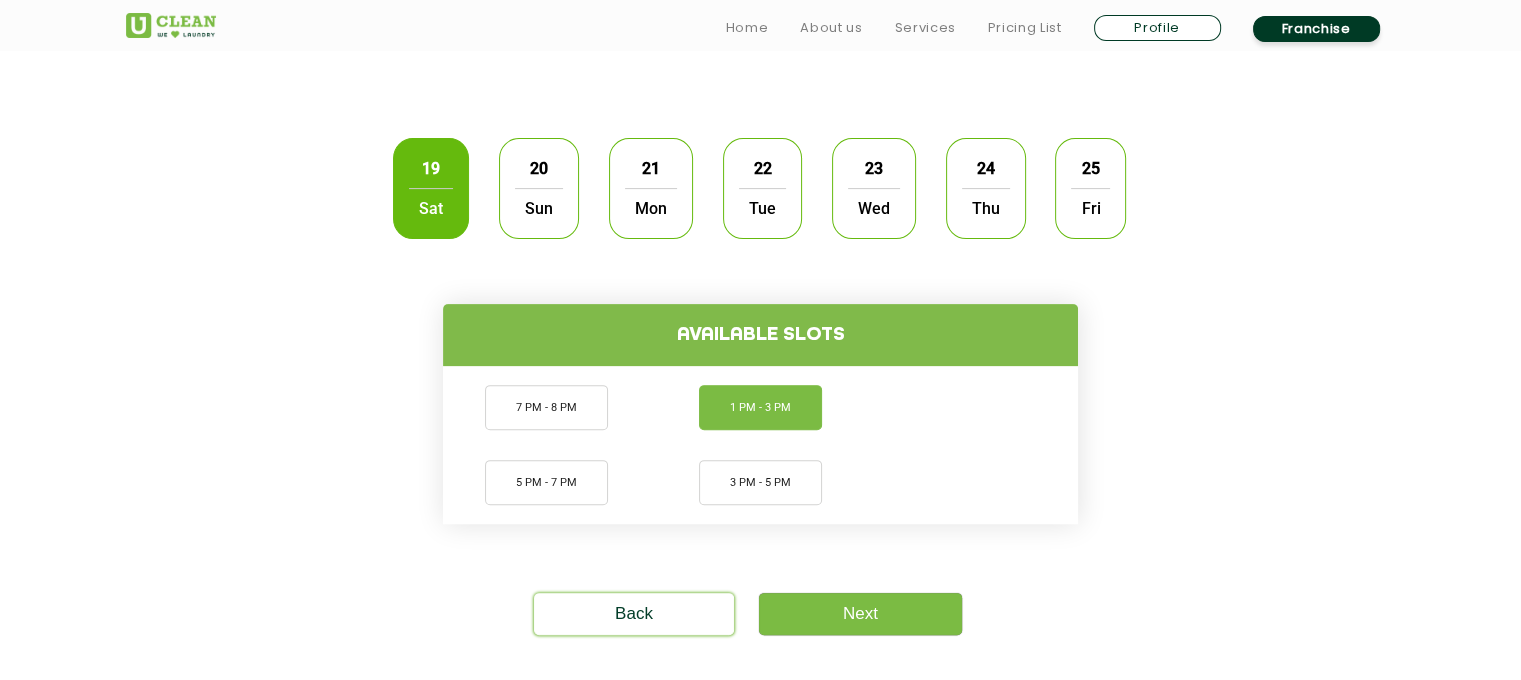 click on "1 PM - 3 PM" 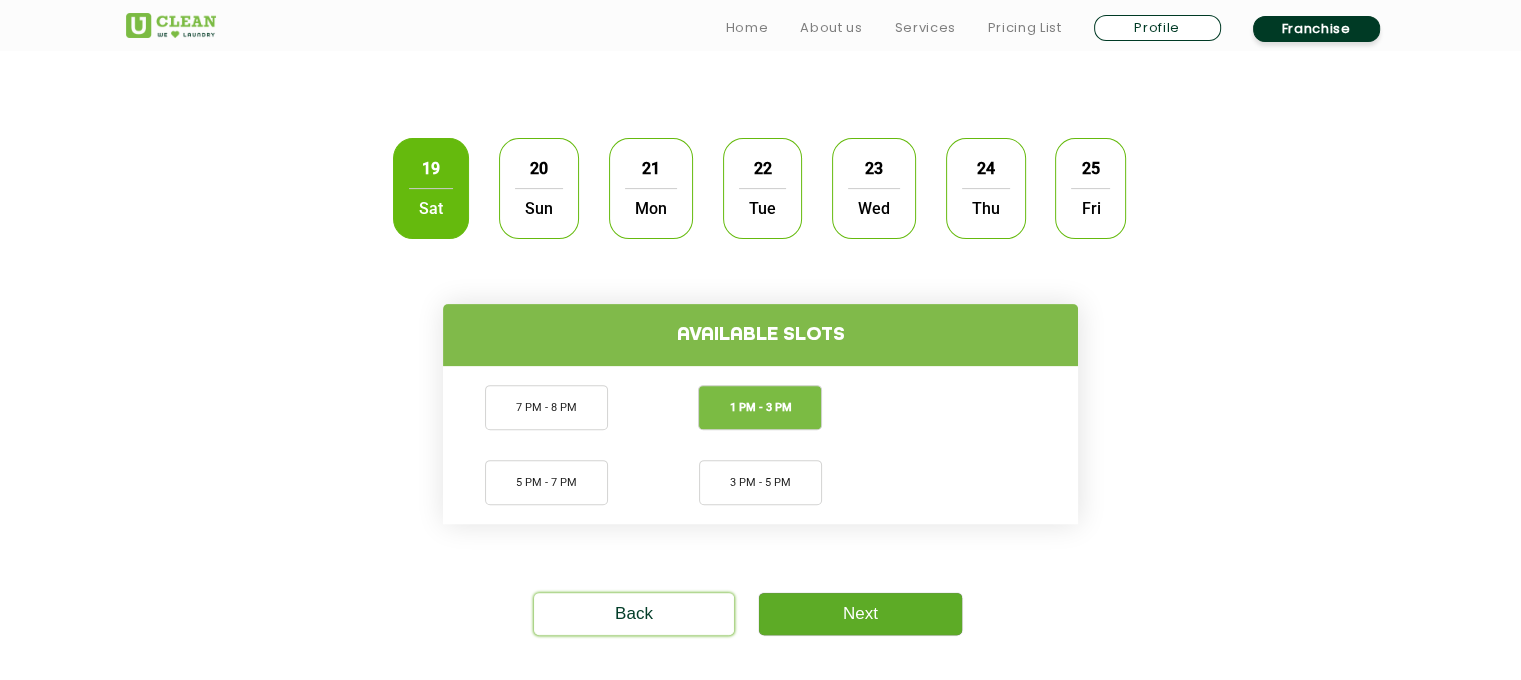 click on "Next" 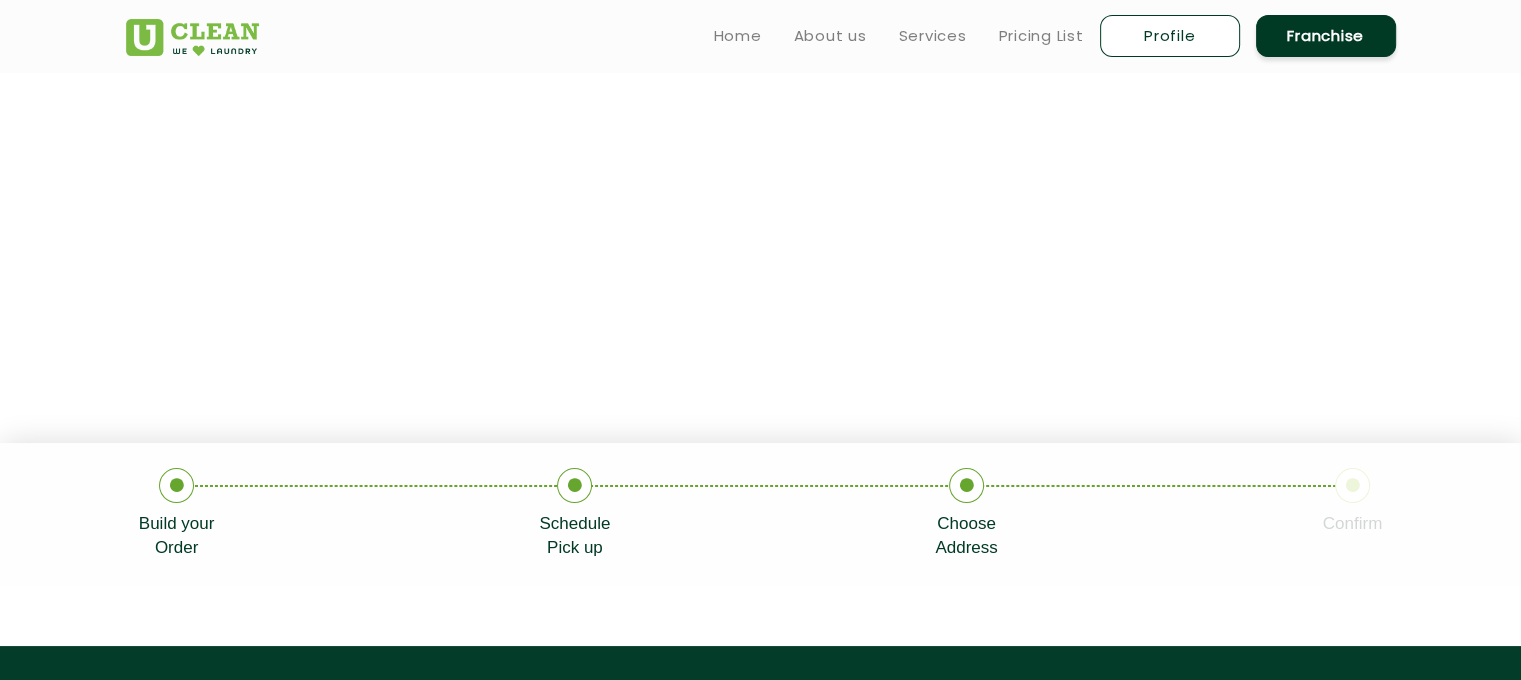 scroll, scrollTop: 0, scrollLeft: 0, axis: both 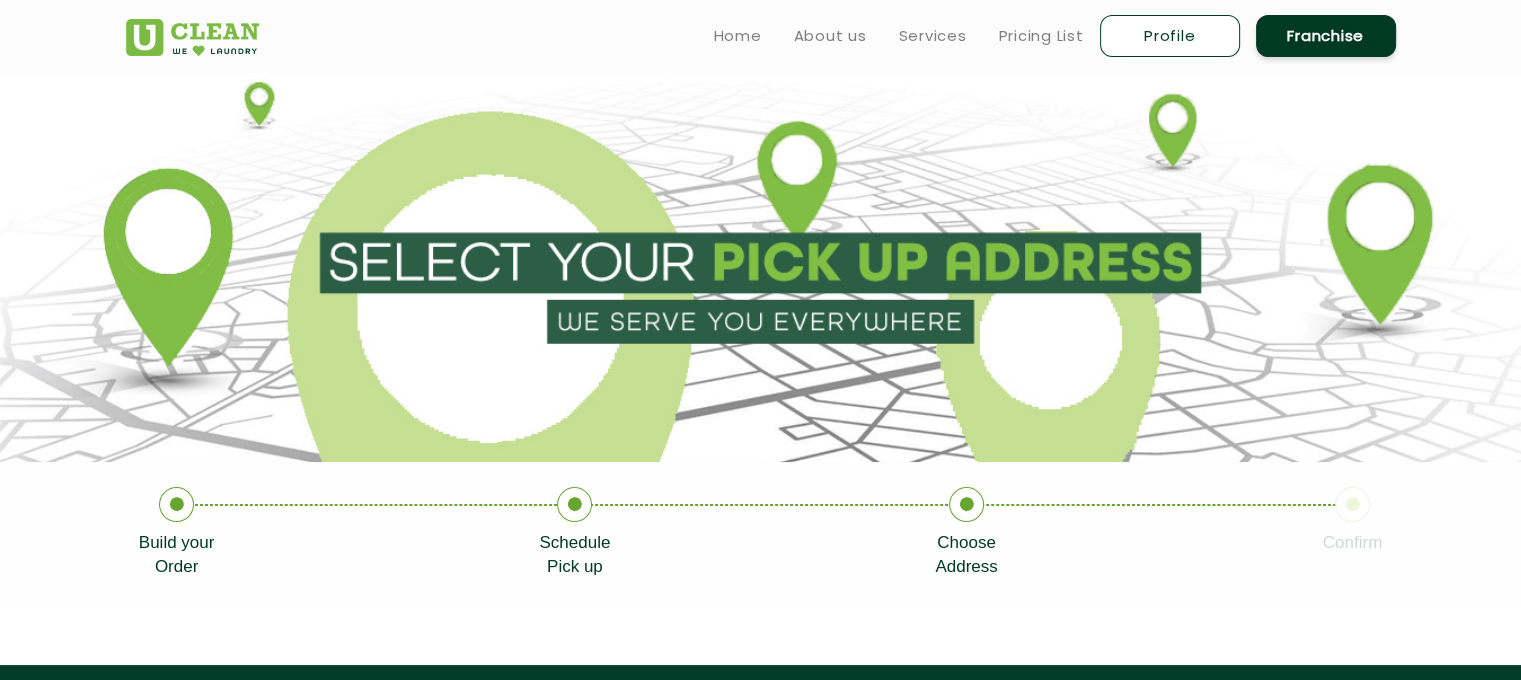 click 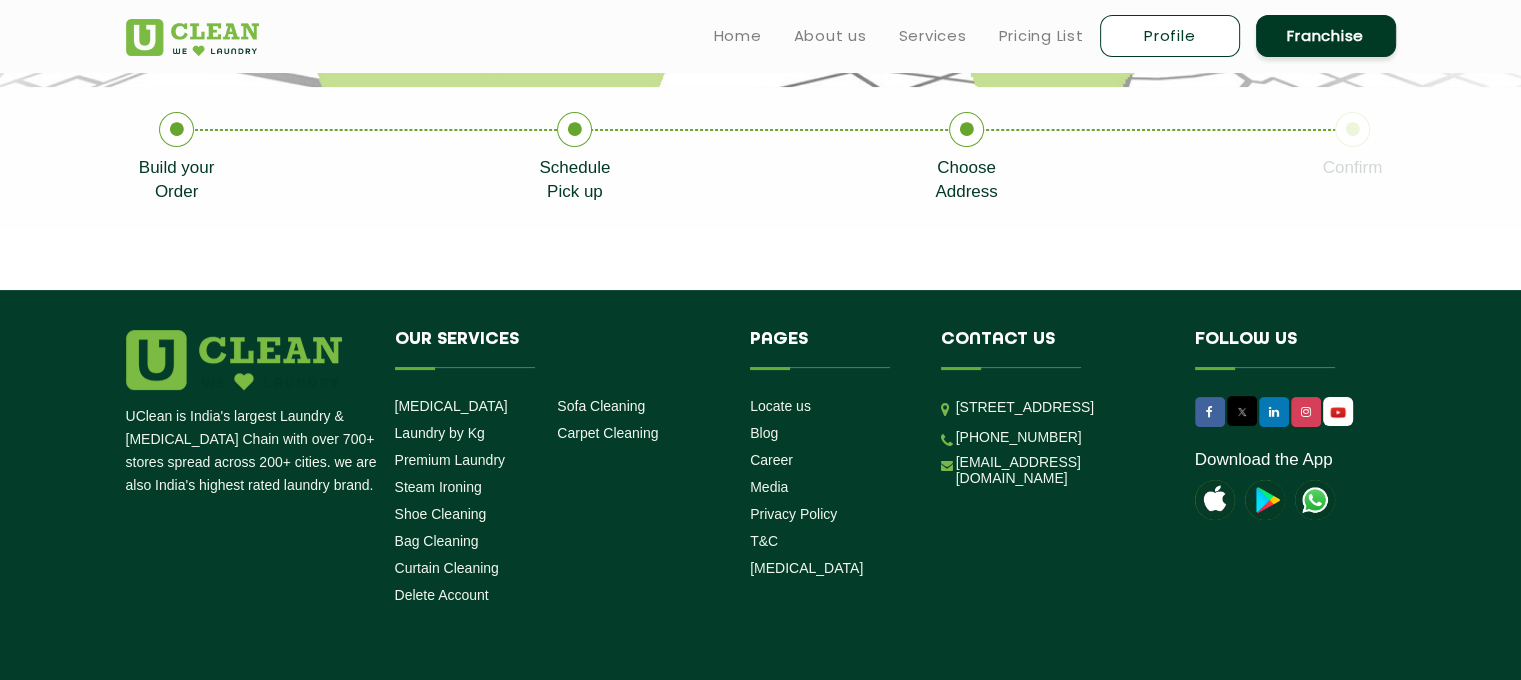 scroll, scrollTop: 265, scrollLeft: 0, axis: vertical 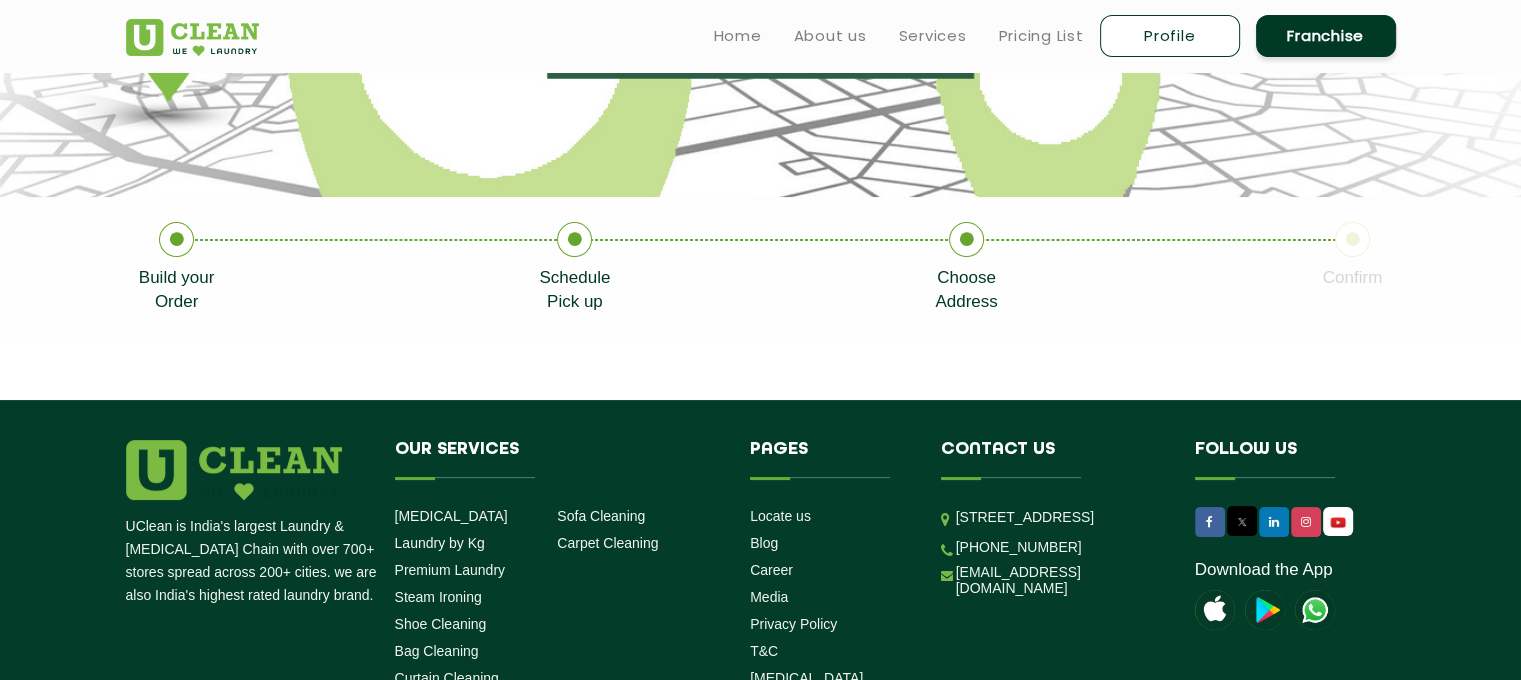 click 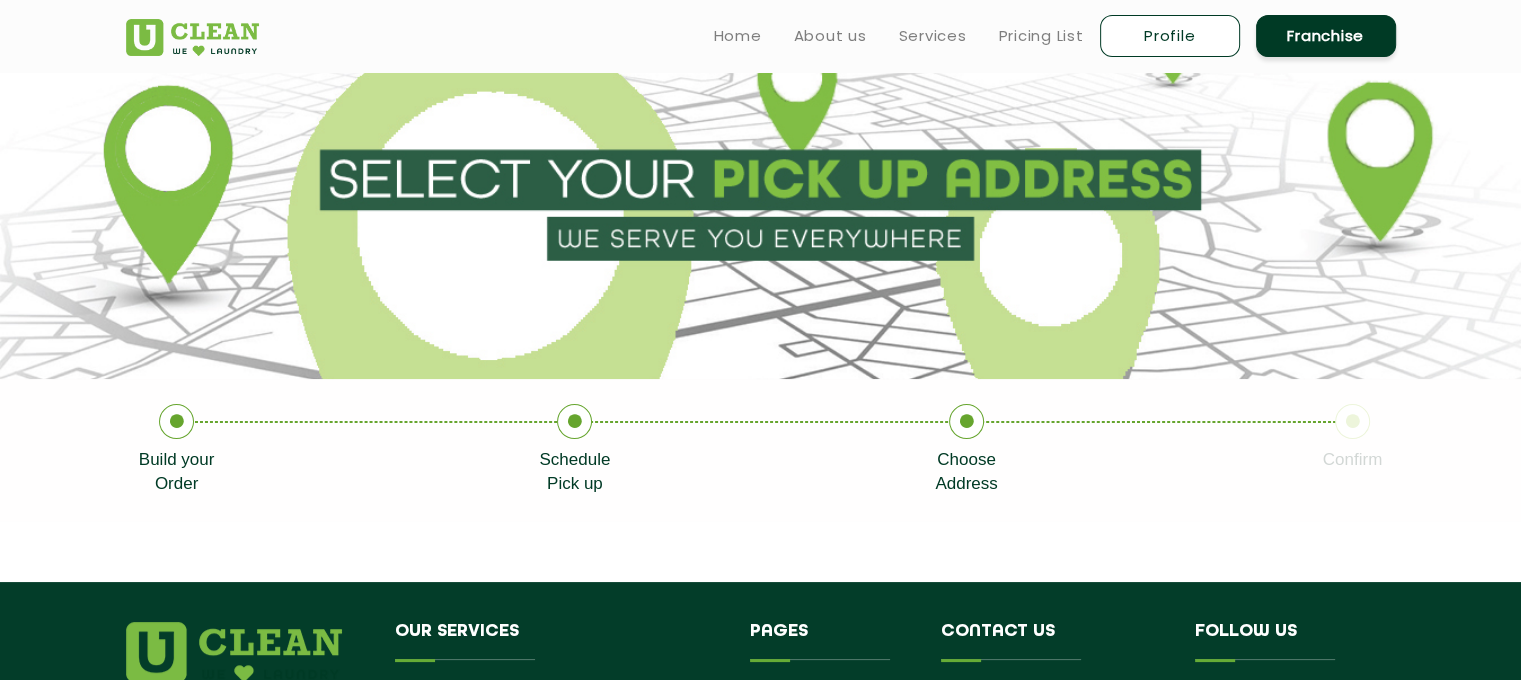 scroll, scrollTop: 0, scrollLeft: 0, axis: both 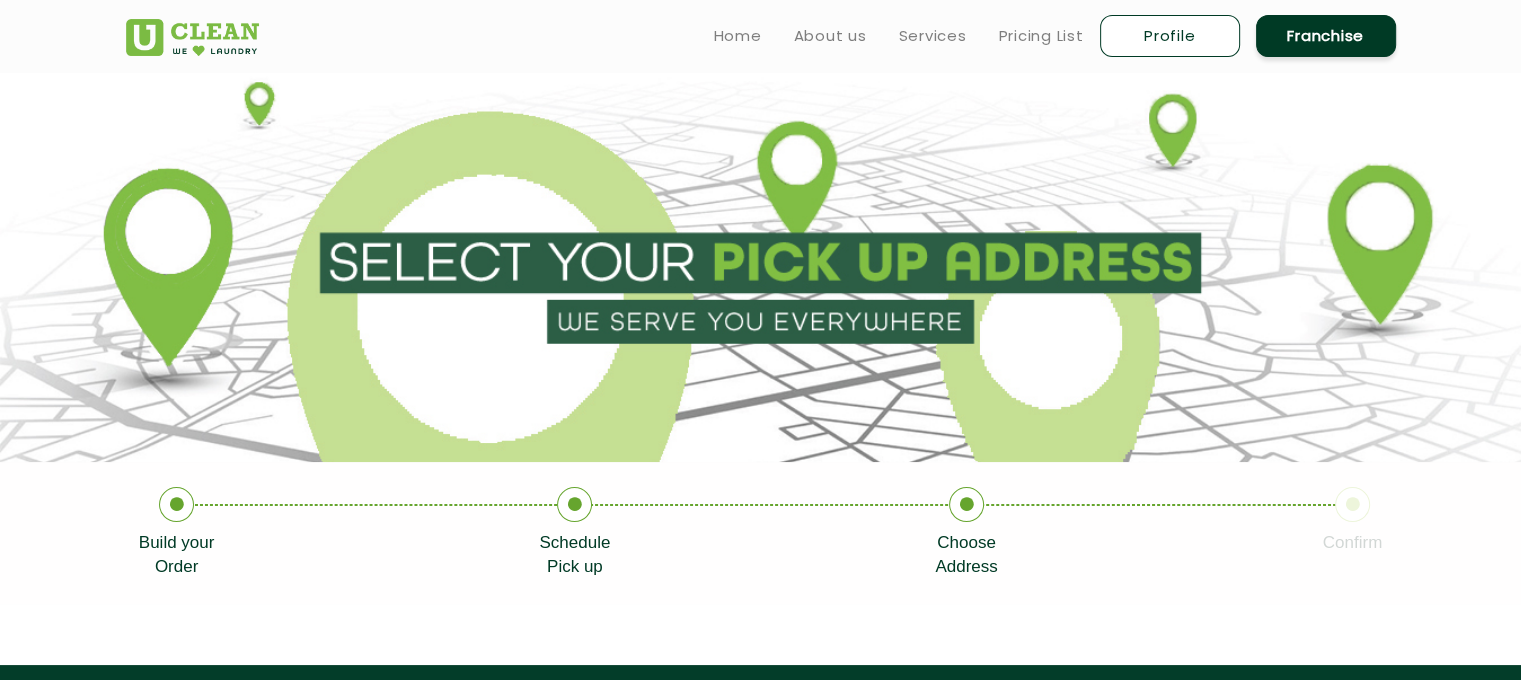 click 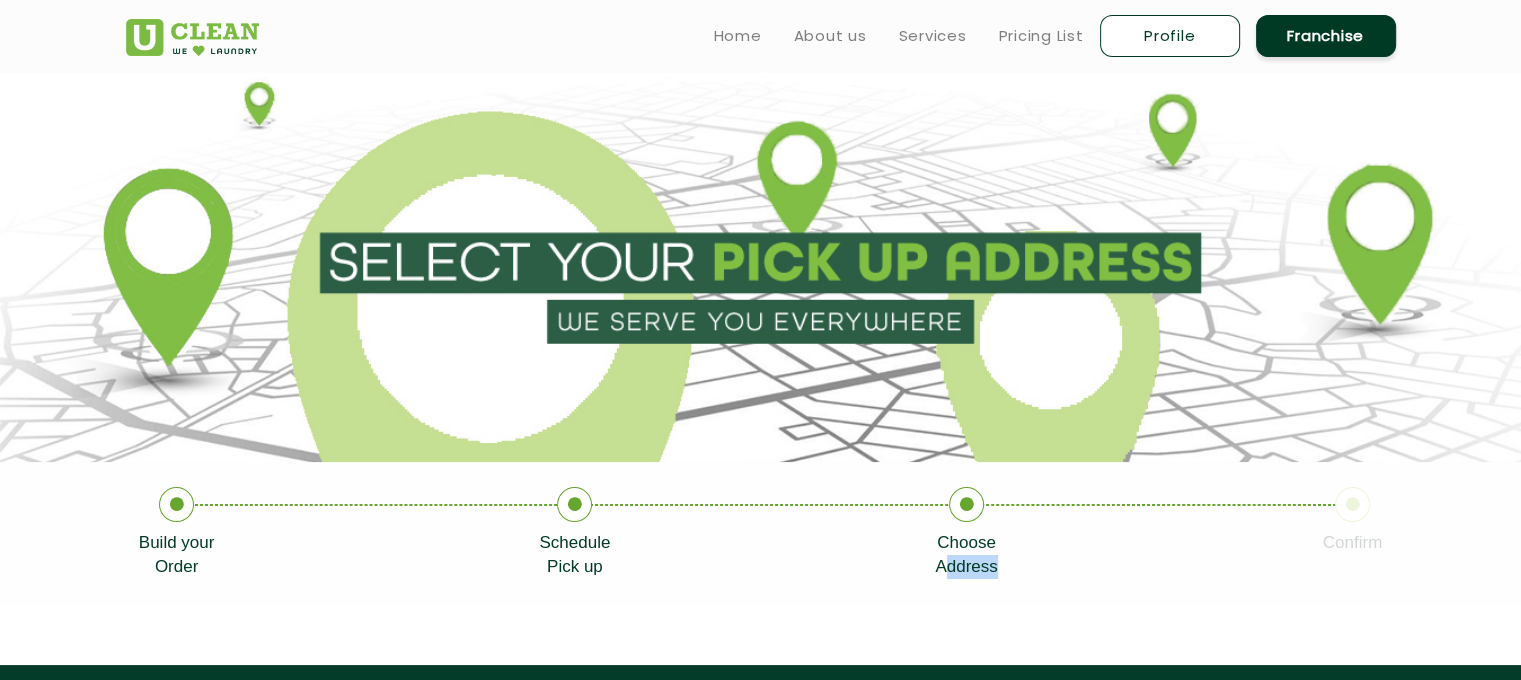 click on "Choose   Address" 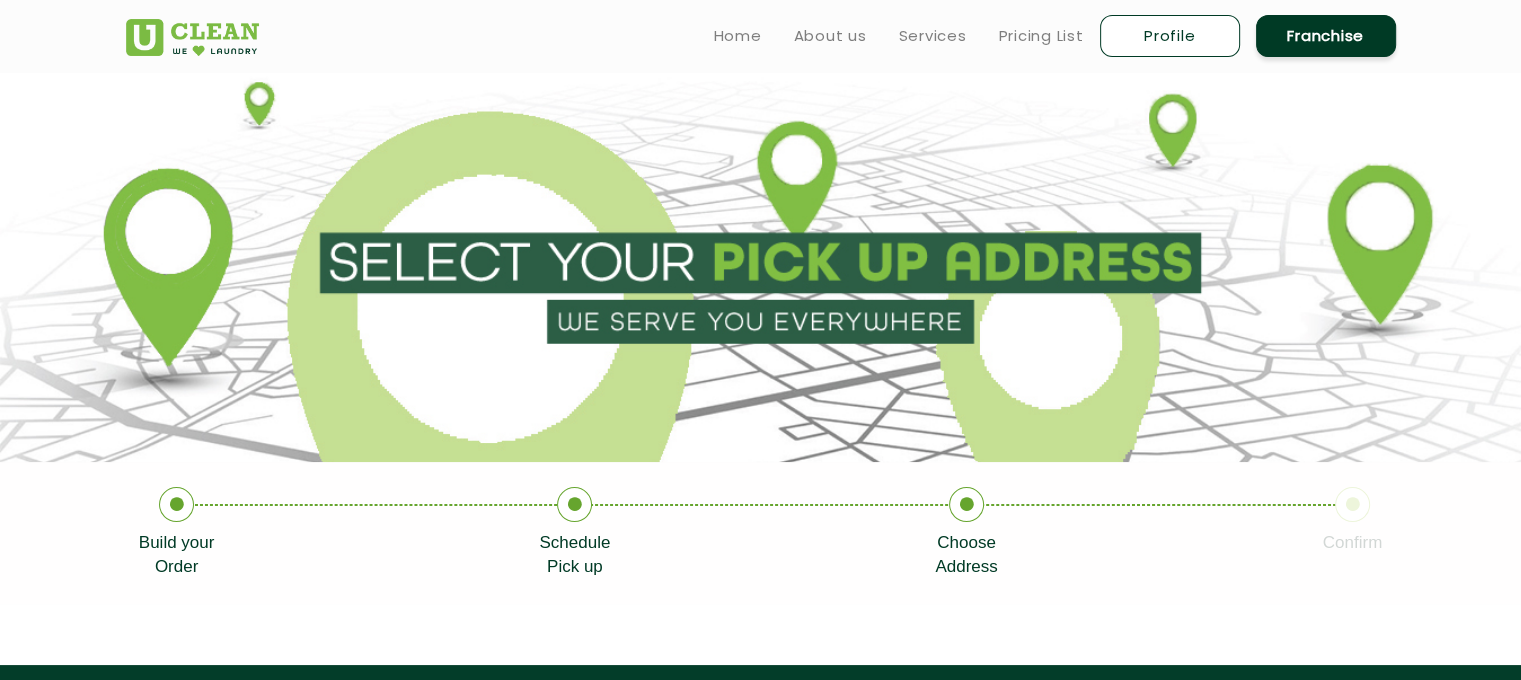 click on "Choose   Address" 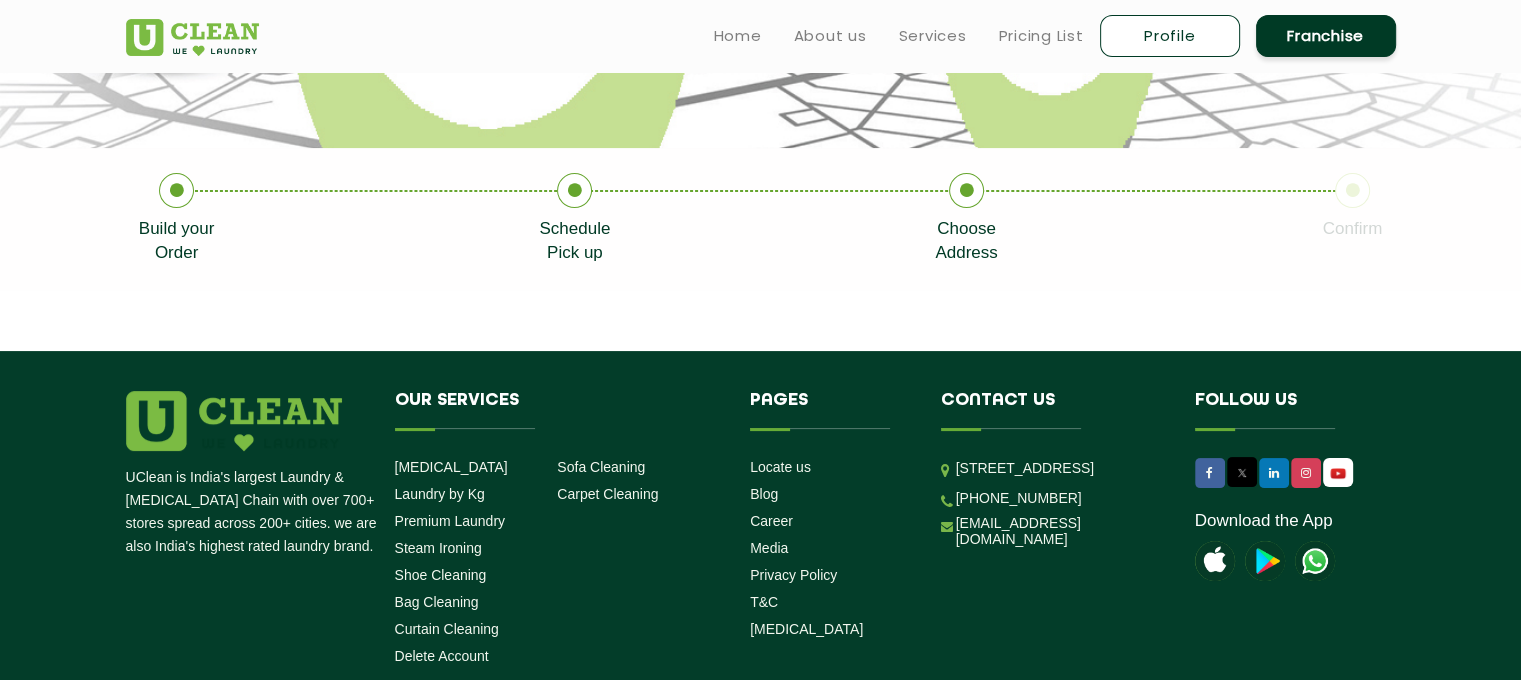 scroll, scrollTop: 65, scrollLeft: 0, axis: vertical 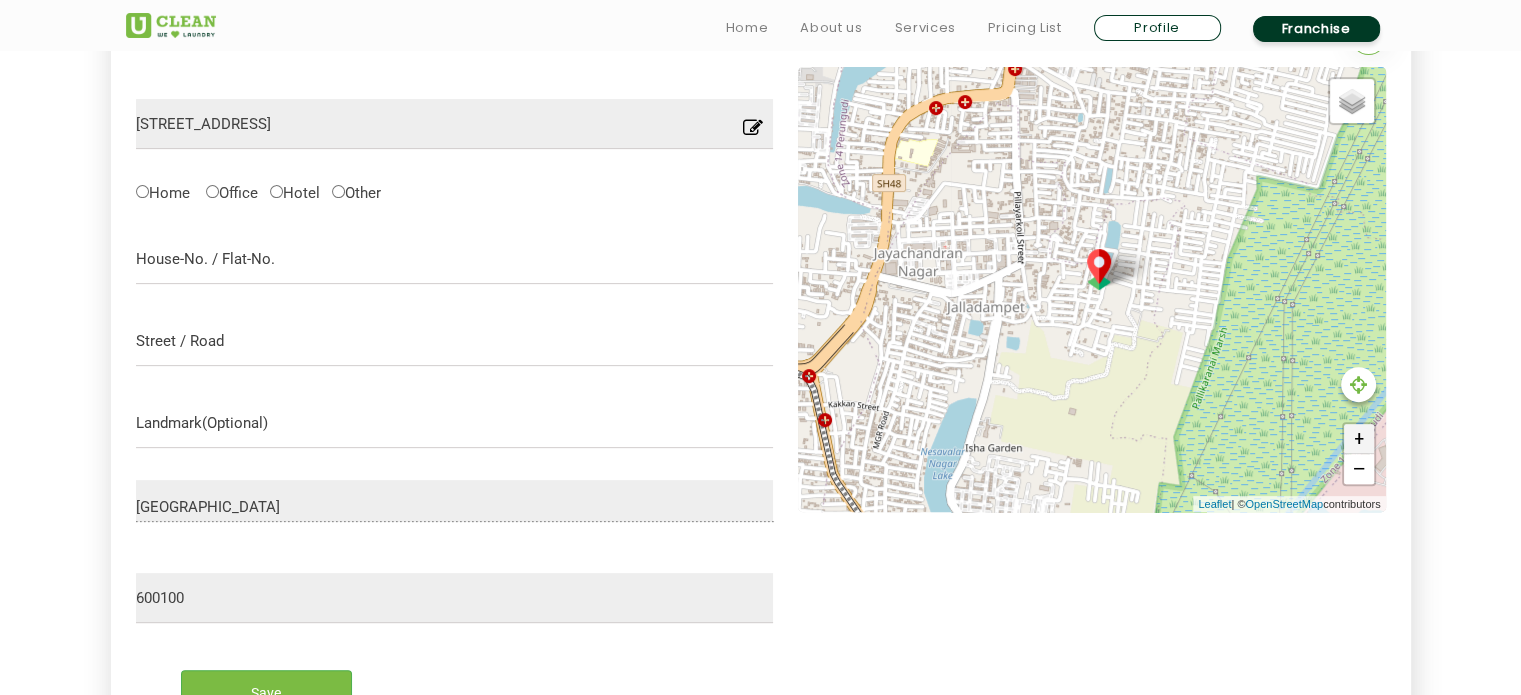click on "+" at bounding box center (1359, 439) 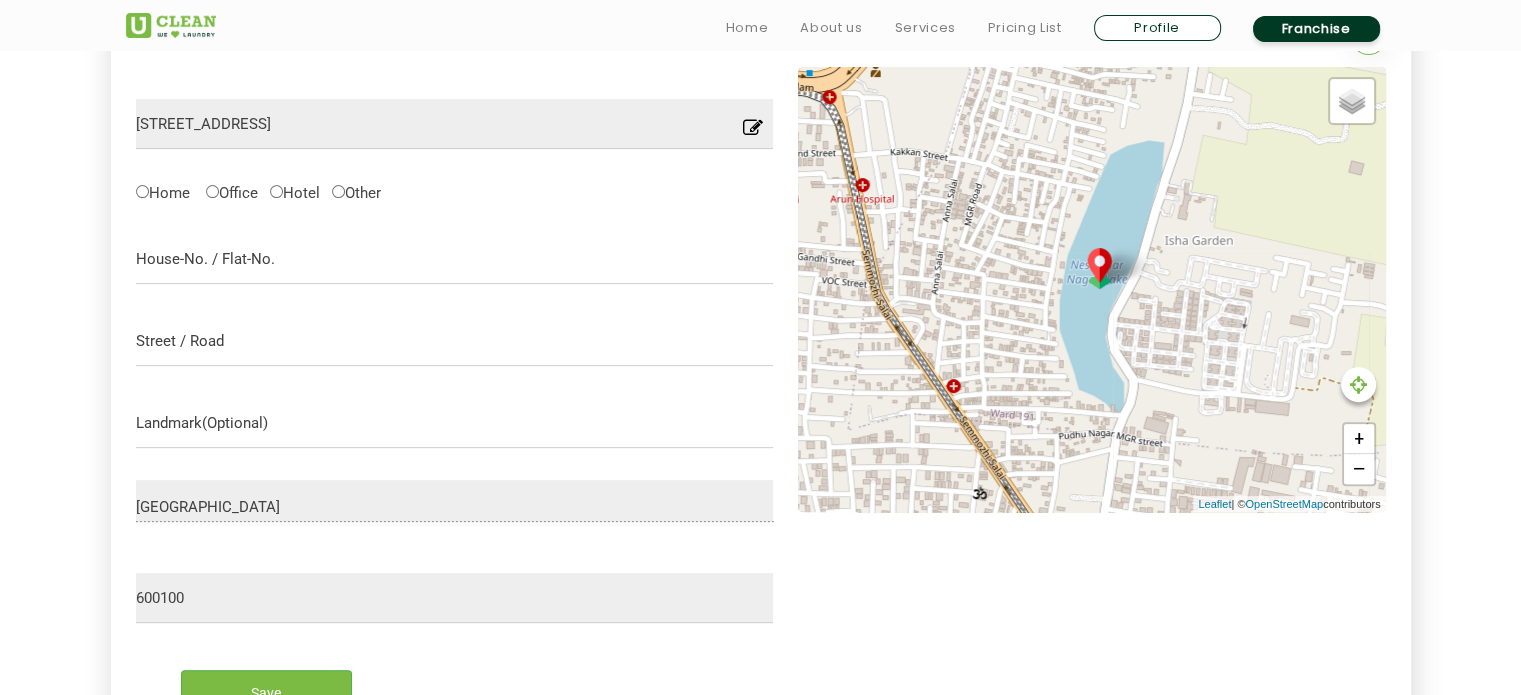 drag, startPoint x: 995, startPoint y: 370, endPoint x: 1353, endPoint y: -117, distance: 604.42786 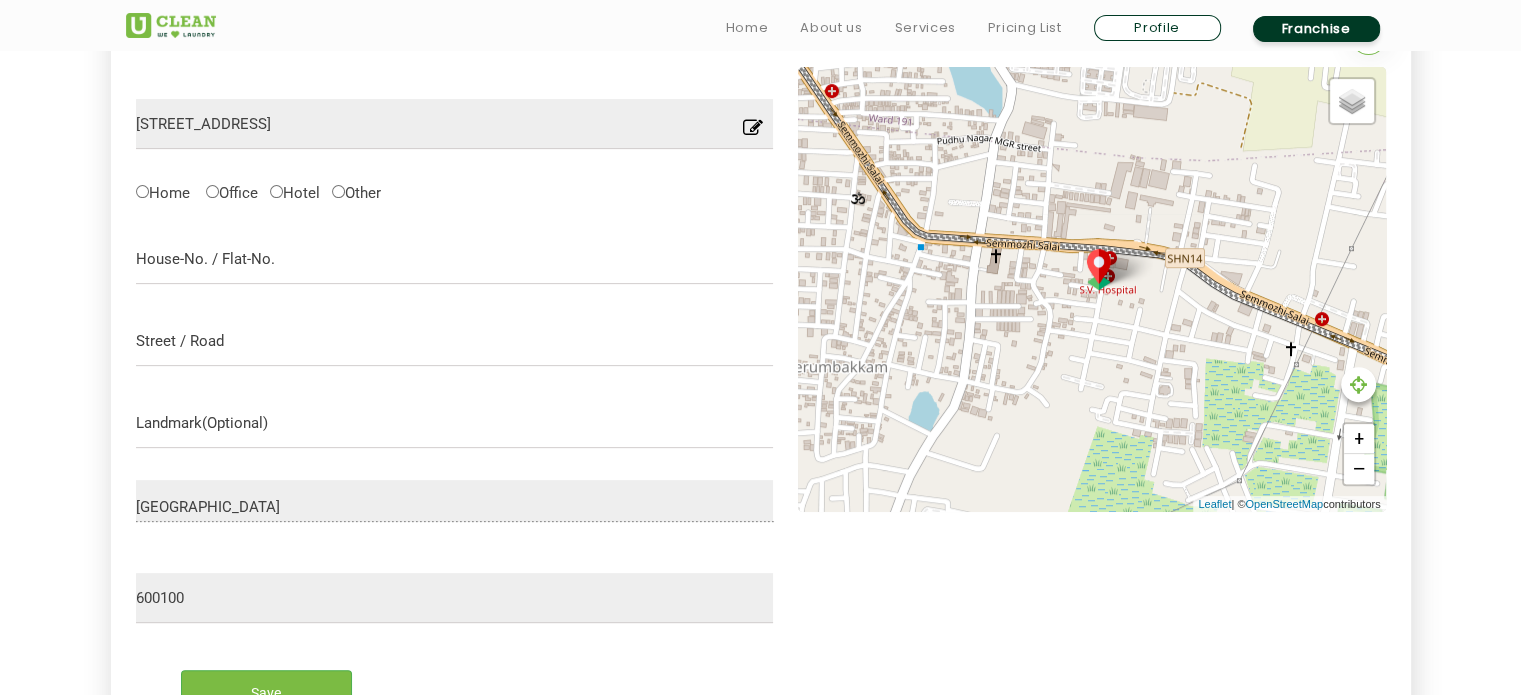 drag, startPoint x: 1308, startPoint y: 384, endPoint x: 1131, endPoint y: 200, distance: 255.31354 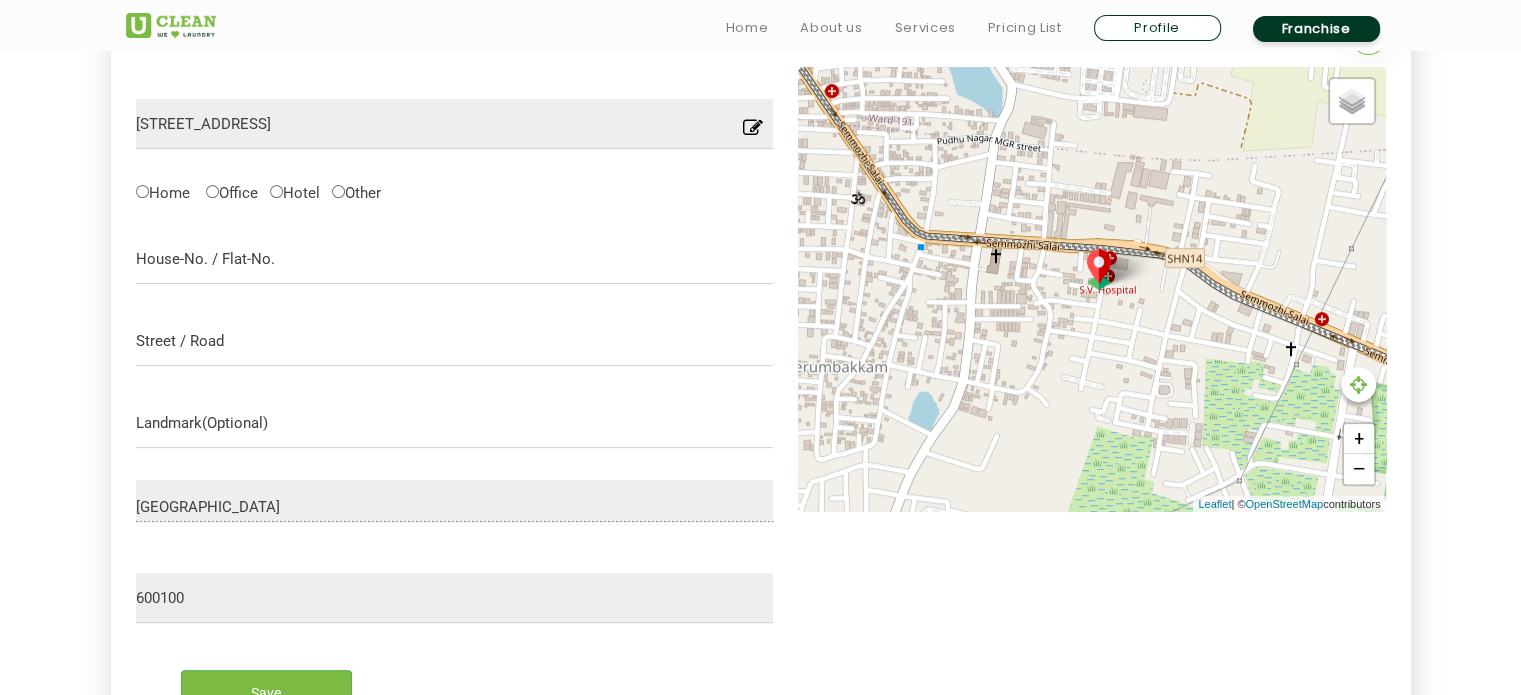 click on "Default   Satellite + − Leaflet  | ©  OpenStreetMap  contributors" at bounding box center [1092, 289] 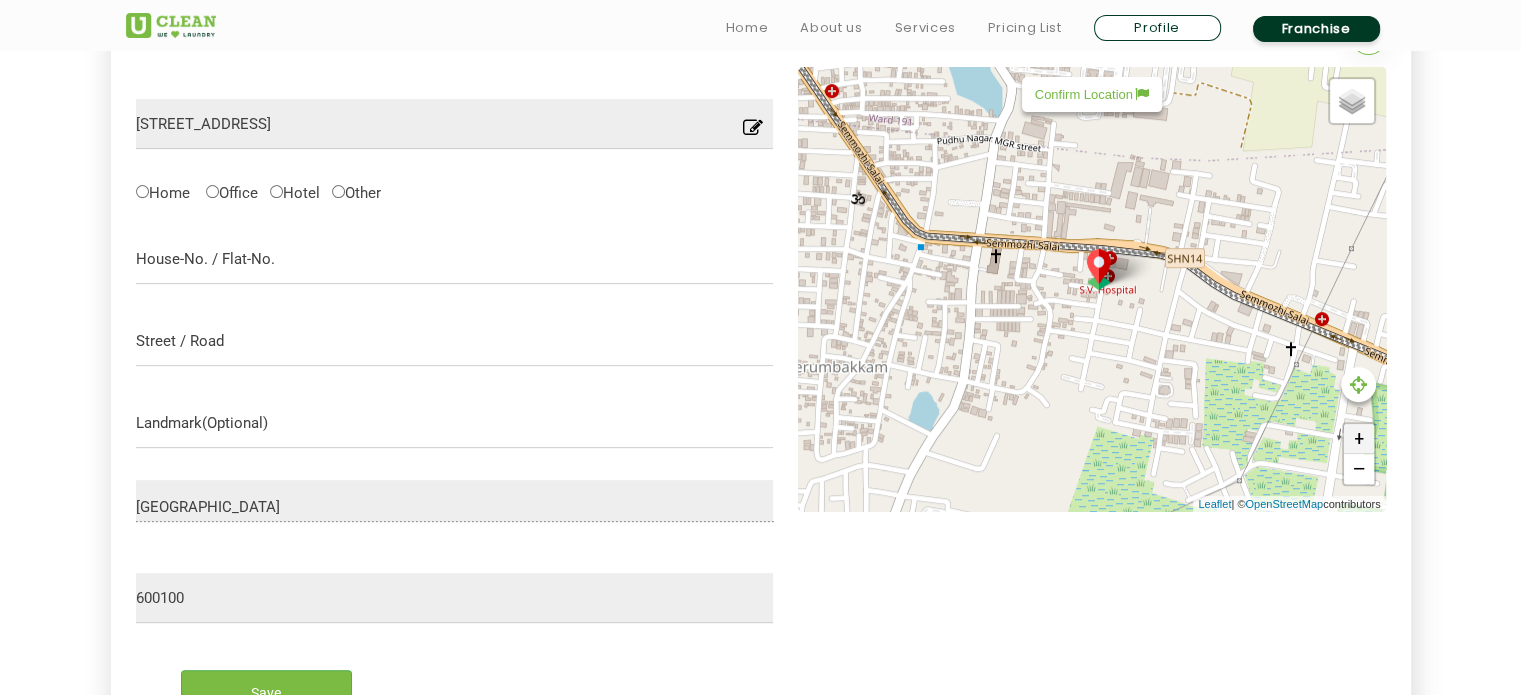 click on "+" at bounding box center (1359, 439) 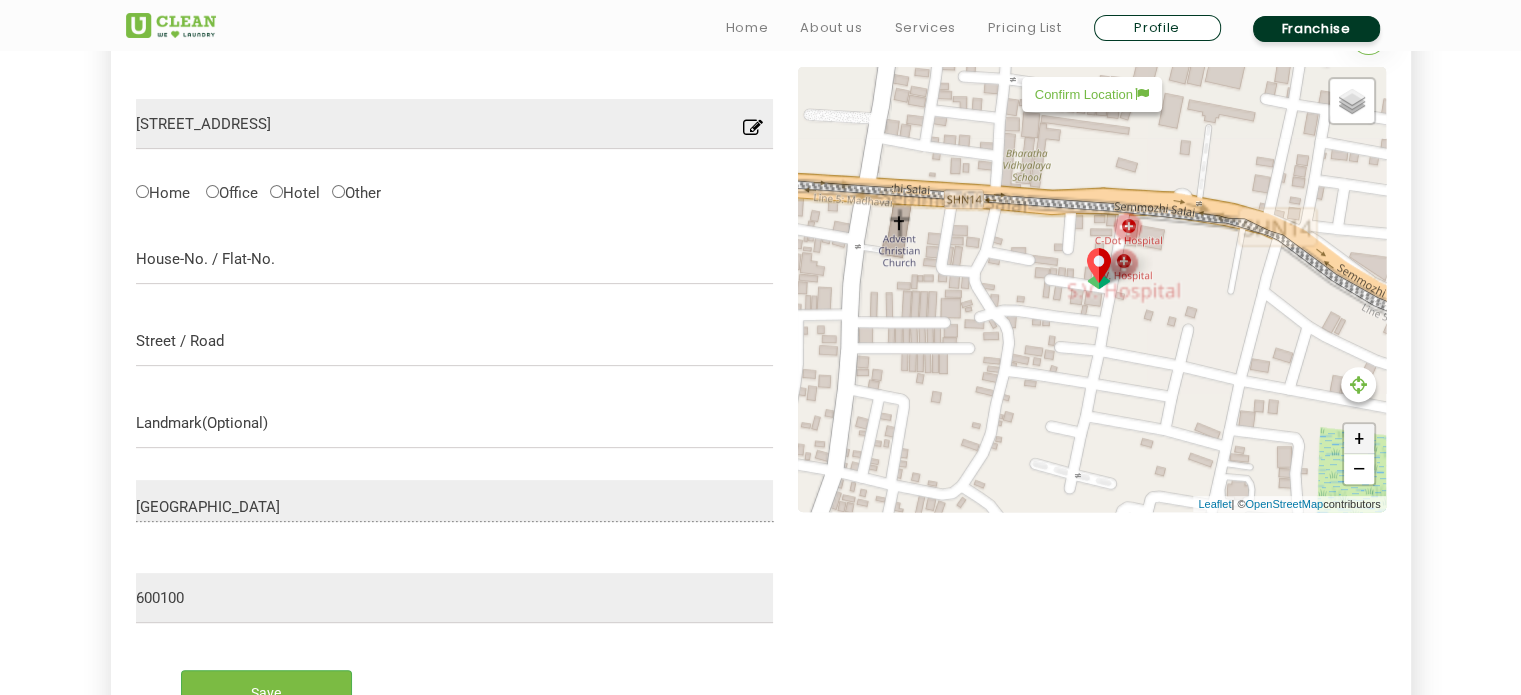 click on "+" at bounding box center (1359, 439) 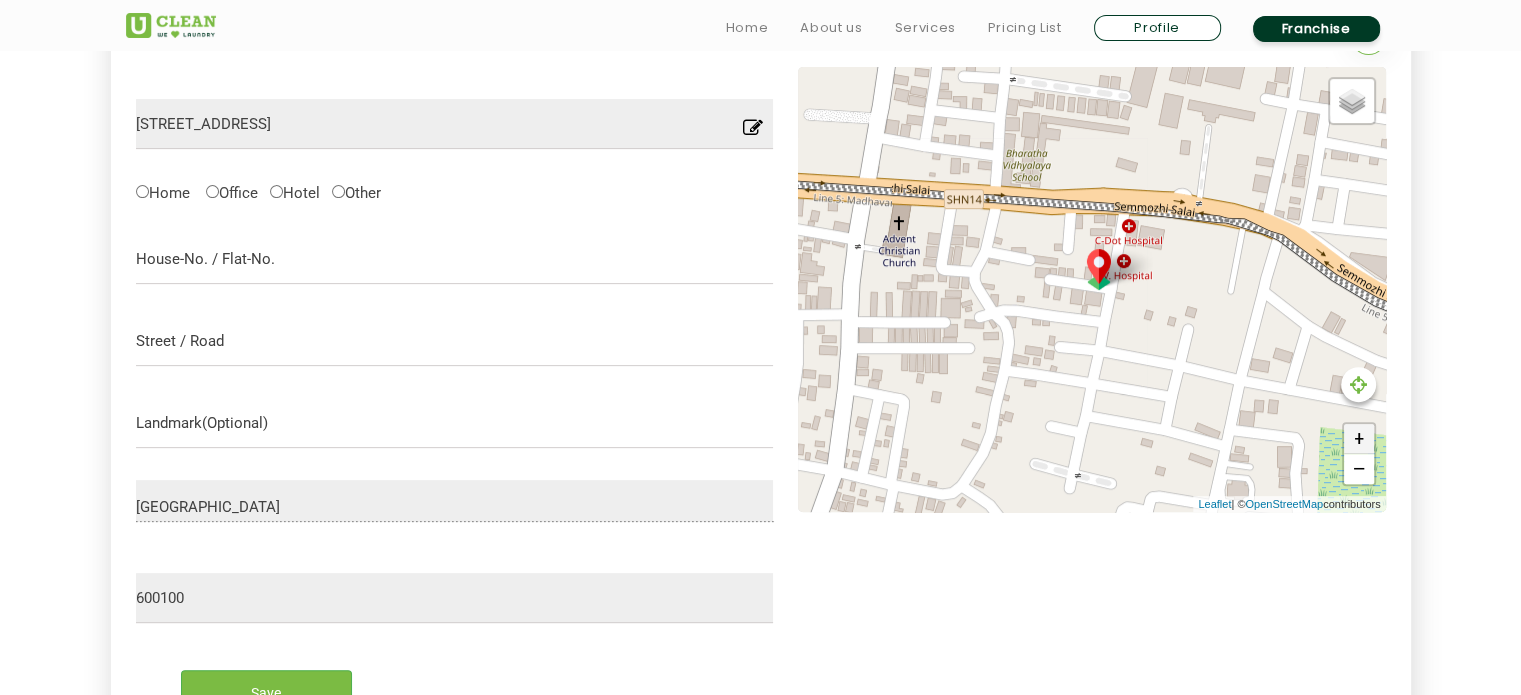 click on "+" at bounding box center [1359, 439] 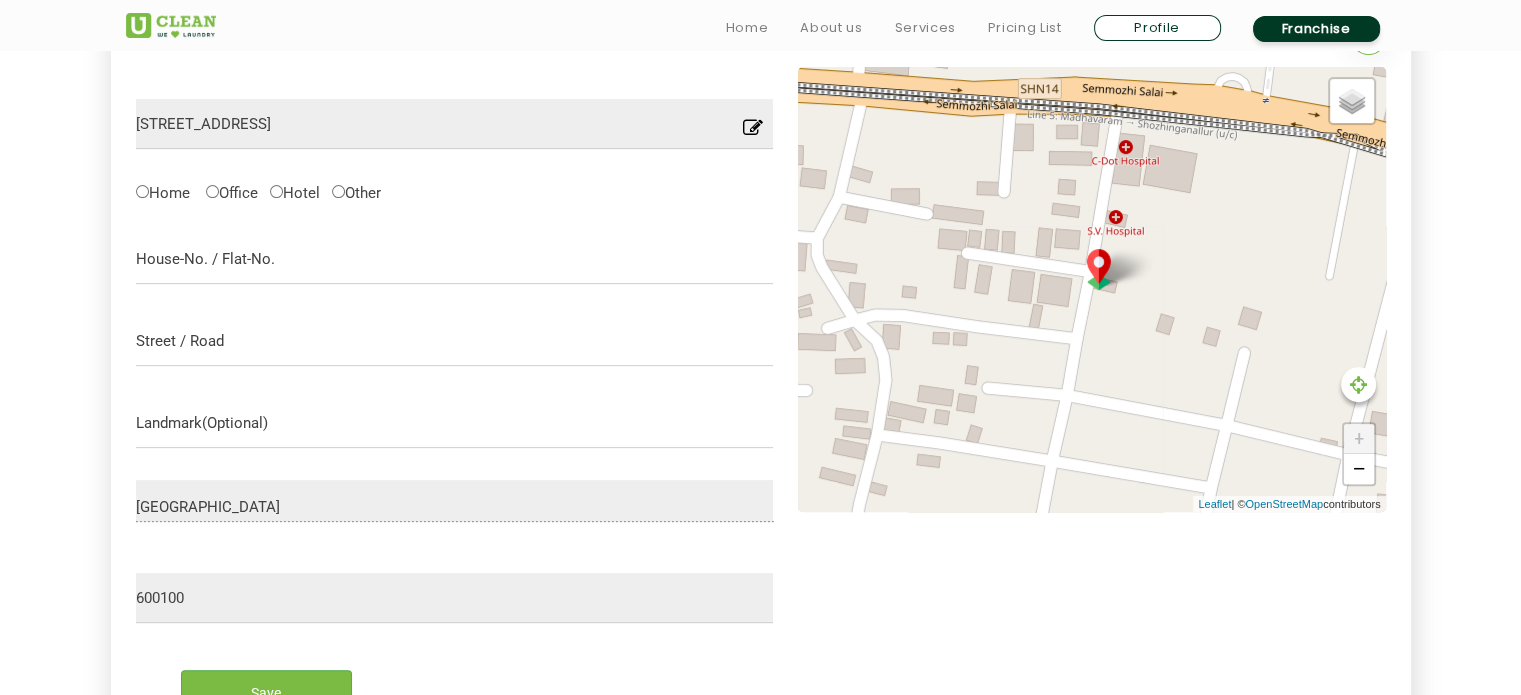drag, startPoint x: 1255, startPoint y: 407, endPoint x: 1215, endPoint y: 391, distance: 43.081318 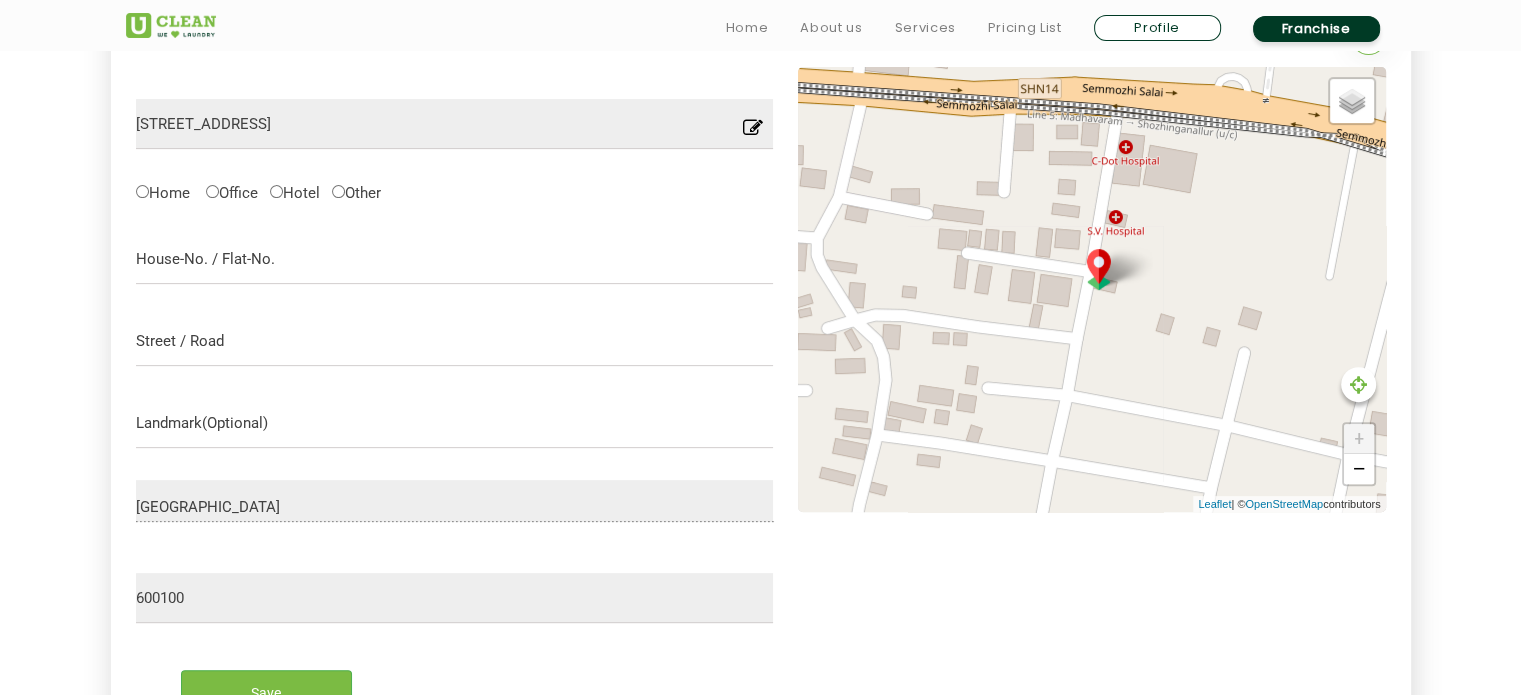 click on "Default   Satellite + − Leaflet  | ©  OpenStreetMap  contributors" at bounding box center [1092, 289] 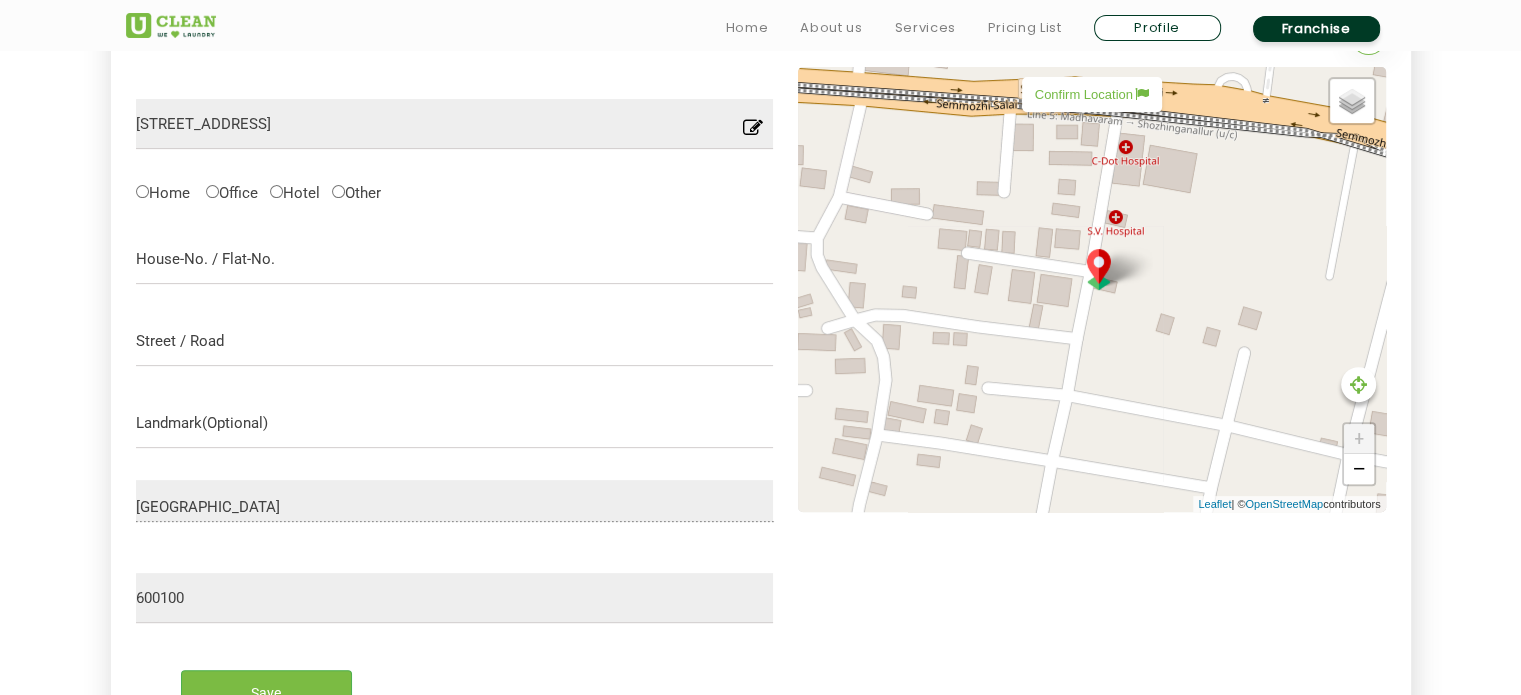 click on "Confirm Location" at bounding box center (1092, 94) 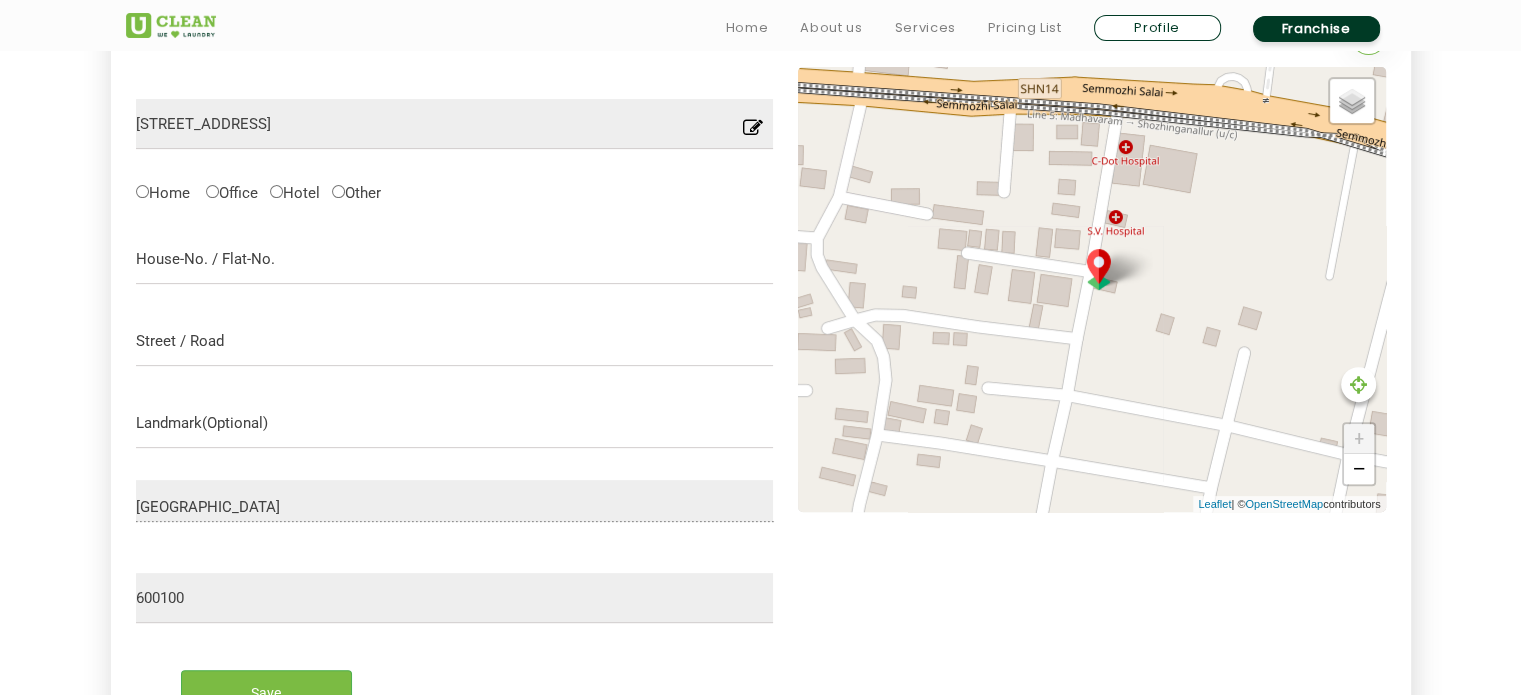 type on "[STREET_ADDRESS]" 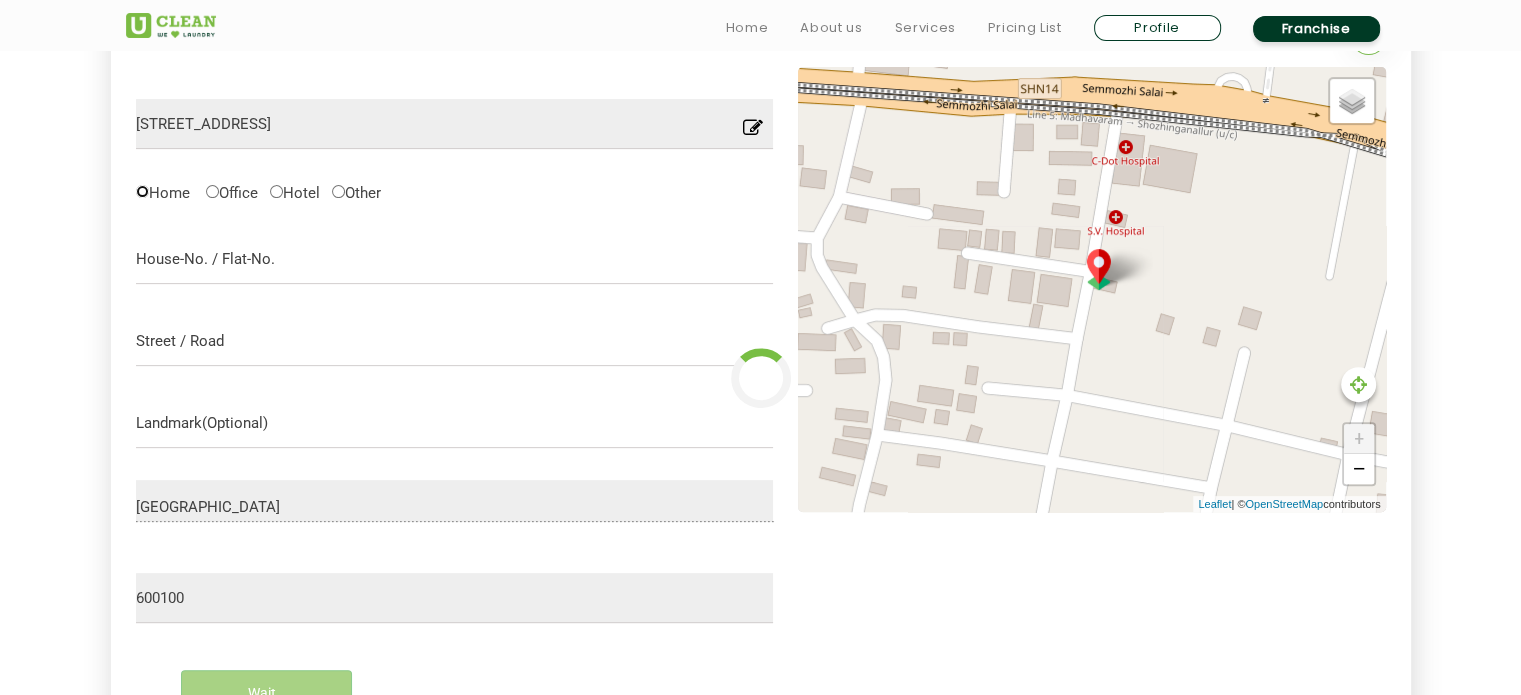 click on "Home" at bounding box center (142, 191) 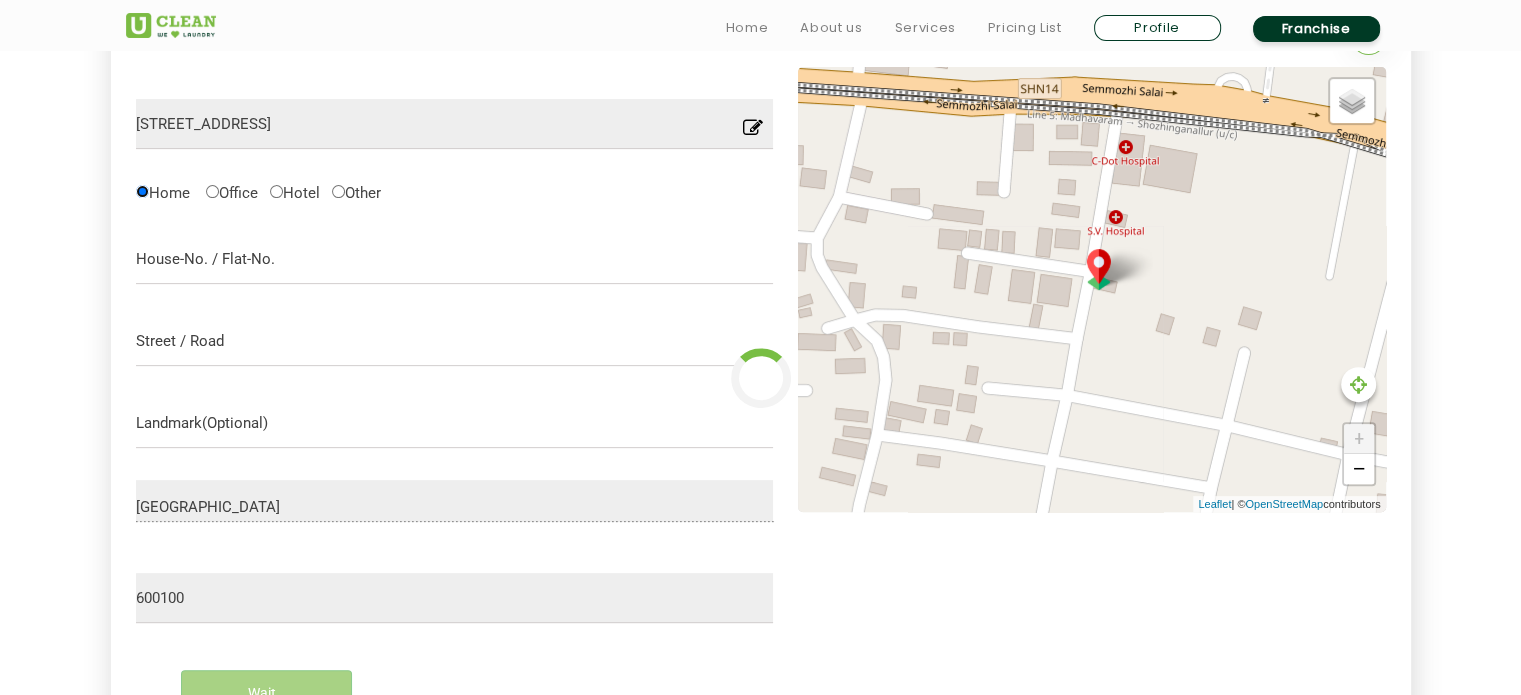 type on "Save" 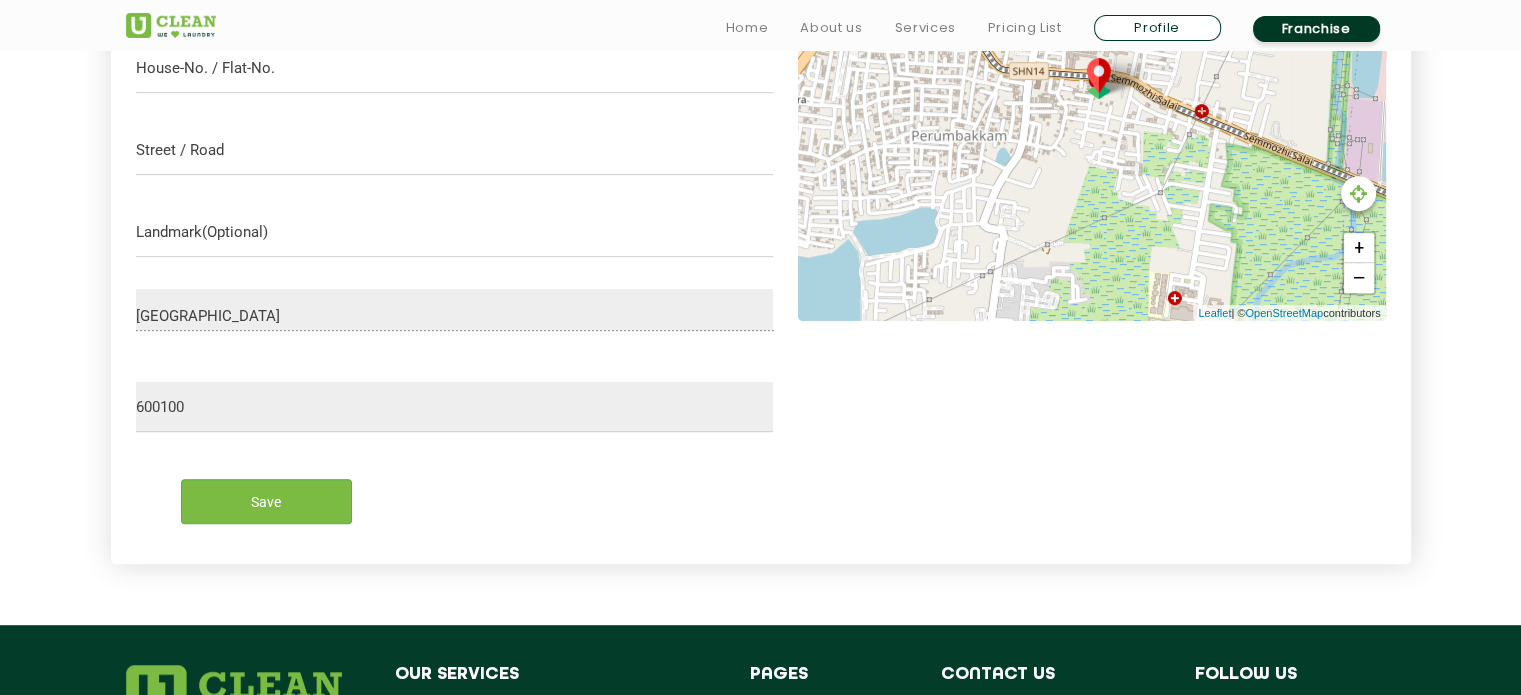scroll, scrollTop: 834, scrollLeft: 0, axis: vertical 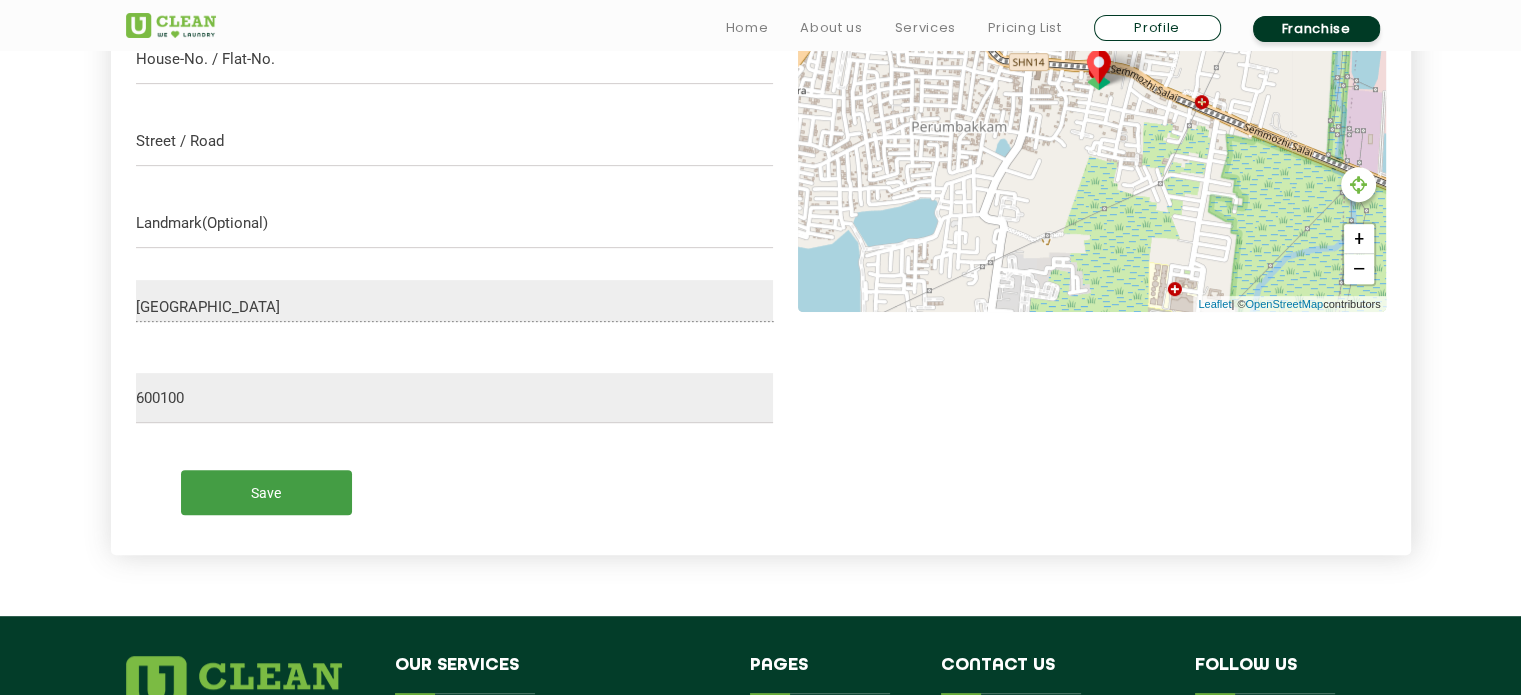 click on "Save" at bounding box center (266, 492) 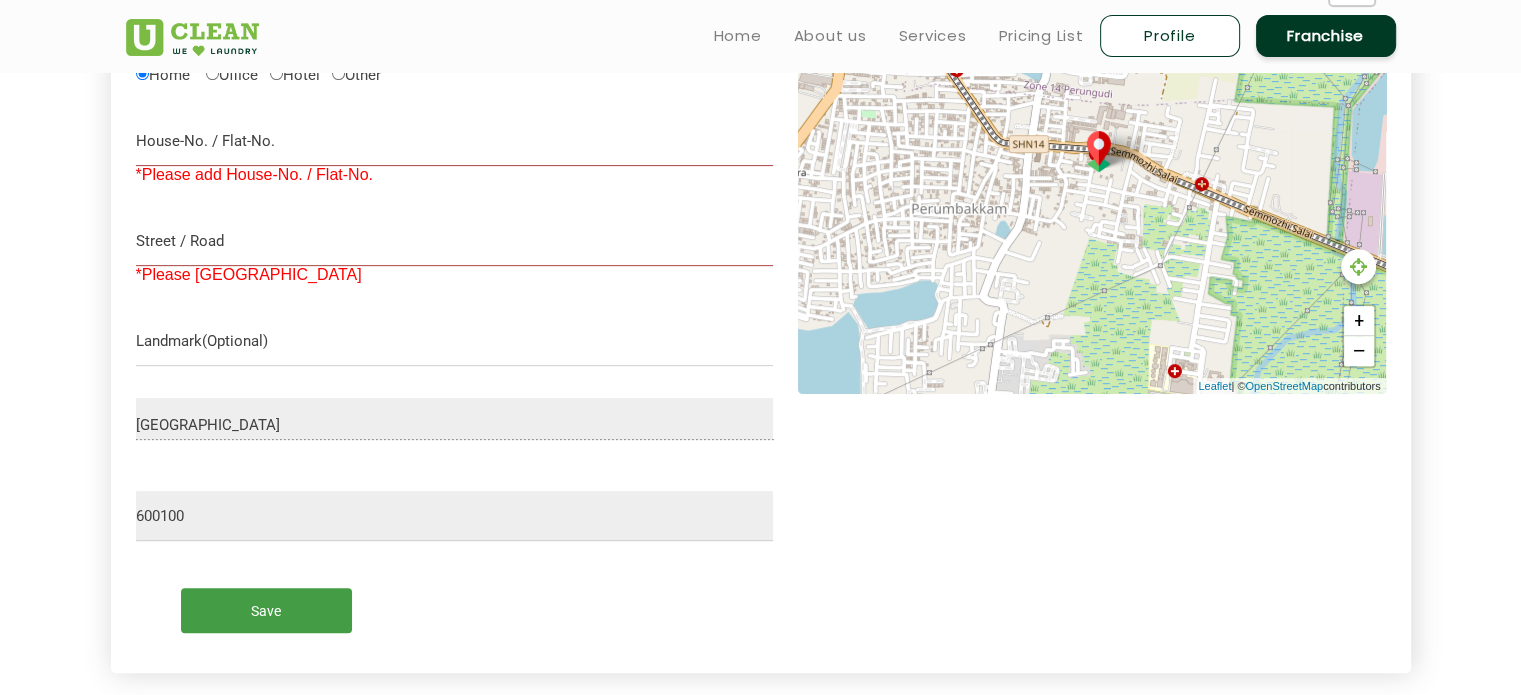 scroll, scrollTop: 634, scrollLeft: 0, axis: vertical 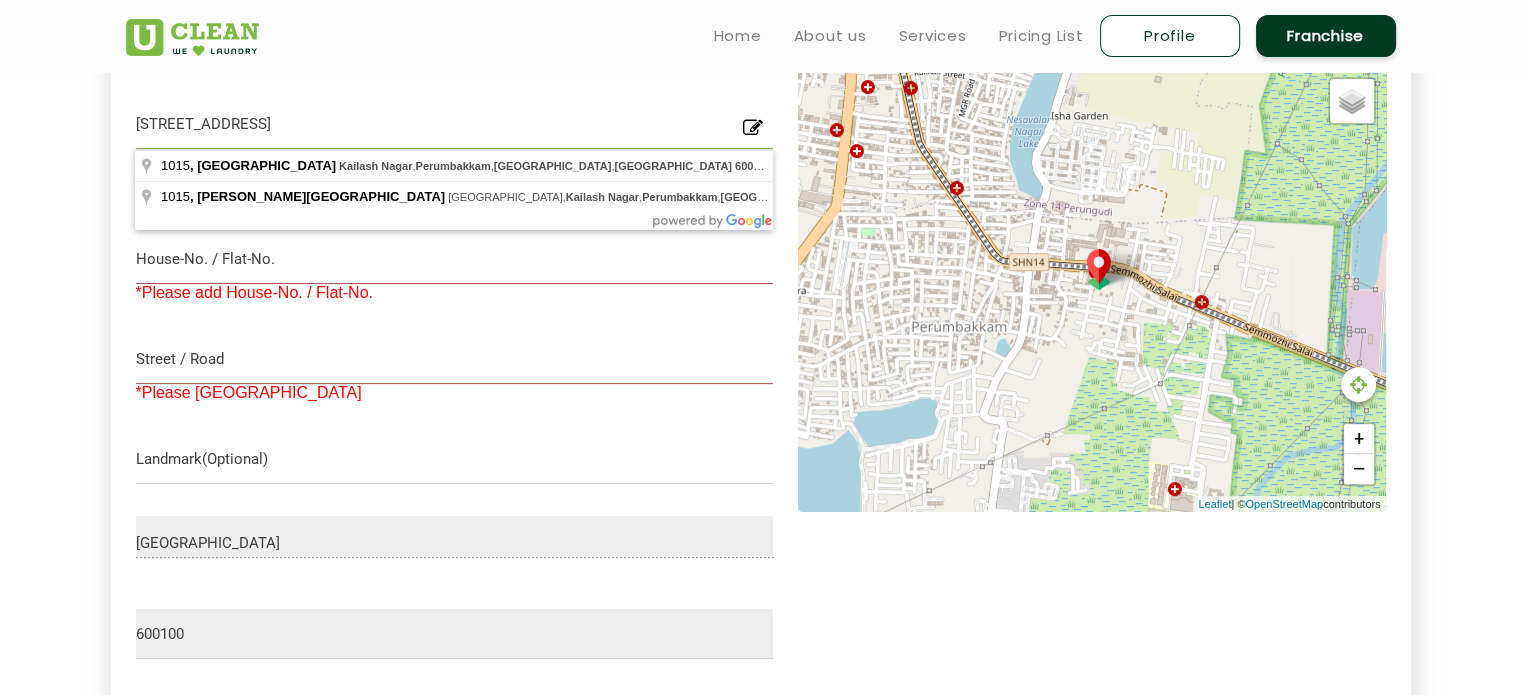 drag, startPoint x: 180, startPoint y: 115, endPoint x: 126, endPoint y: 120, distance: 54.230988 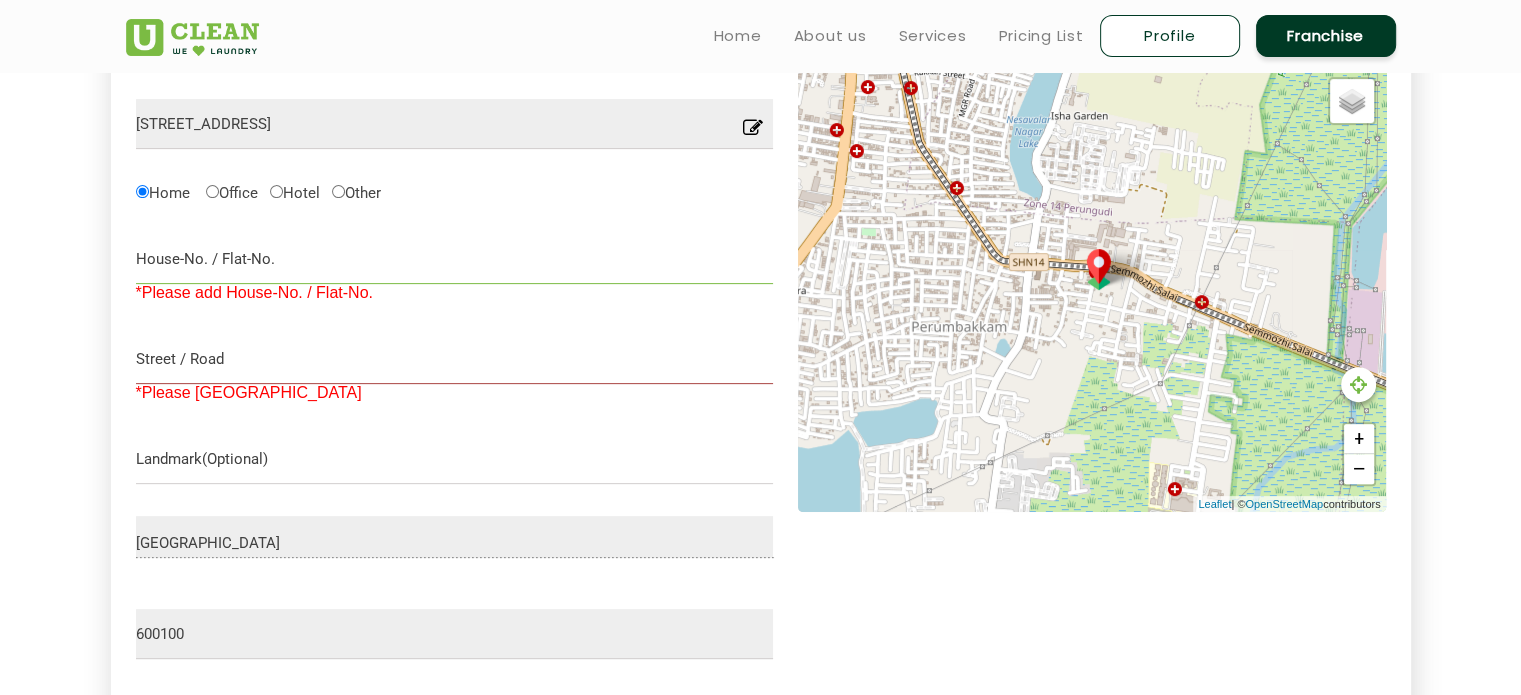 click at bounding box center (455, 259) 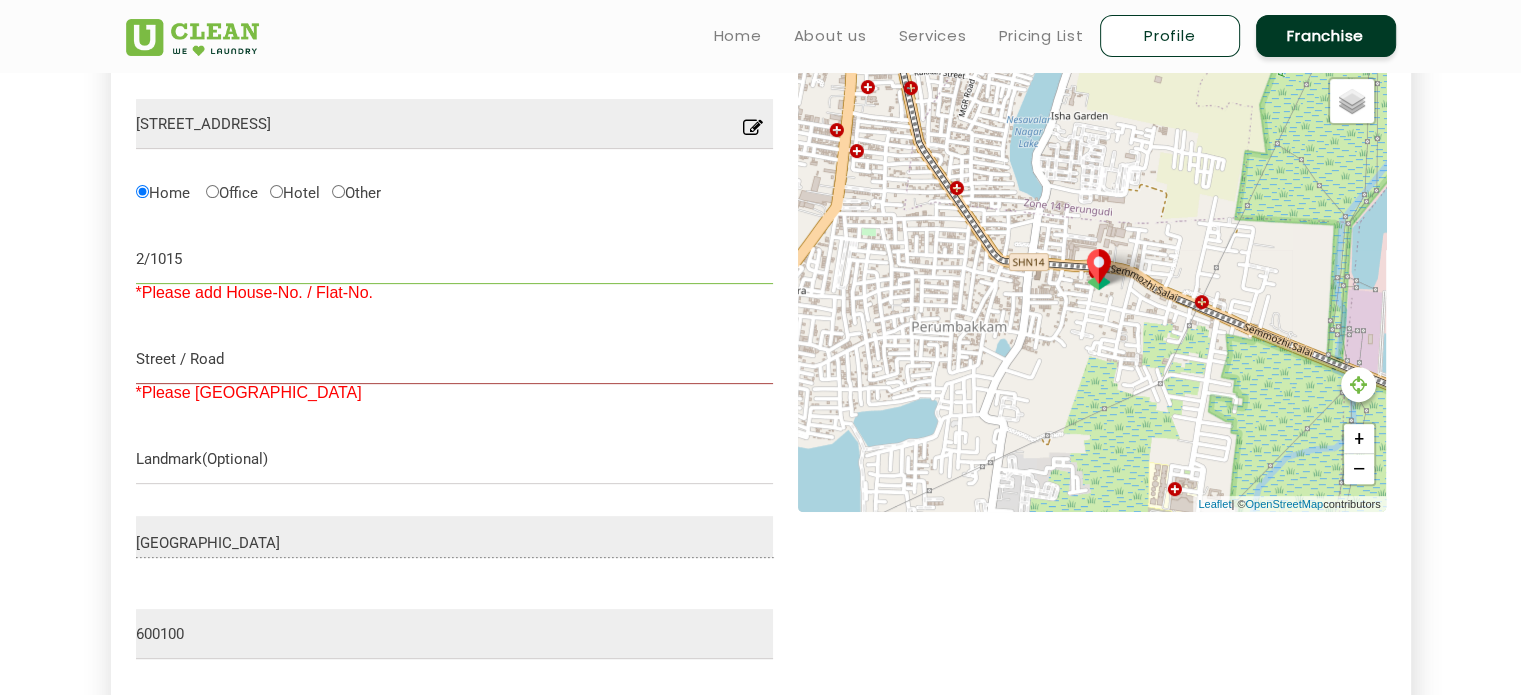 type on "2/1015" 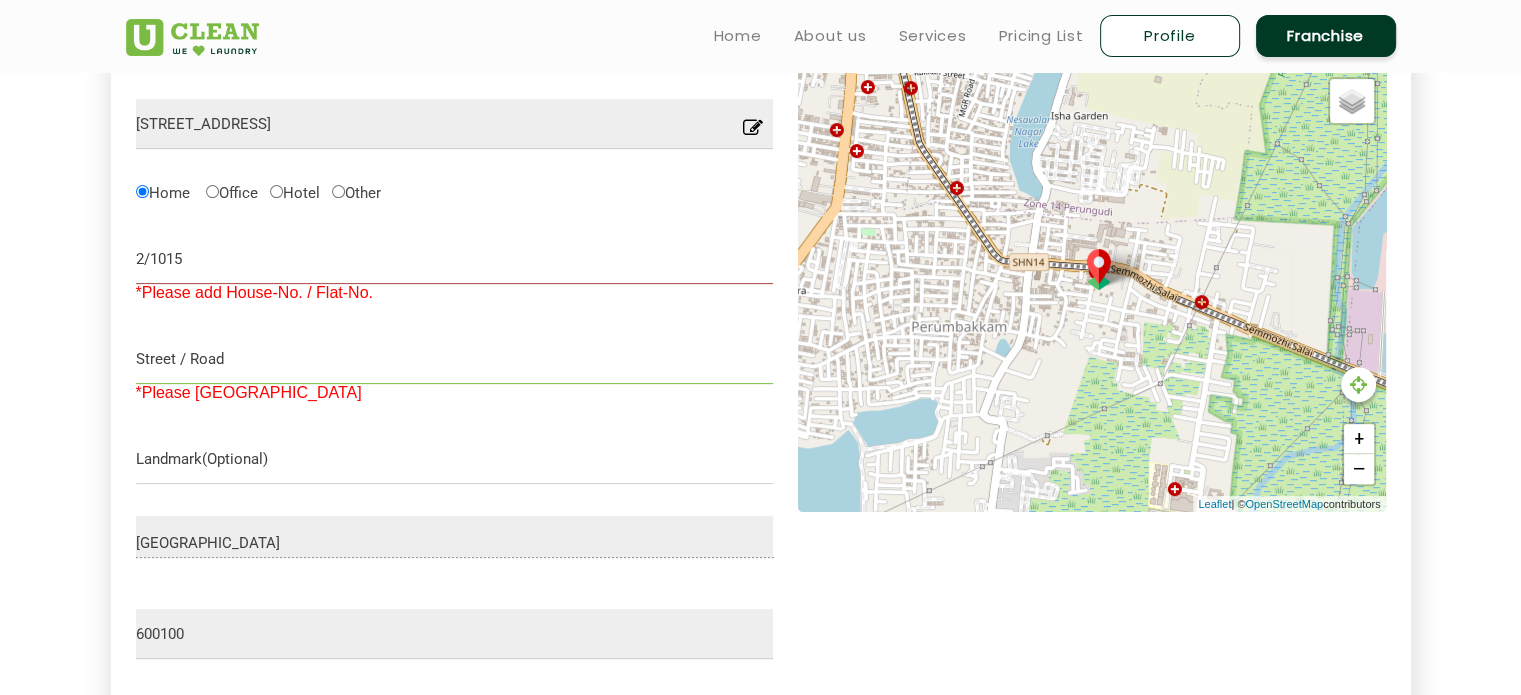click at bounding box center (455, 359) 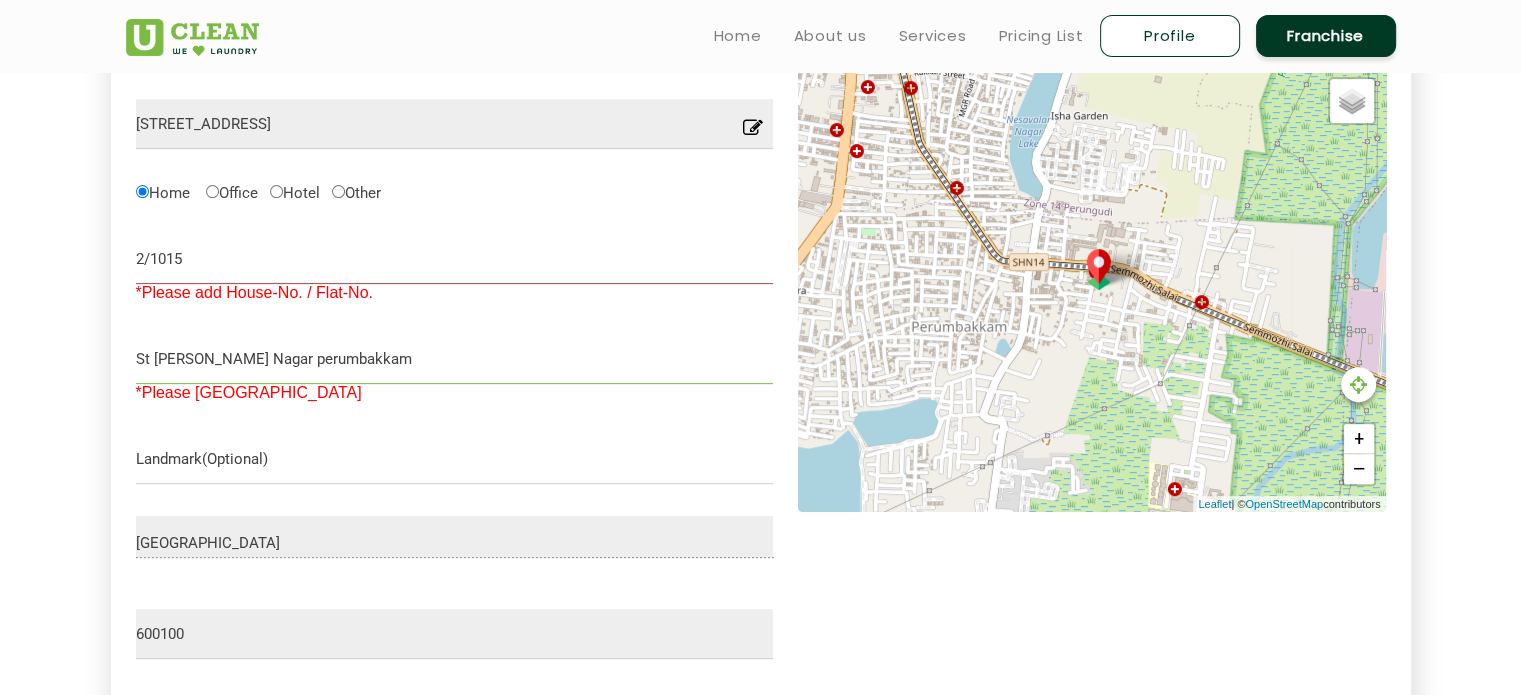 type on "St Anthony Nagar perumbakkam" 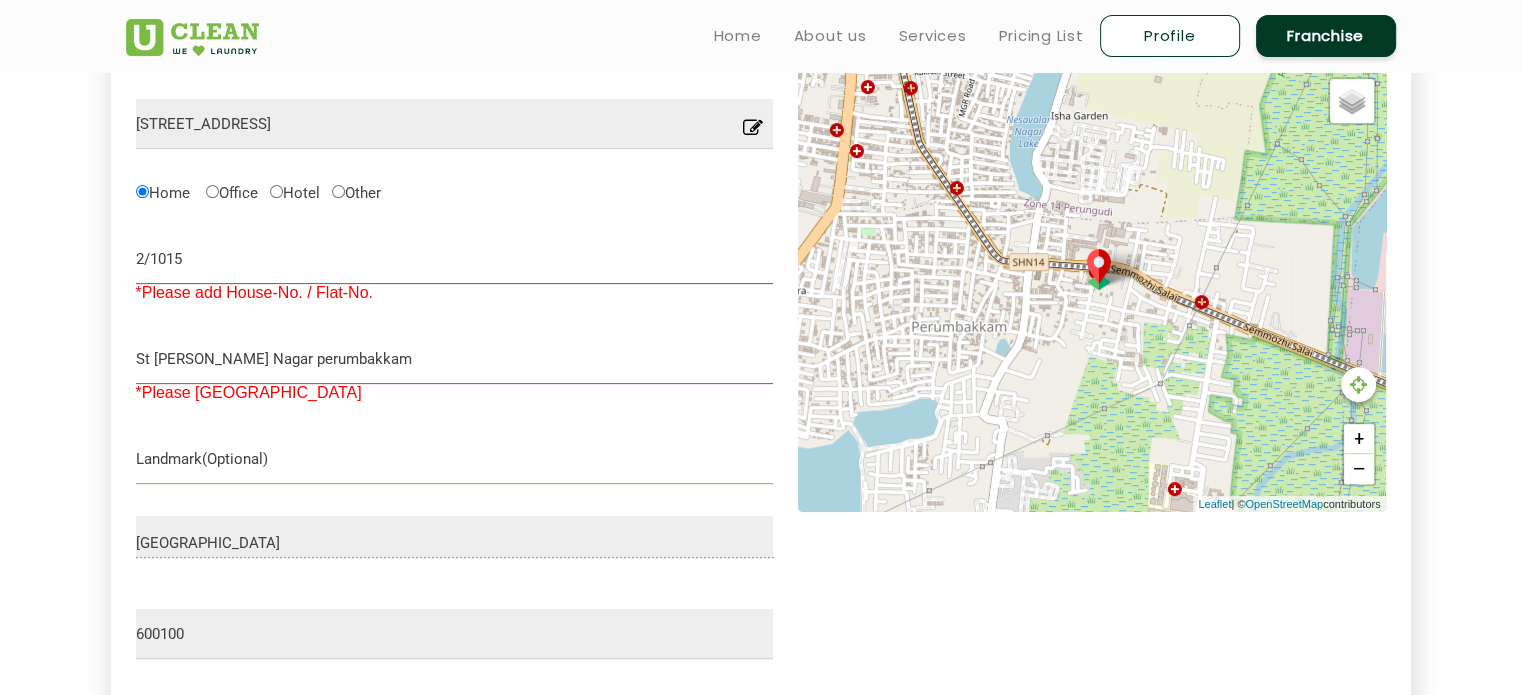 click at bounding box center (455, 459) 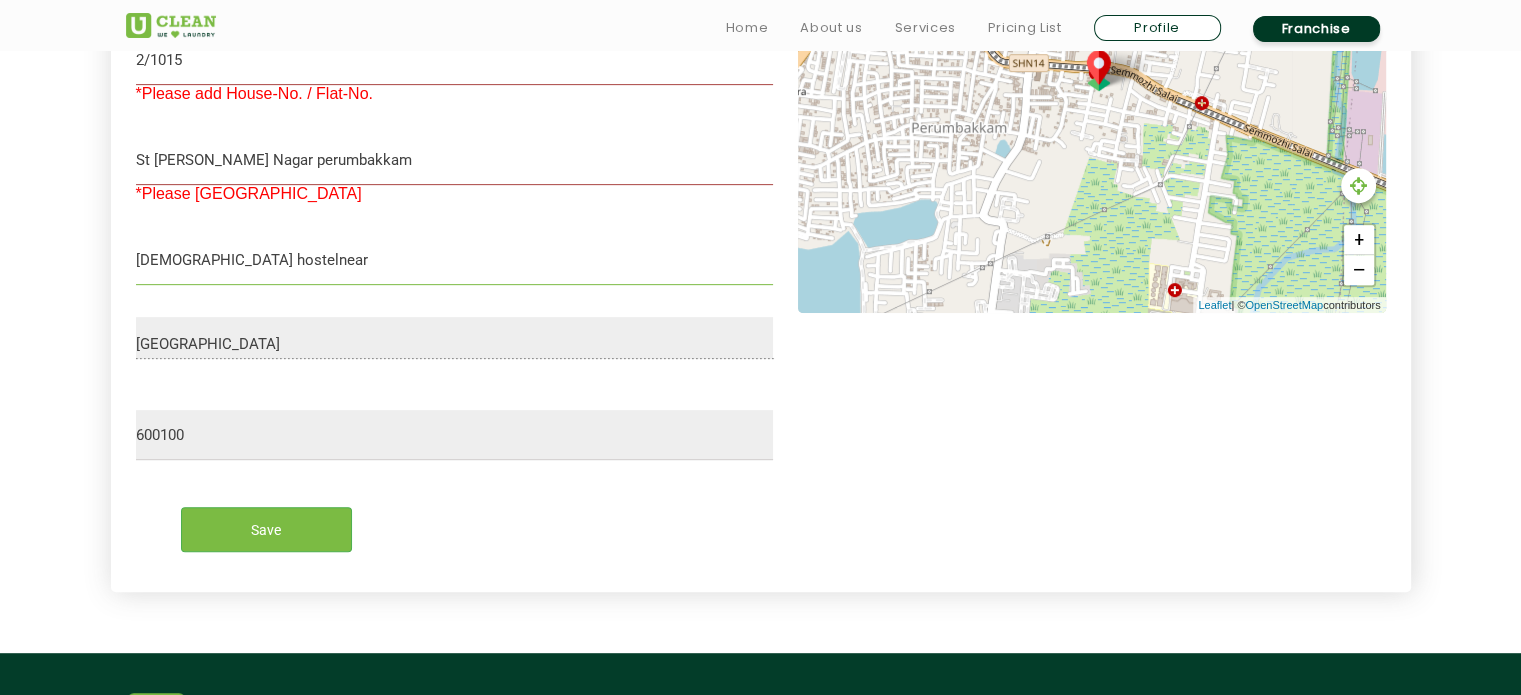 scroll, scrollTop: 834, scrollLeft: 0, axis: vertical 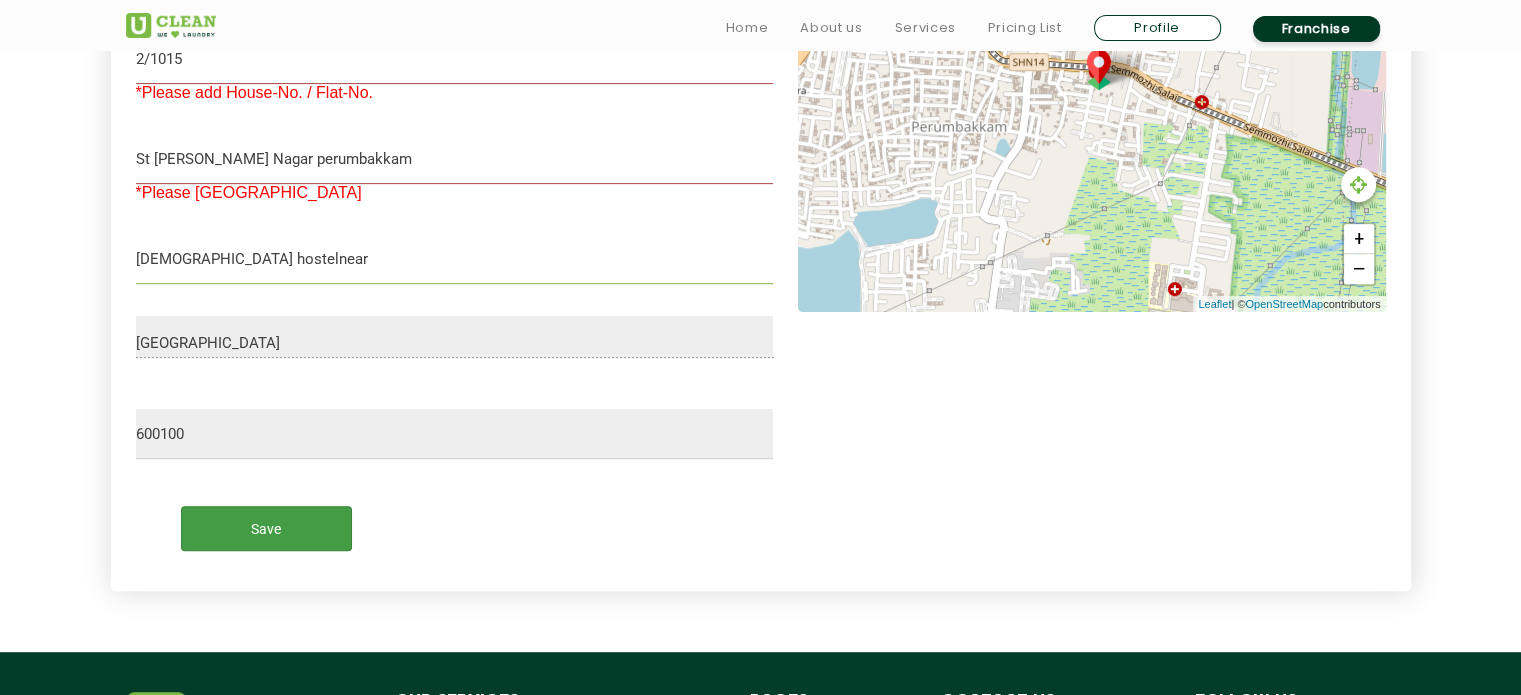 type on "ladies hostelnear" 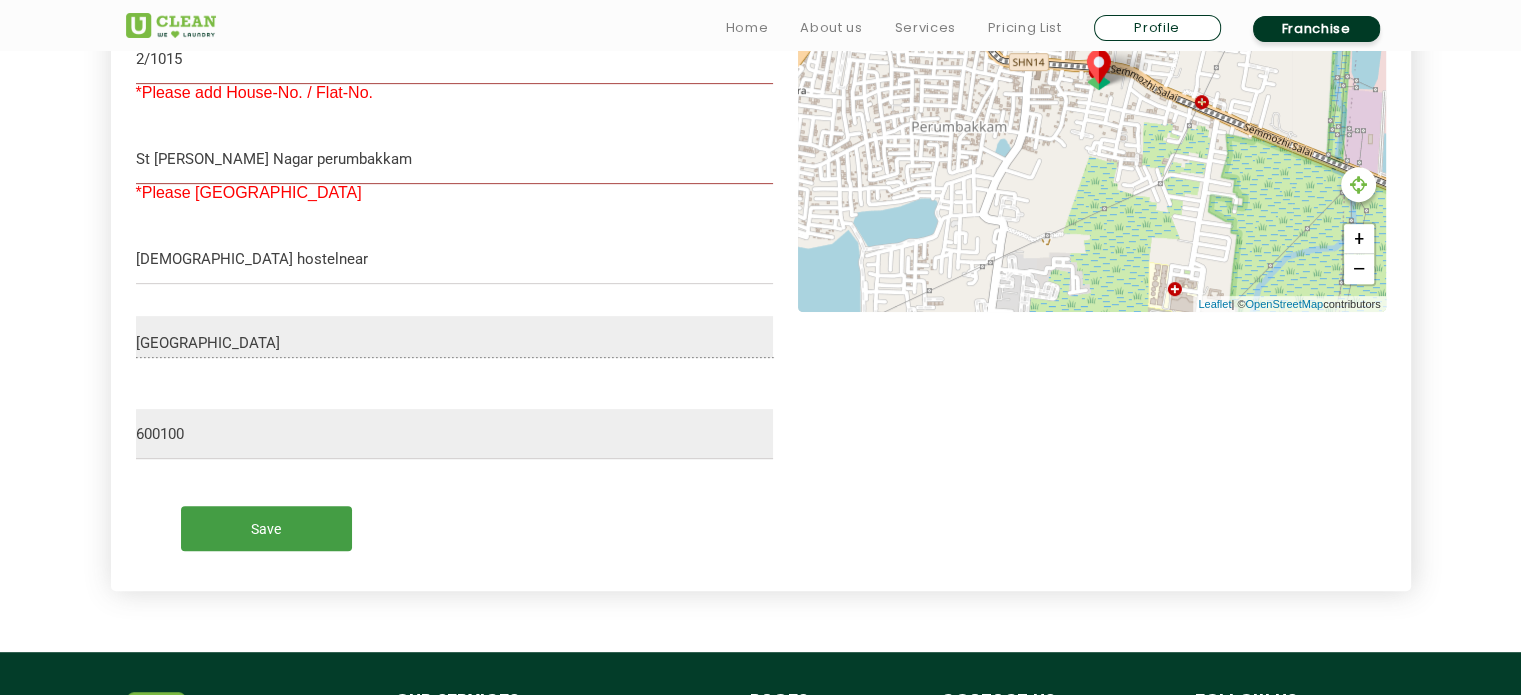 click on "Save" at bounding box center (266, 528) 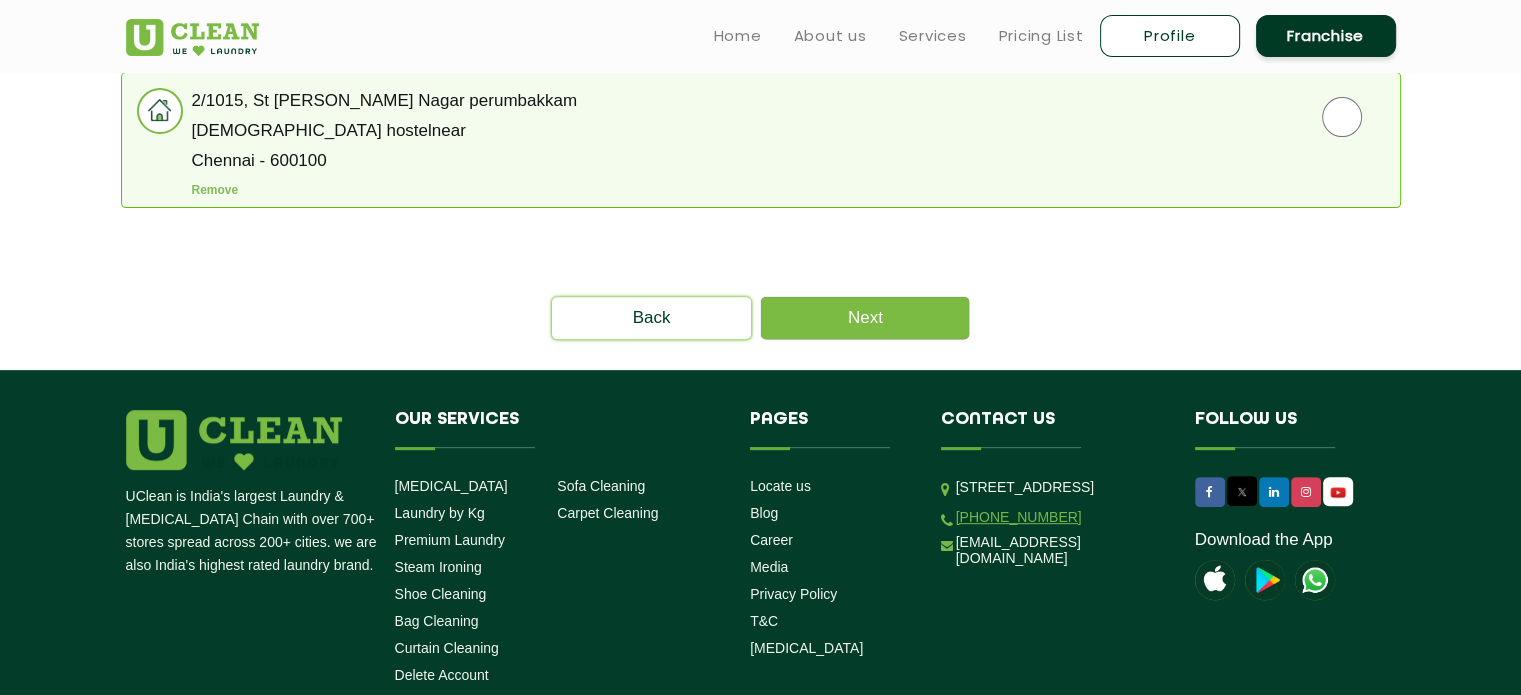 scroll, scrollTop: 534, scrollLeft: 0, axis: vertical 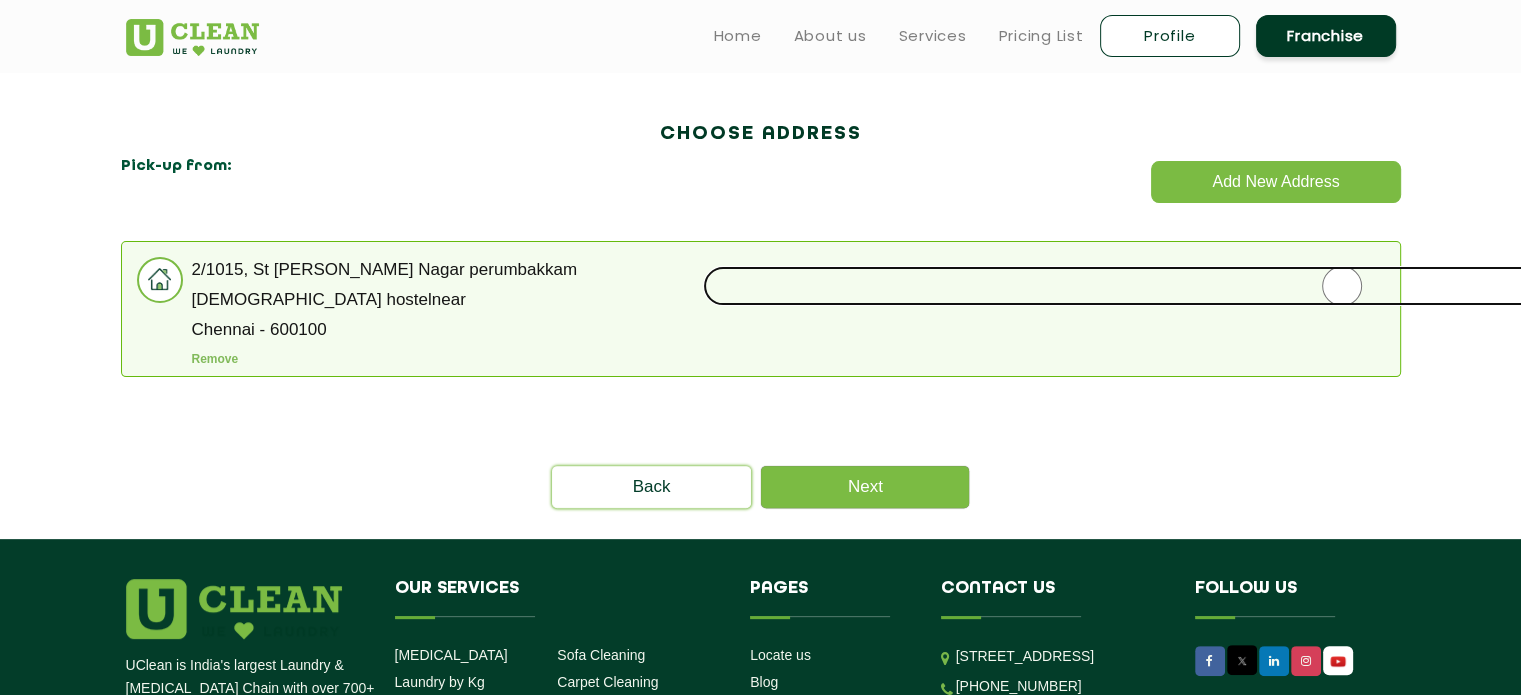 click 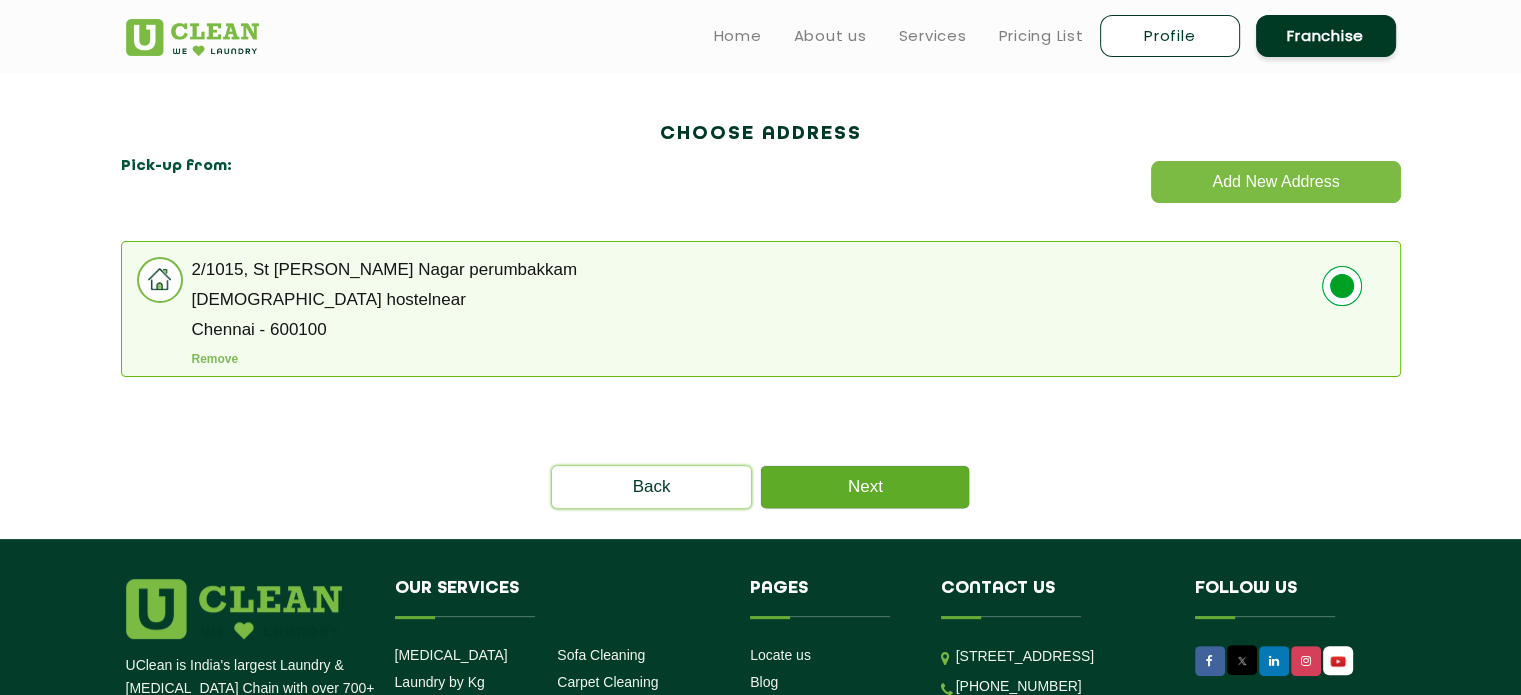 click on "Next" 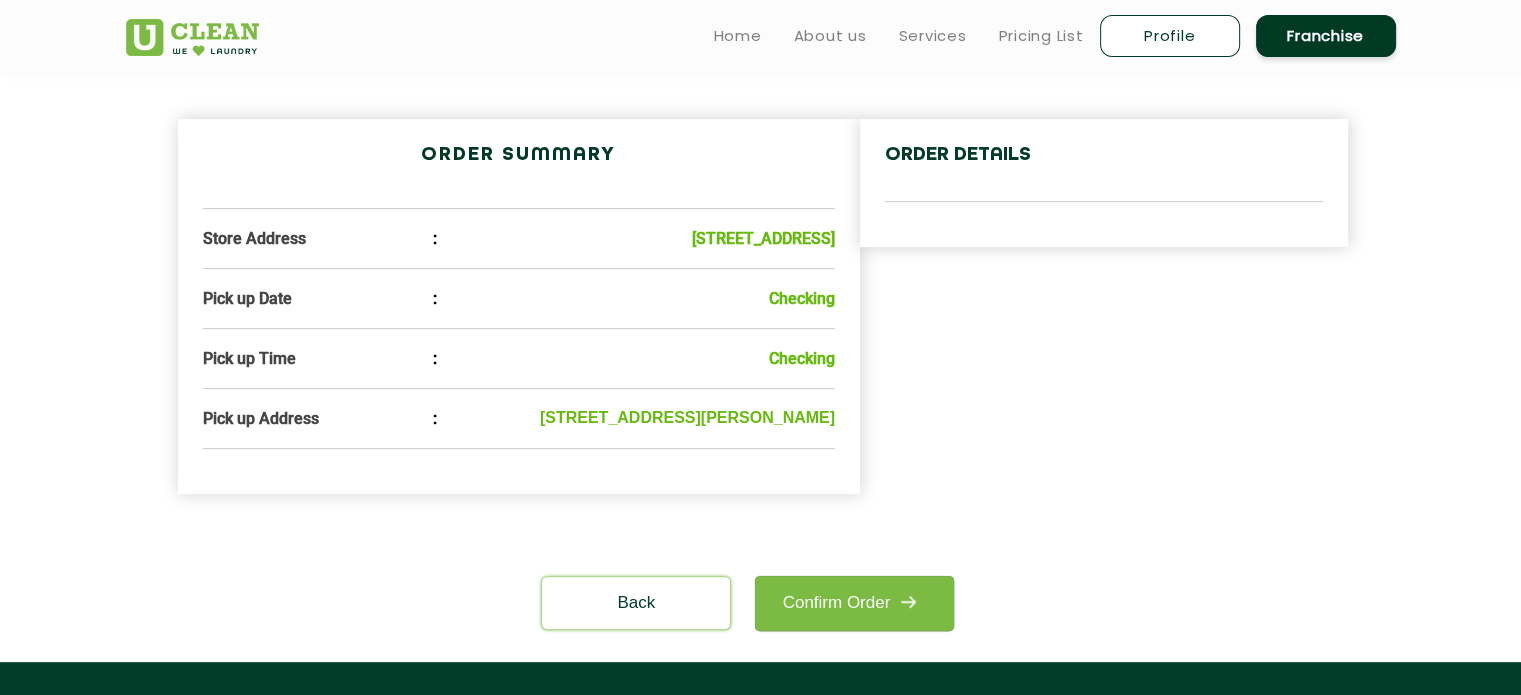 scroll, scrollTop: 500, scrollLeft: 0, axis: vertical 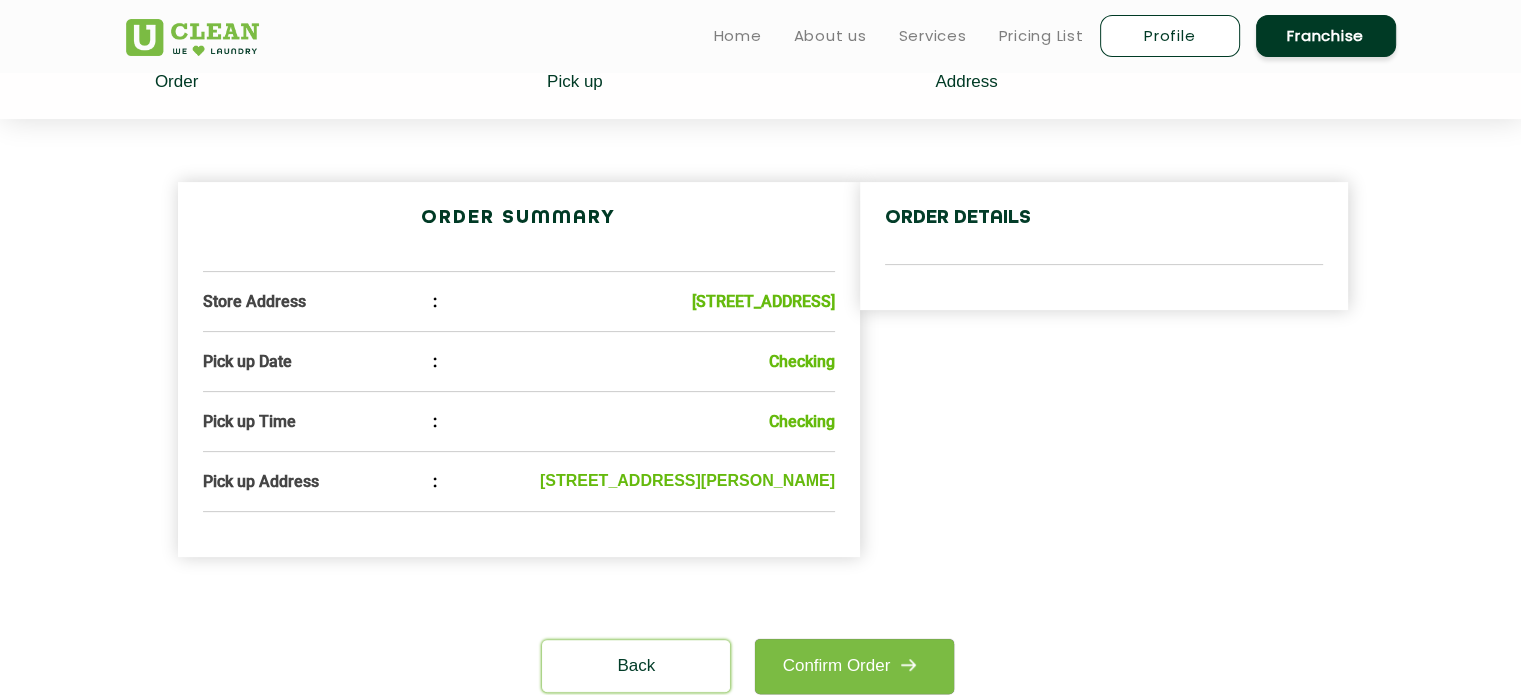 click on "order details" 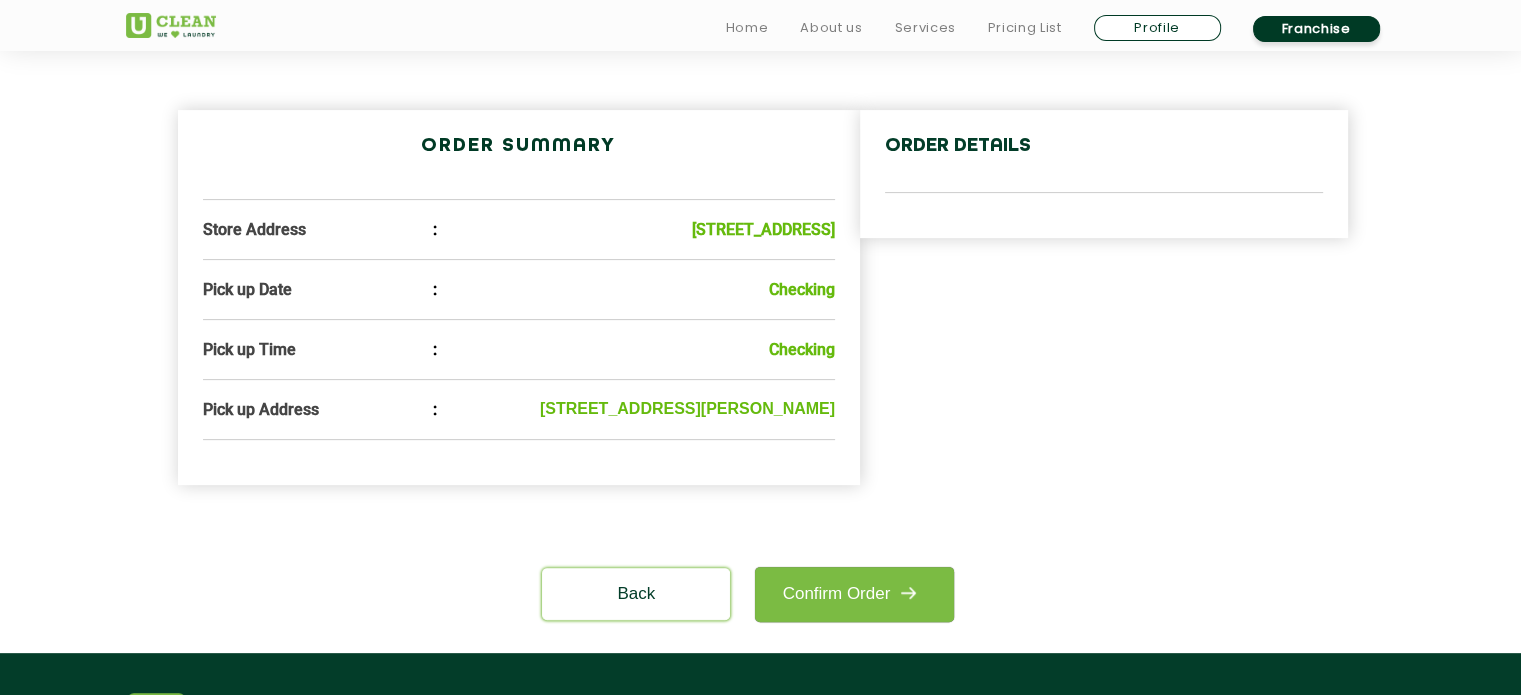 scroll, scrollTop: 600, scrollLeft: 0, axis: vertical 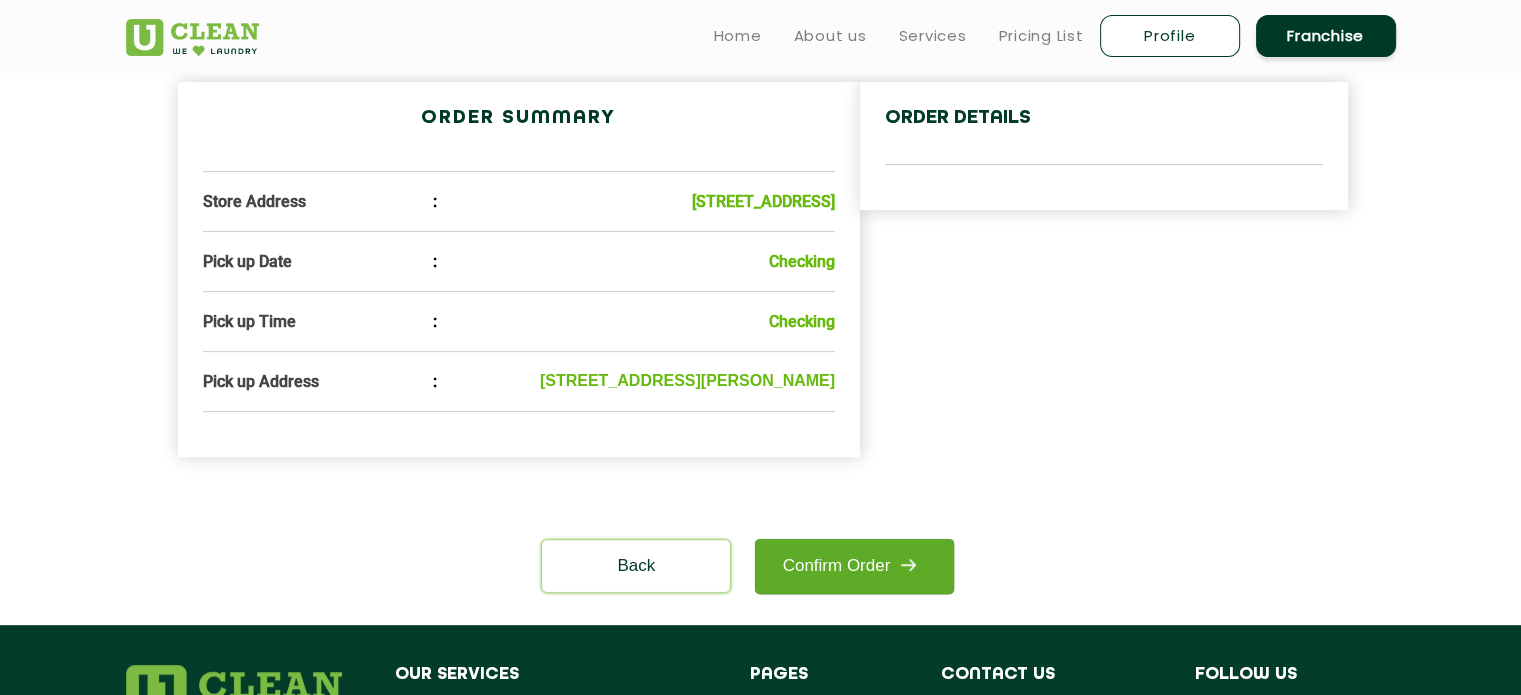 click 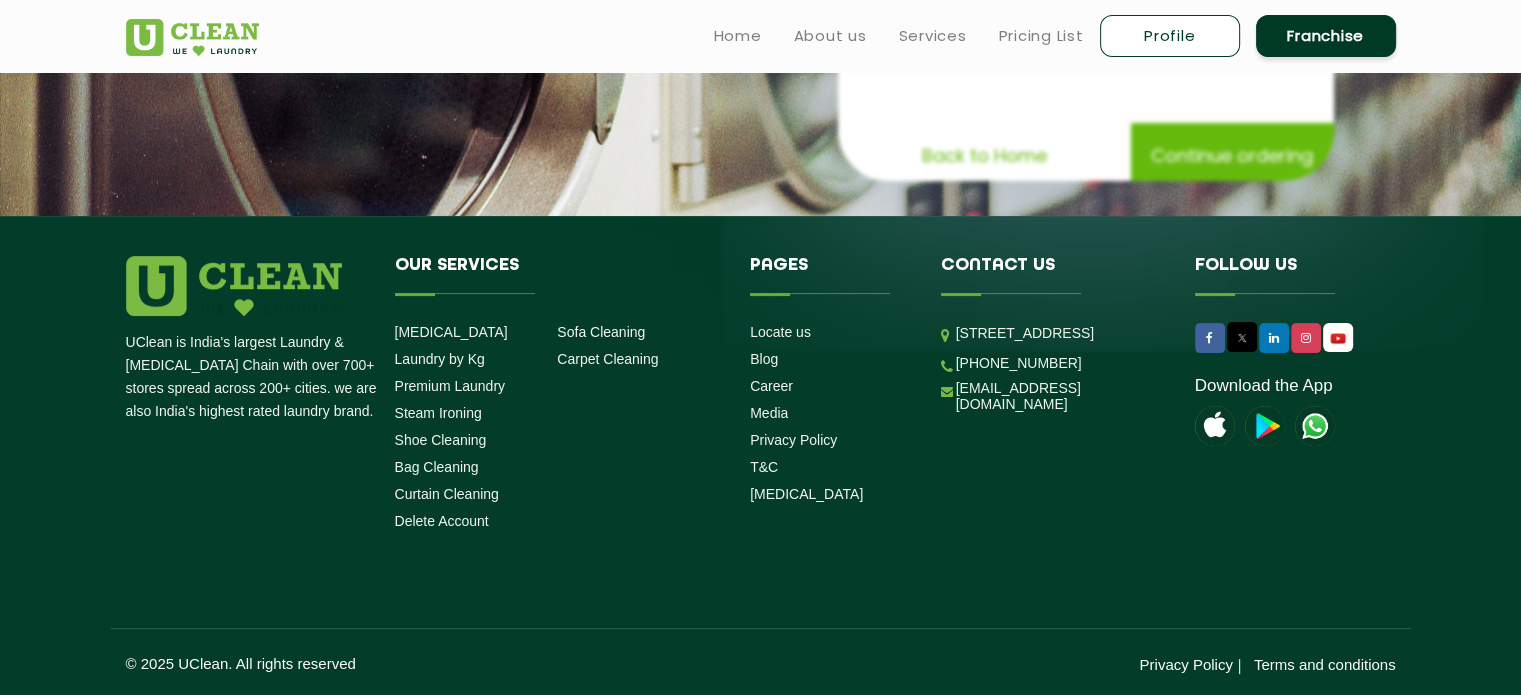 scroll, scrollTop: 0, scrollLeft: 0, axis: both 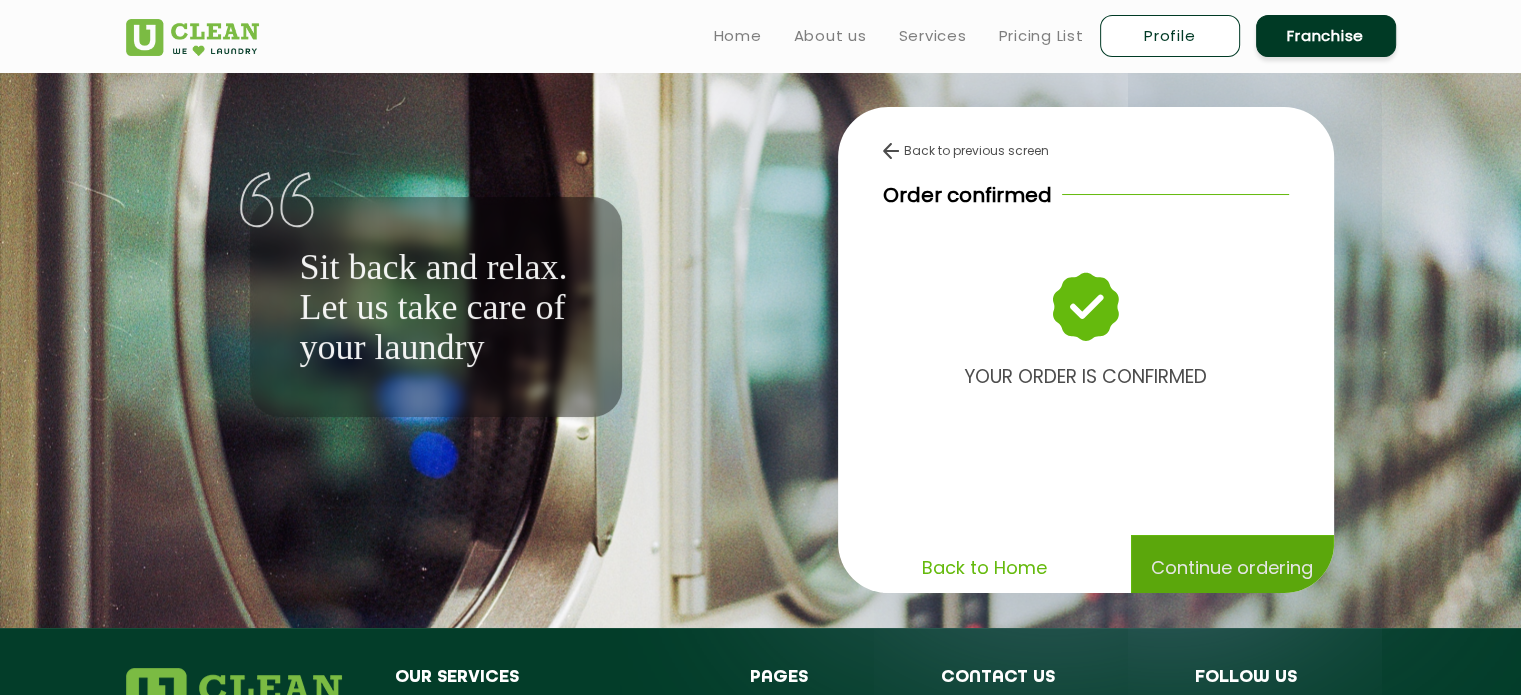click on "Continue ordering" 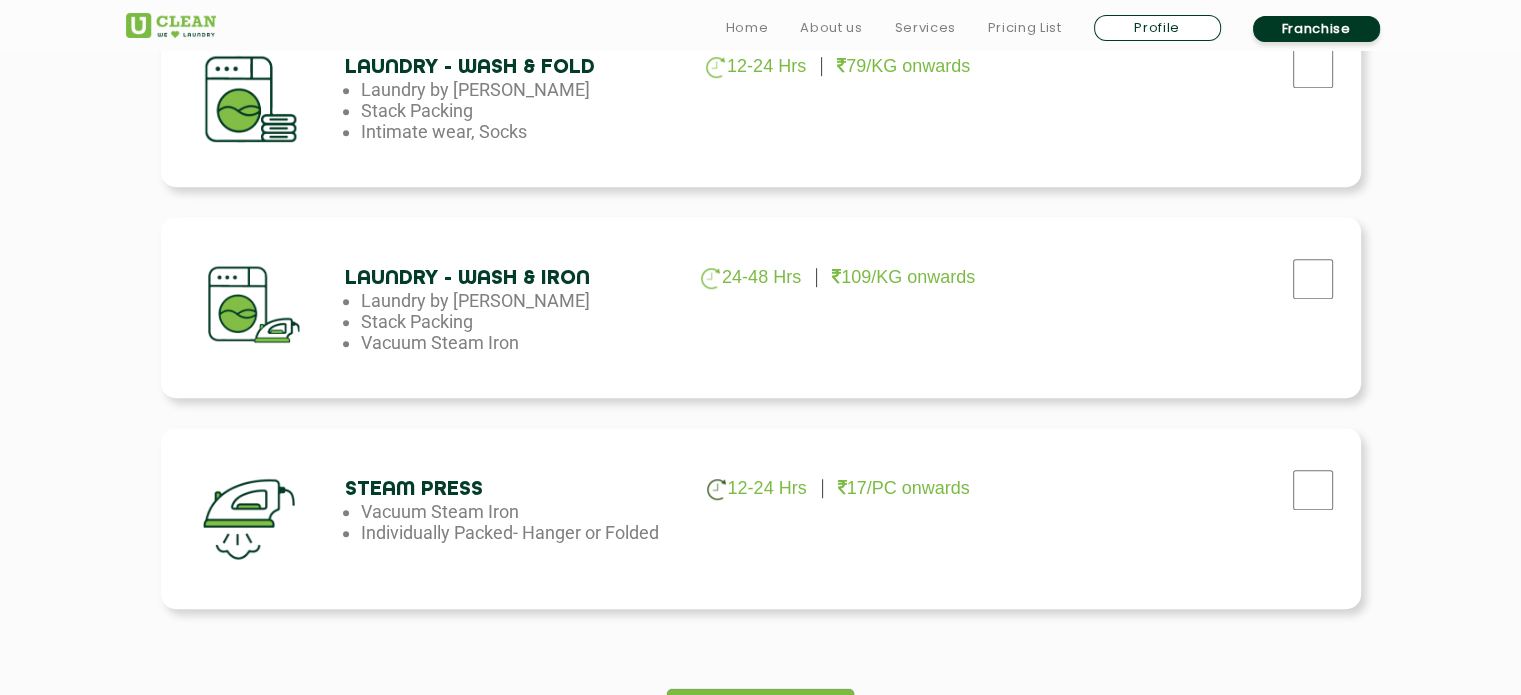 scroll, scrollTop: 1600, scrollLeft: 0, axis: vertical 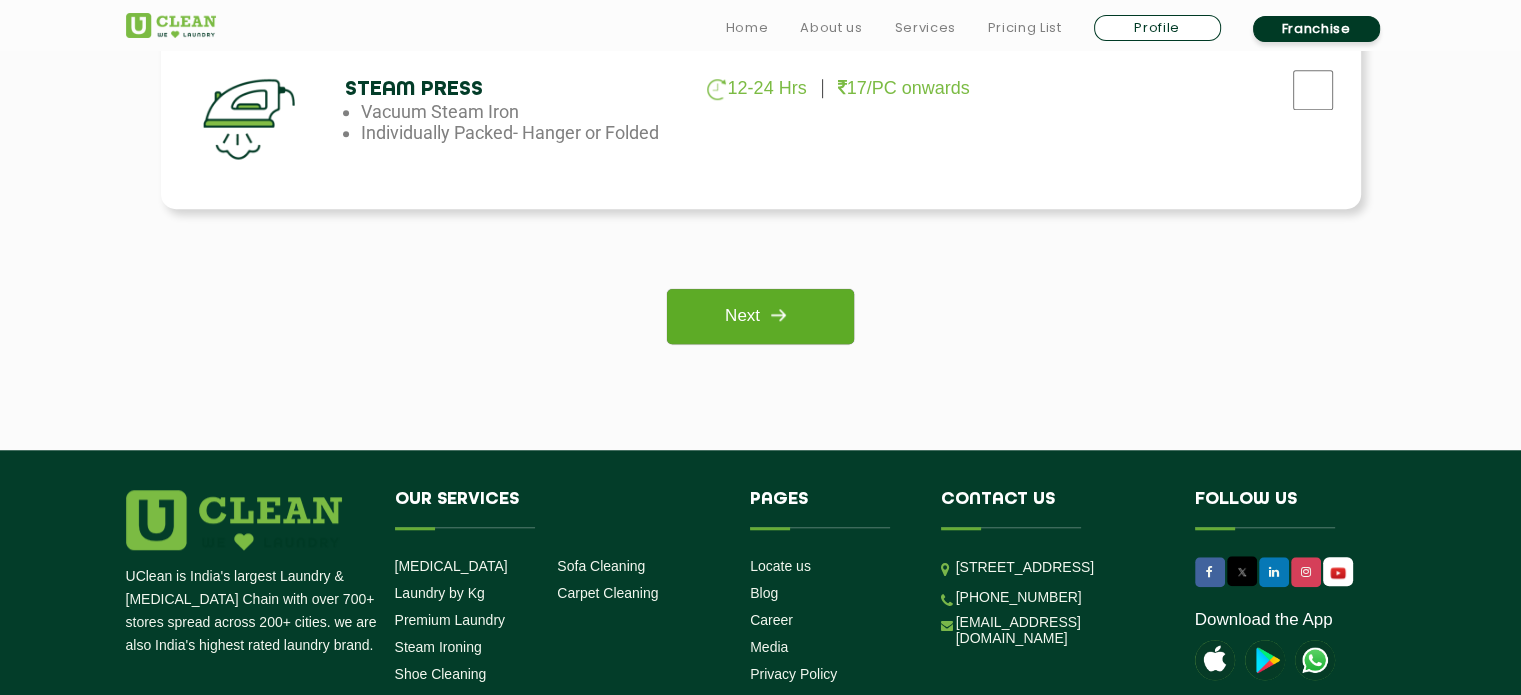 click on "Next" at bounding box center [760, 316] 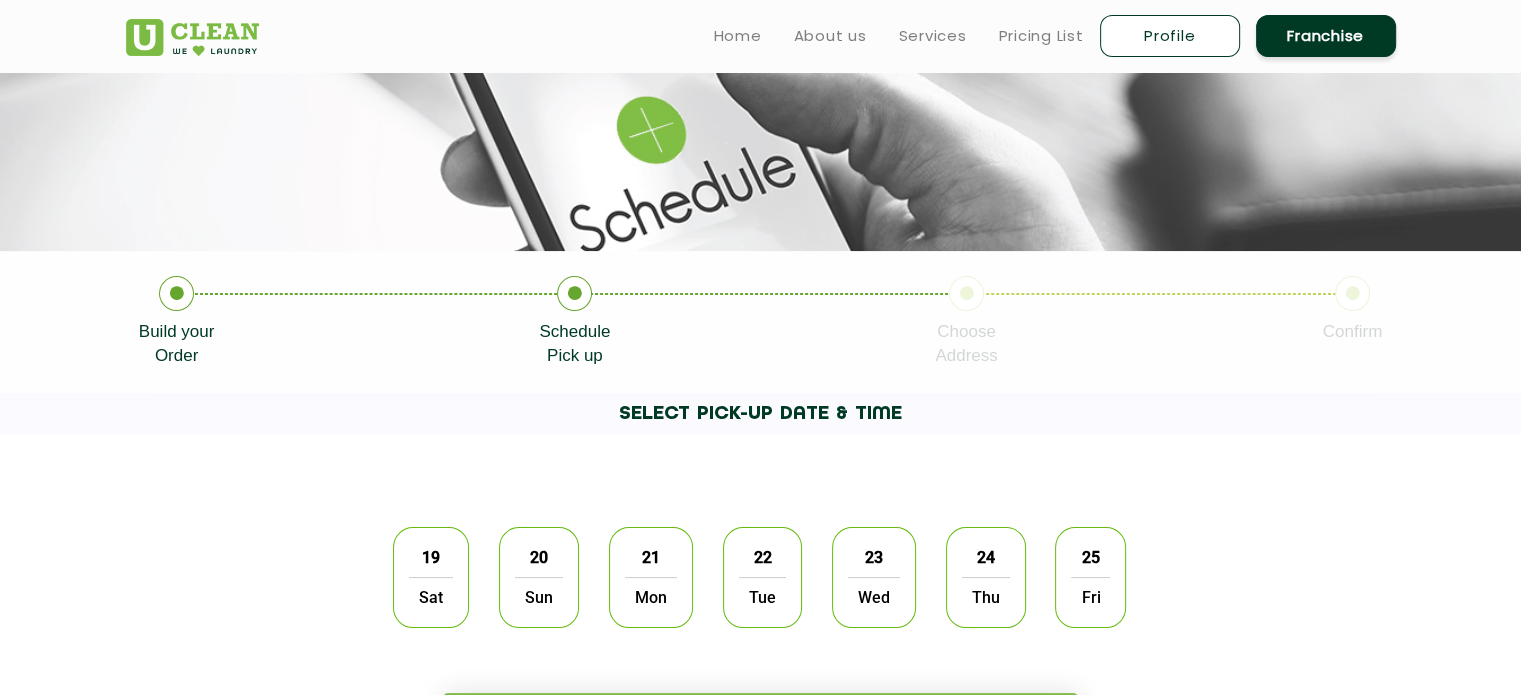 scroll, scrollTop: 200, scrollLeft: 0, axis: vertical 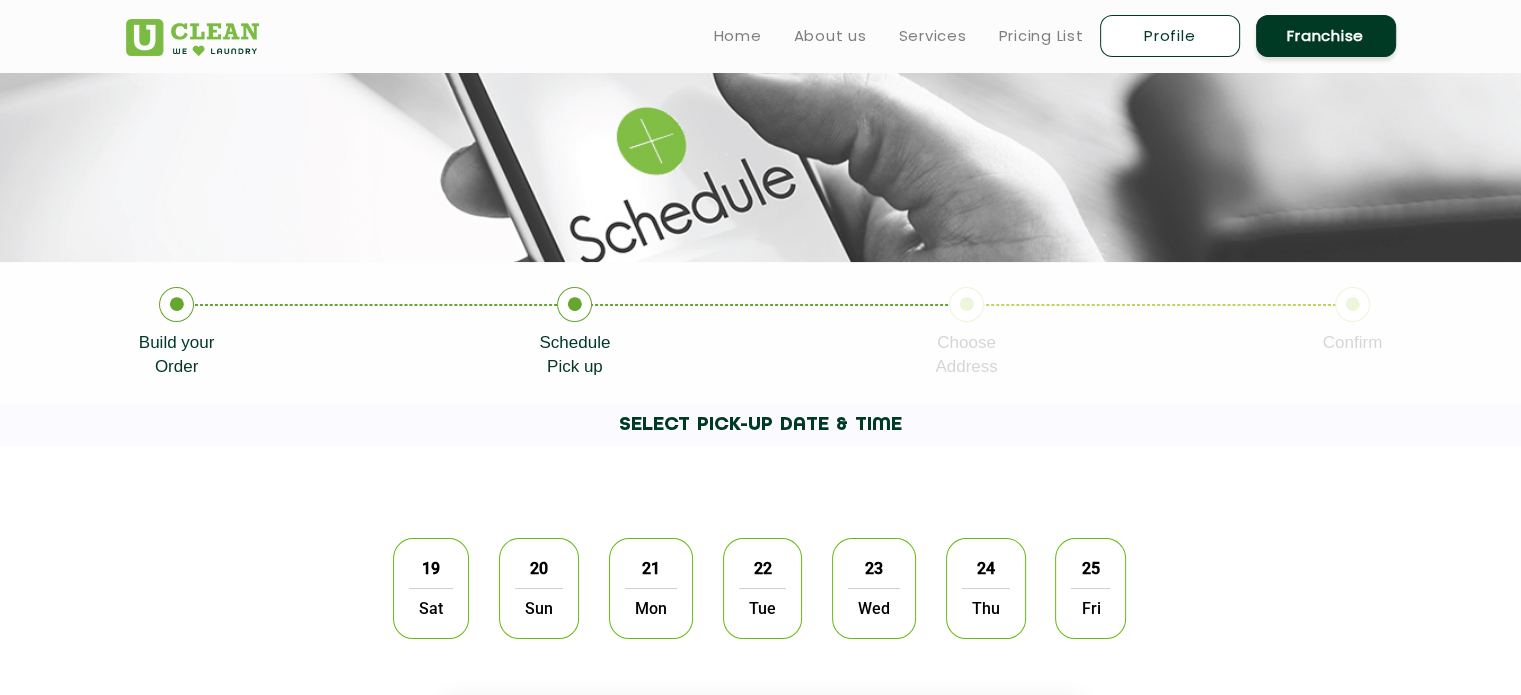 click on "Profile" at bounding box center [1170, 36] 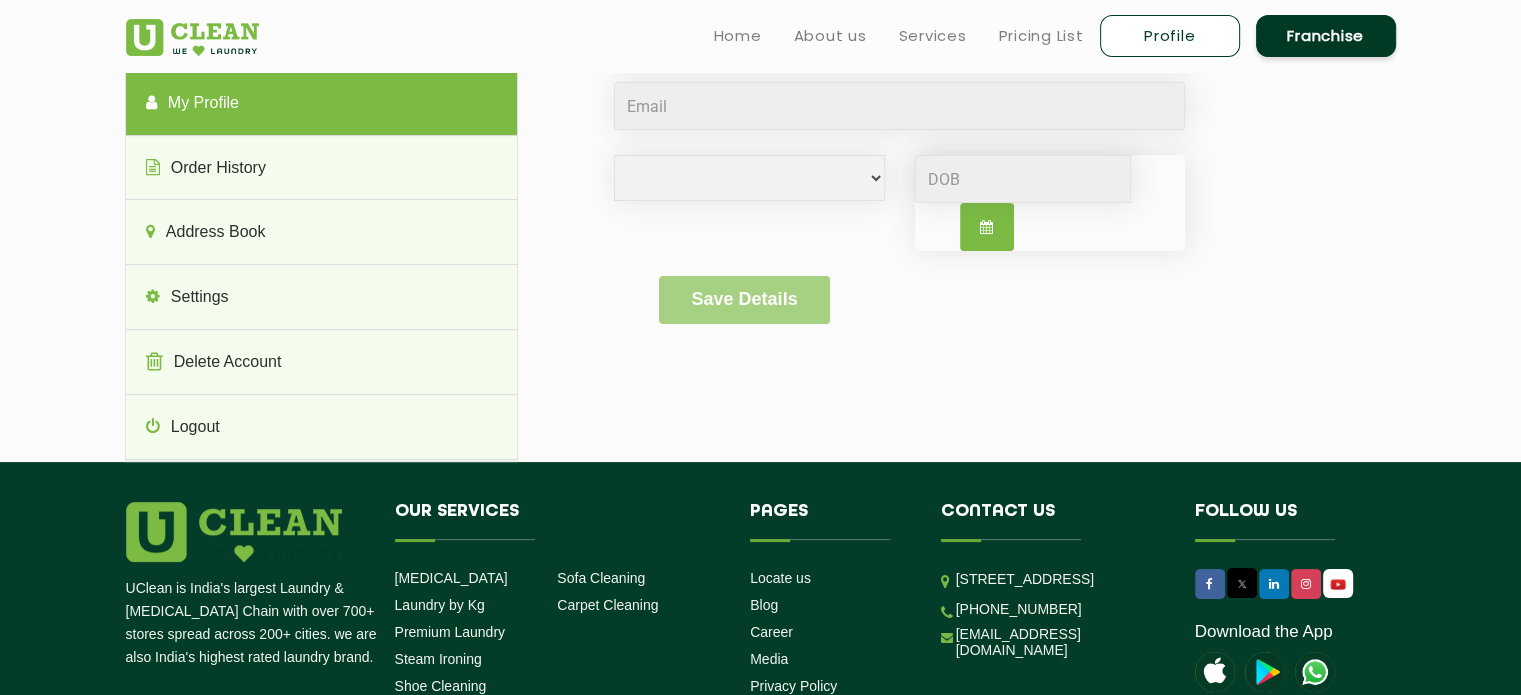 scroll, scrollTop: 0, scrollLeft: 0, axis: both 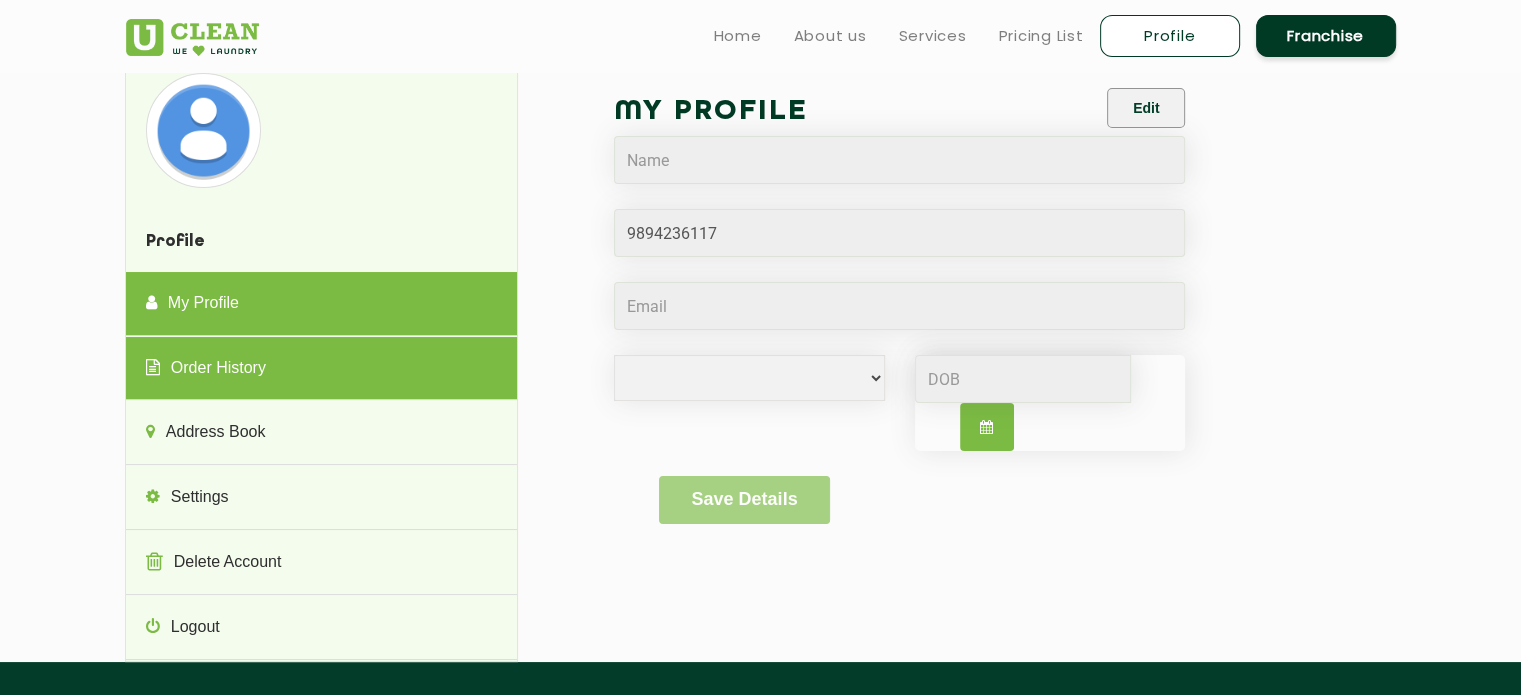click on "Order History" at bounding box center (321, 369) 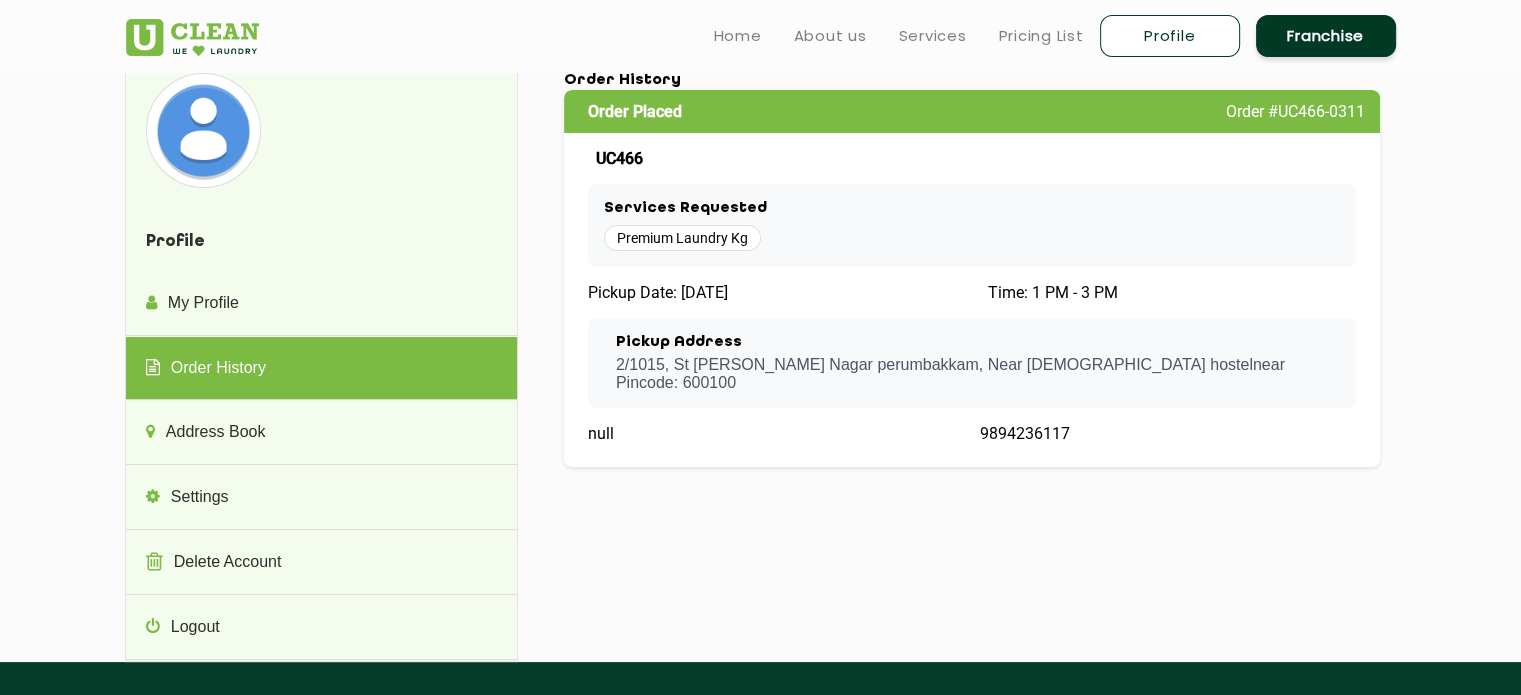 click on "Profile My Profile Order History Address Book Settings  Delete Account  Logout Profile My Profile My Profile Edit Male Female i'd rather not say Save Details  Order History Order History Order Placed Order #UC466-0311 UC466 Services Requested  Premium Laundry Kg  Pickup Date: 2025-07-19 Time: 1 PM - 3 PM Pickup Address  2/1015, St Anthony Nagar perumbakkam  , Near ladies hostelnear  Pincode: 600100  null 9894236117 Address Book Address Book 2/1015, St Anthony Nagar perumbakkam ladies hostelnear Chennai - 600100 Delete Add New Address  Settings  Delete Account  Notification Settings Promos and offers Receive coupons, promotions and money-saving offers Push Orders and purchases Receive updates related to your order status,   memberships table bookings and more  Push Logout My Profile Edit Male Female i'd rather not say Save Details  Order History Order Placed Order #UC466-0311 UC466 Services Requested  Premium Laundry Kg  Pickup Date: 2025-07-19 Time: 1 PM - 3 PM Pickup Address , Near ladies hostelnear null" 